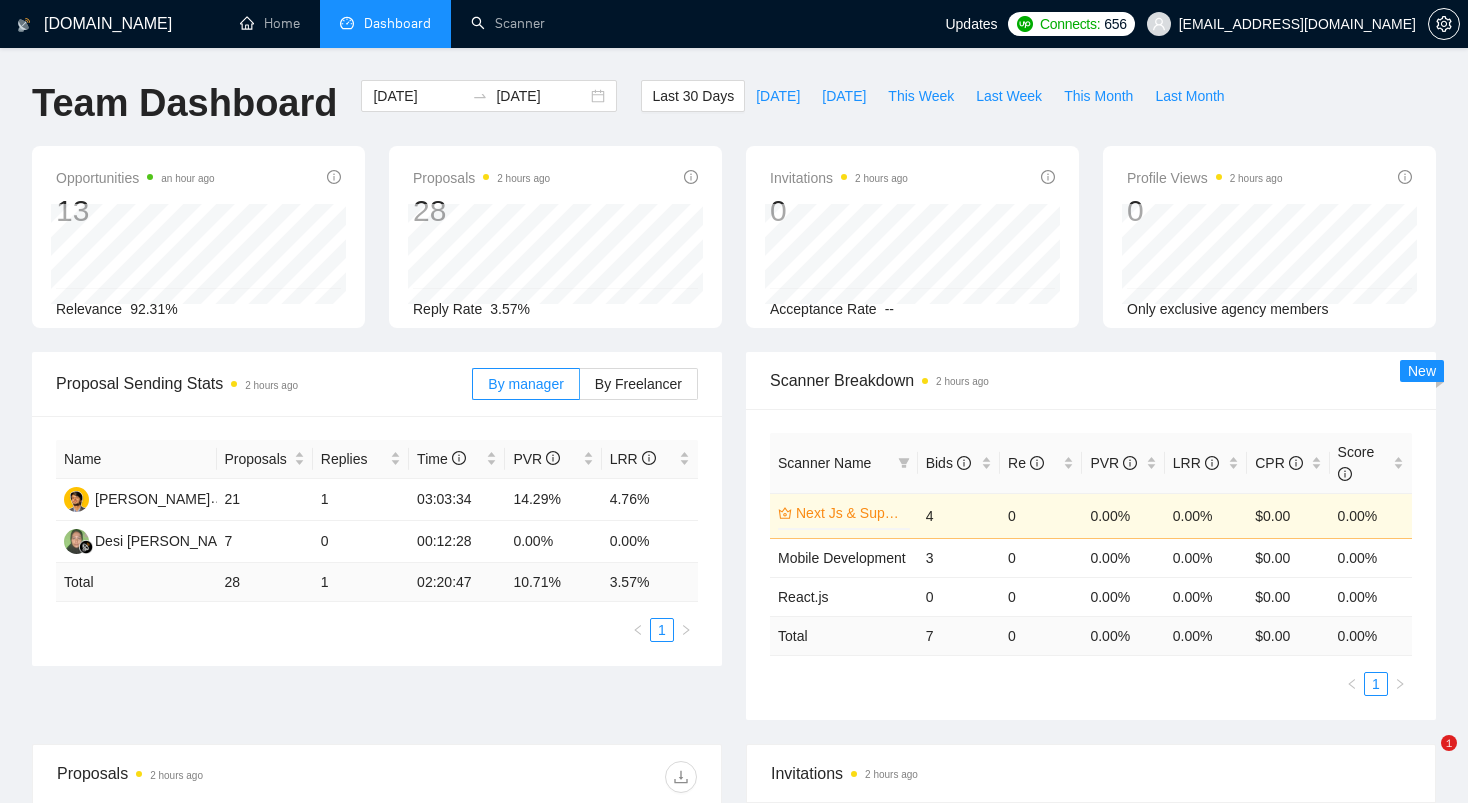 scroll, scrollTop: 0, scrollLeft: 0, axis: both 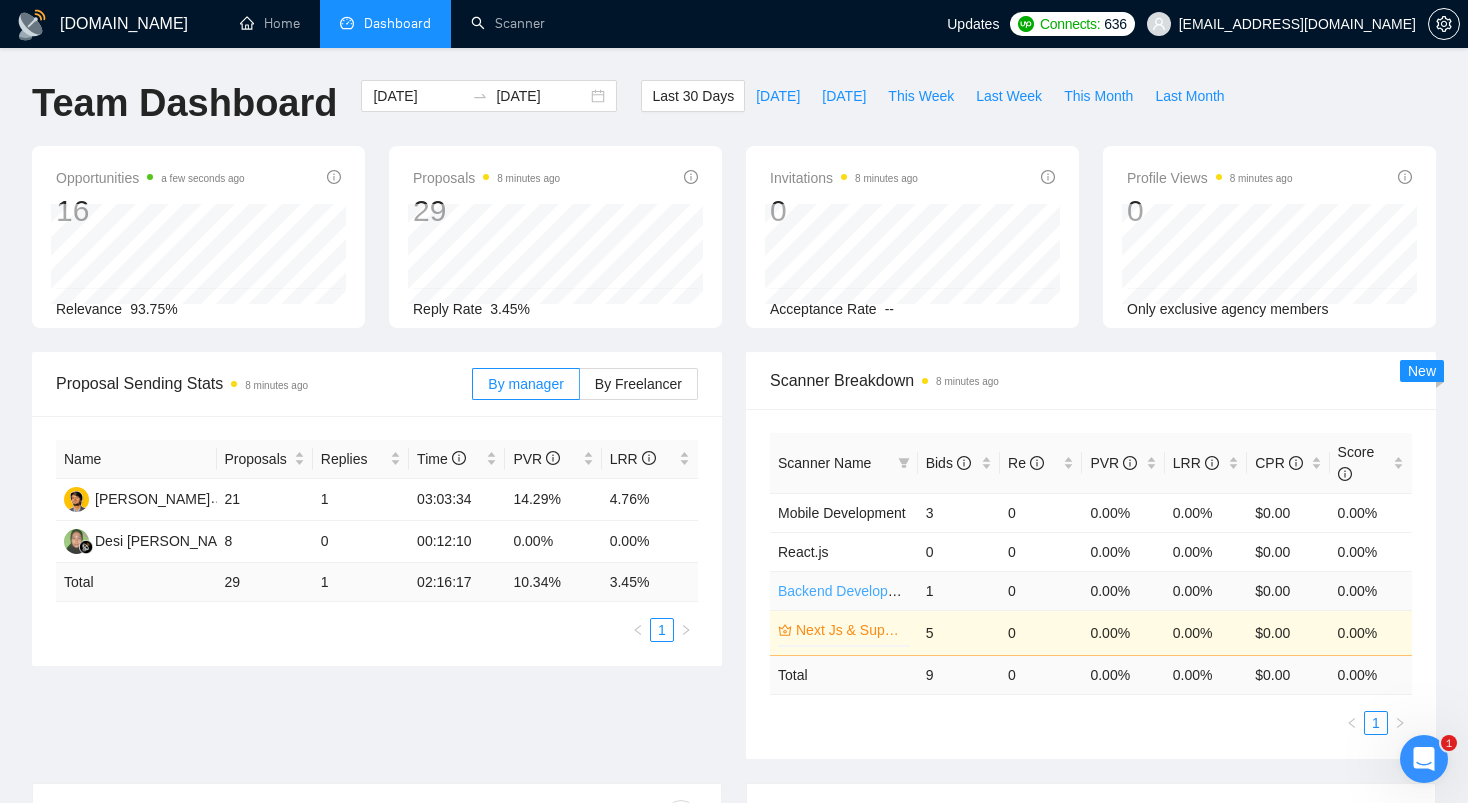 click on "Backend Development Python and Go" at bounding box center [897, 591] 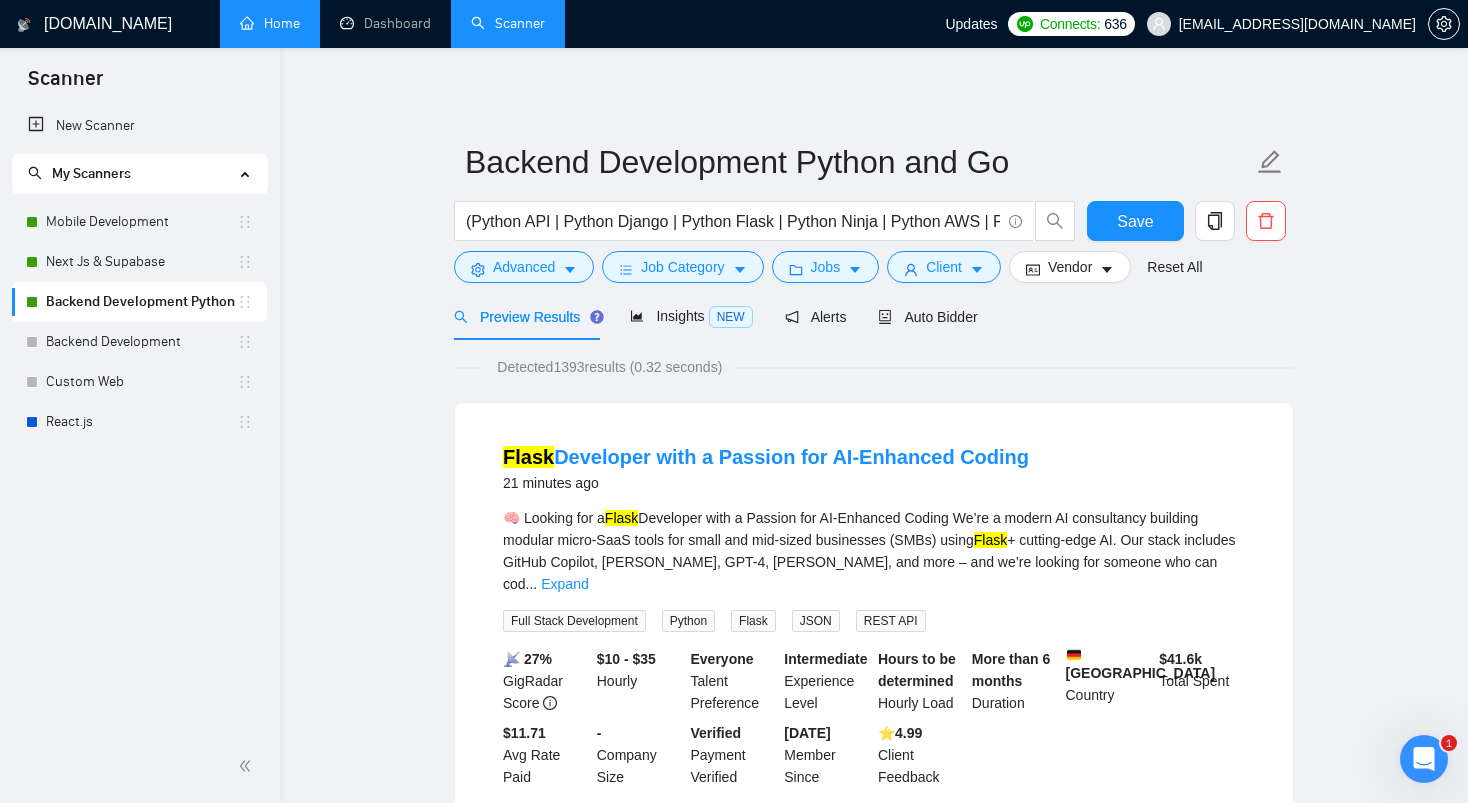 click on "Home" at bounding box center [270, 23] 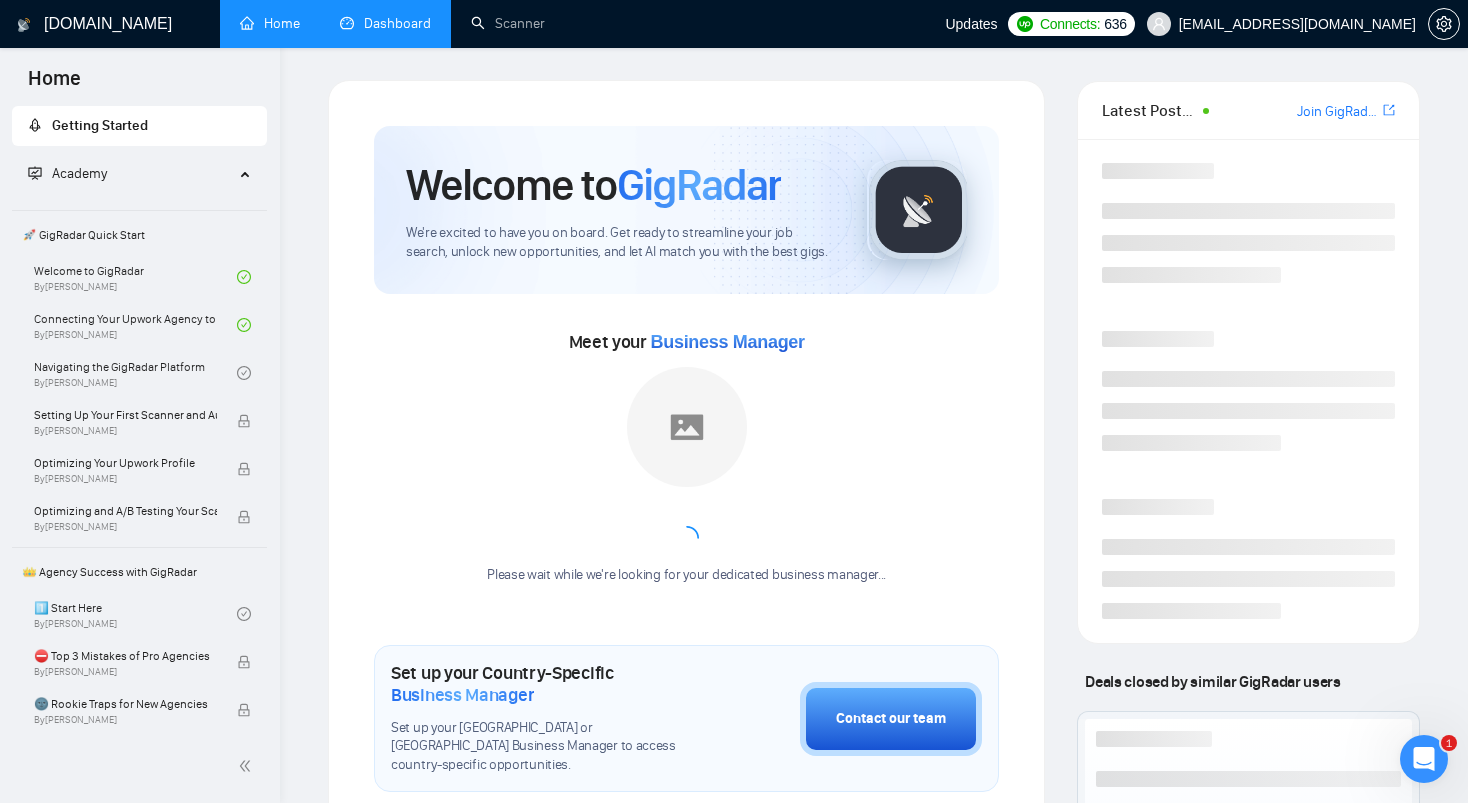 click on "Dashboard" at bounding box center (385, 23) 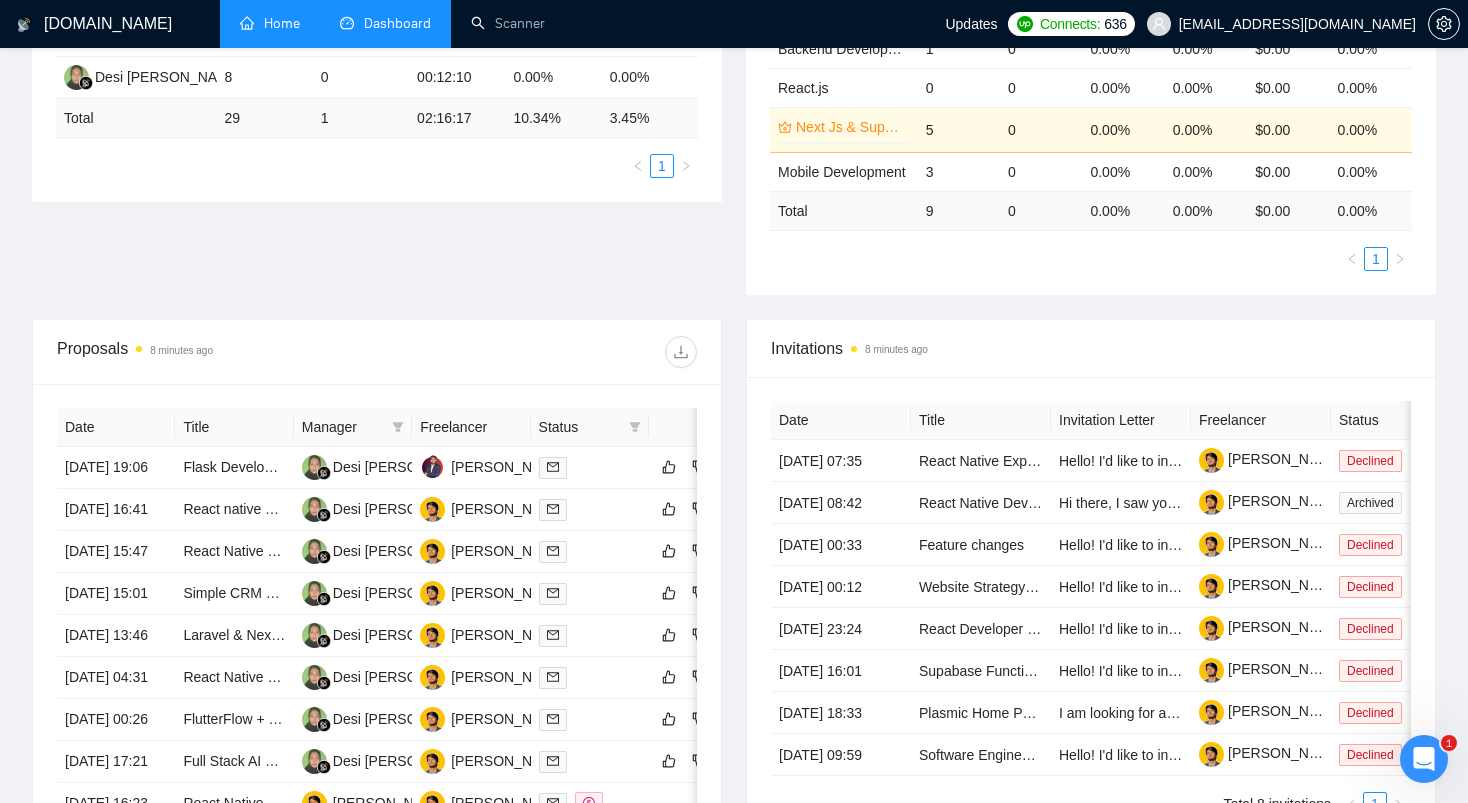 scroll, scrollTop: 469, scrollLeft: 0, axis: vertical 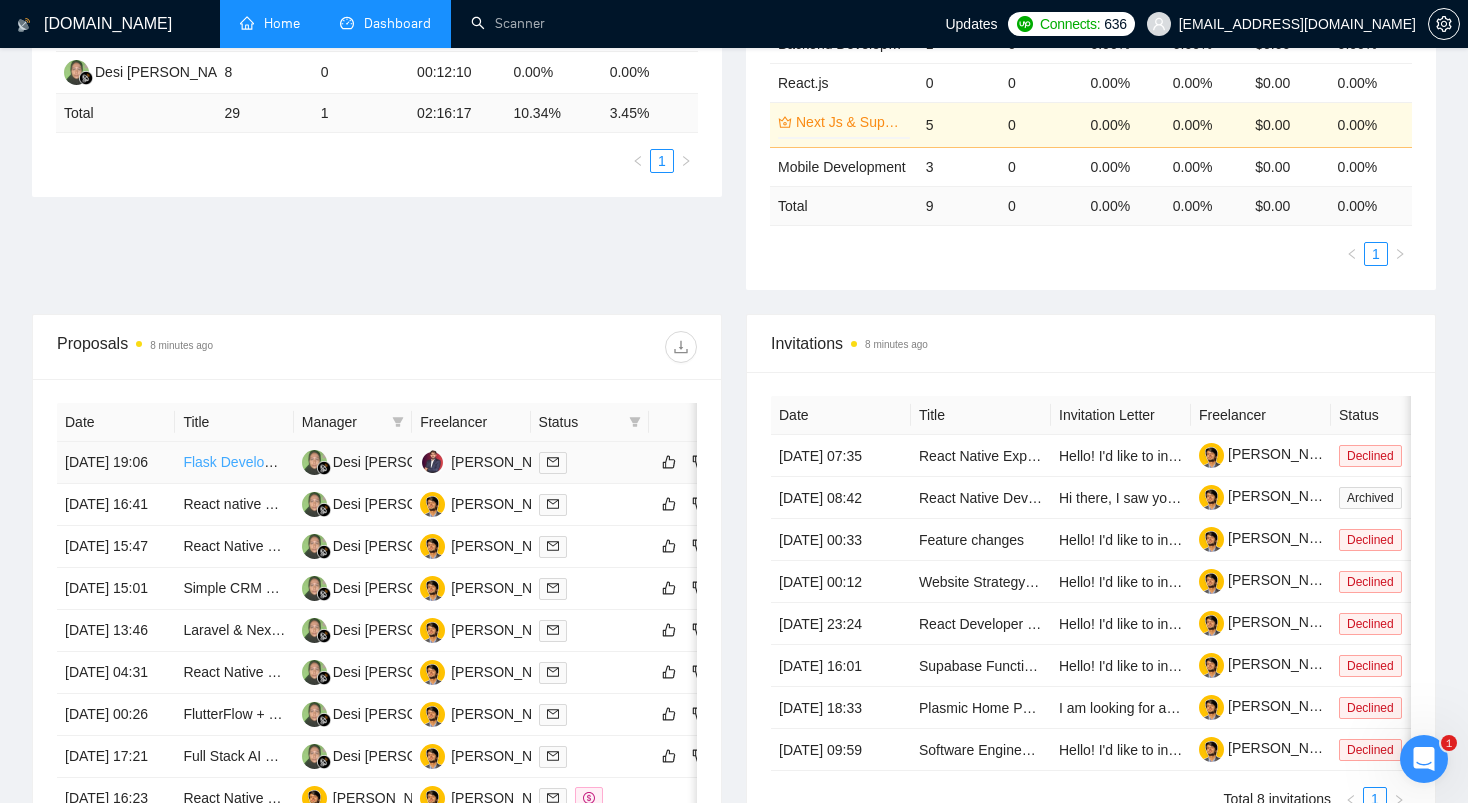 click on "Flask Developer with a Passion for AI-Enhanced Coding" at bounding box center [357, 462] 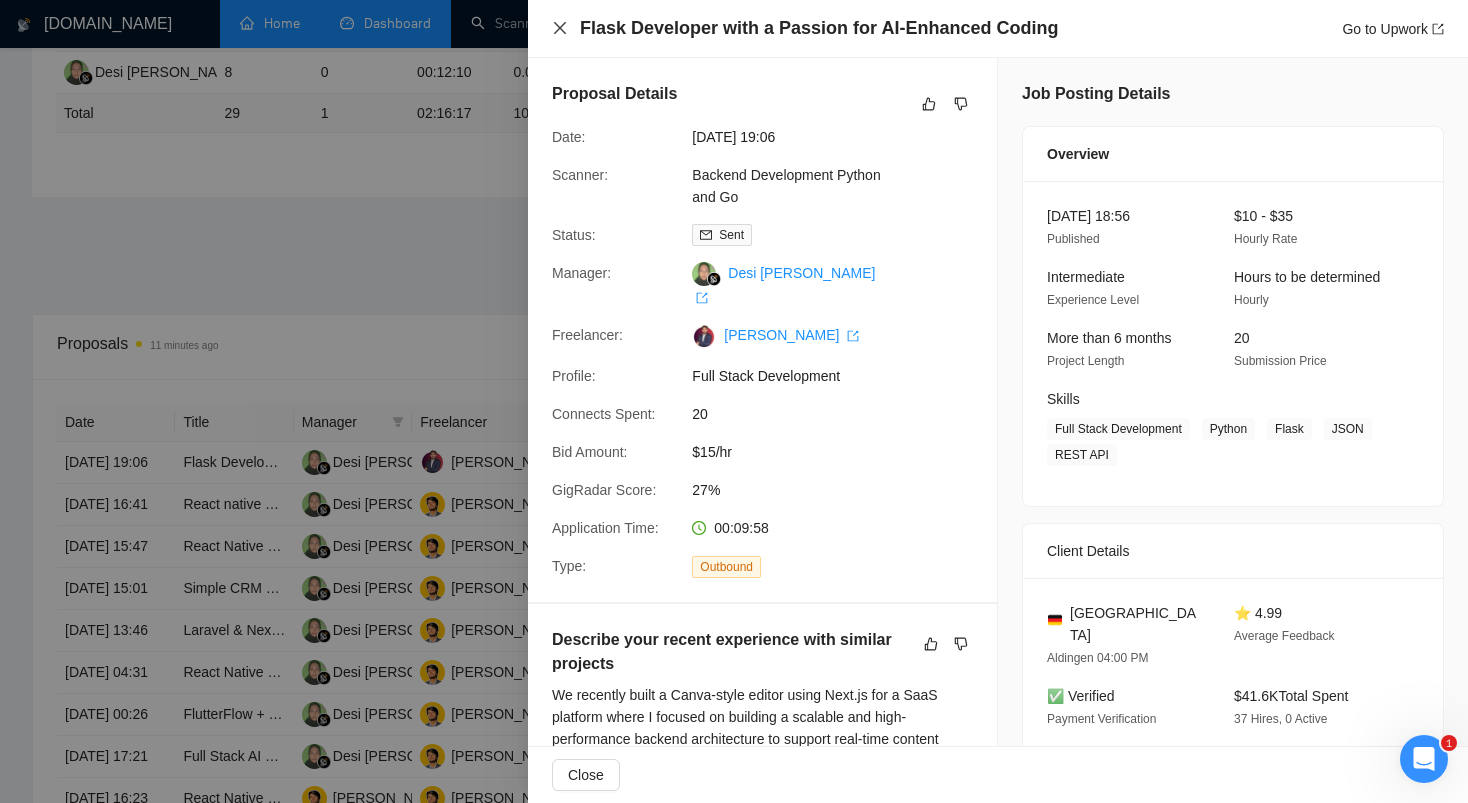 click 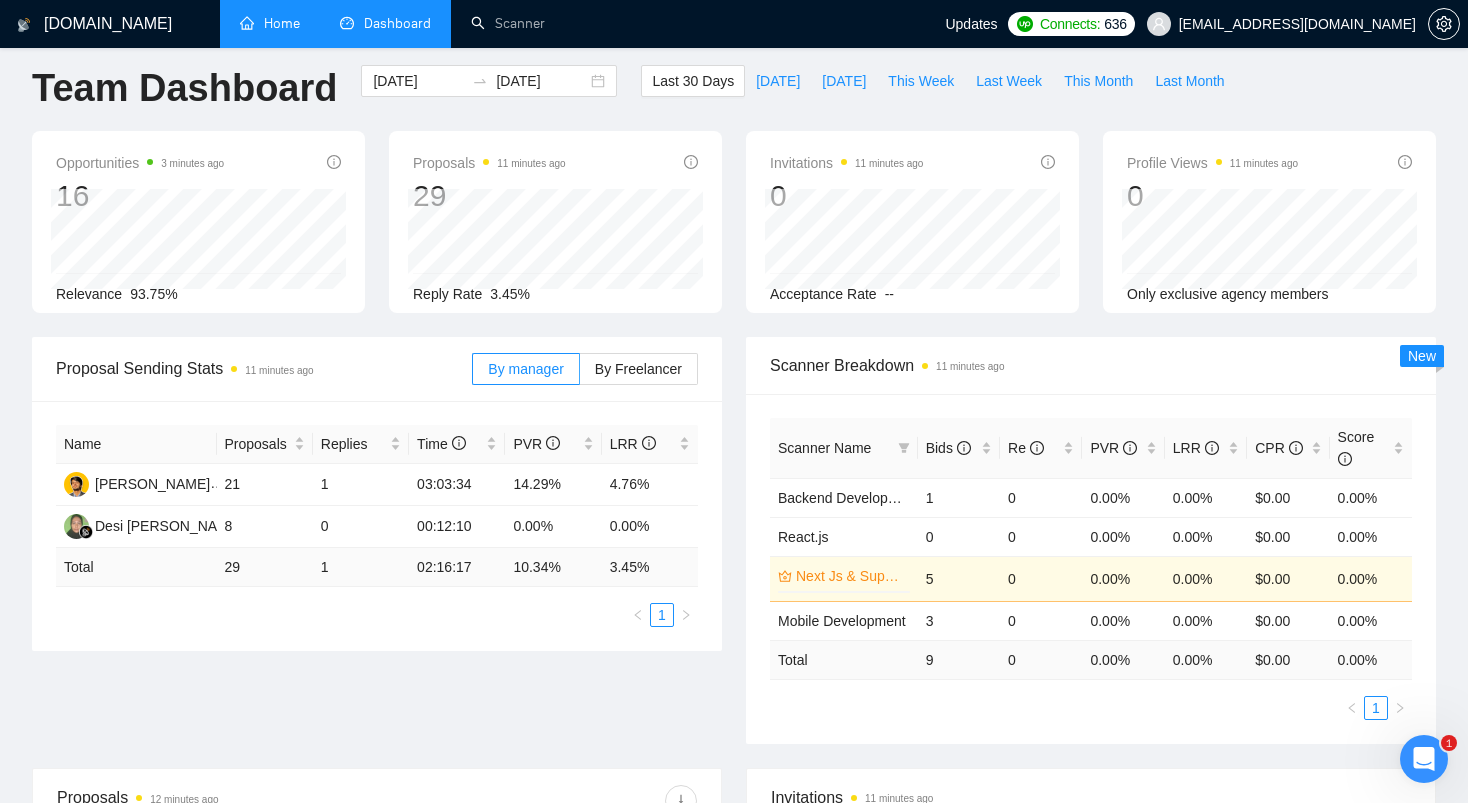 scroll, scrollTop: 0, scrollLeft: 0, axis: both 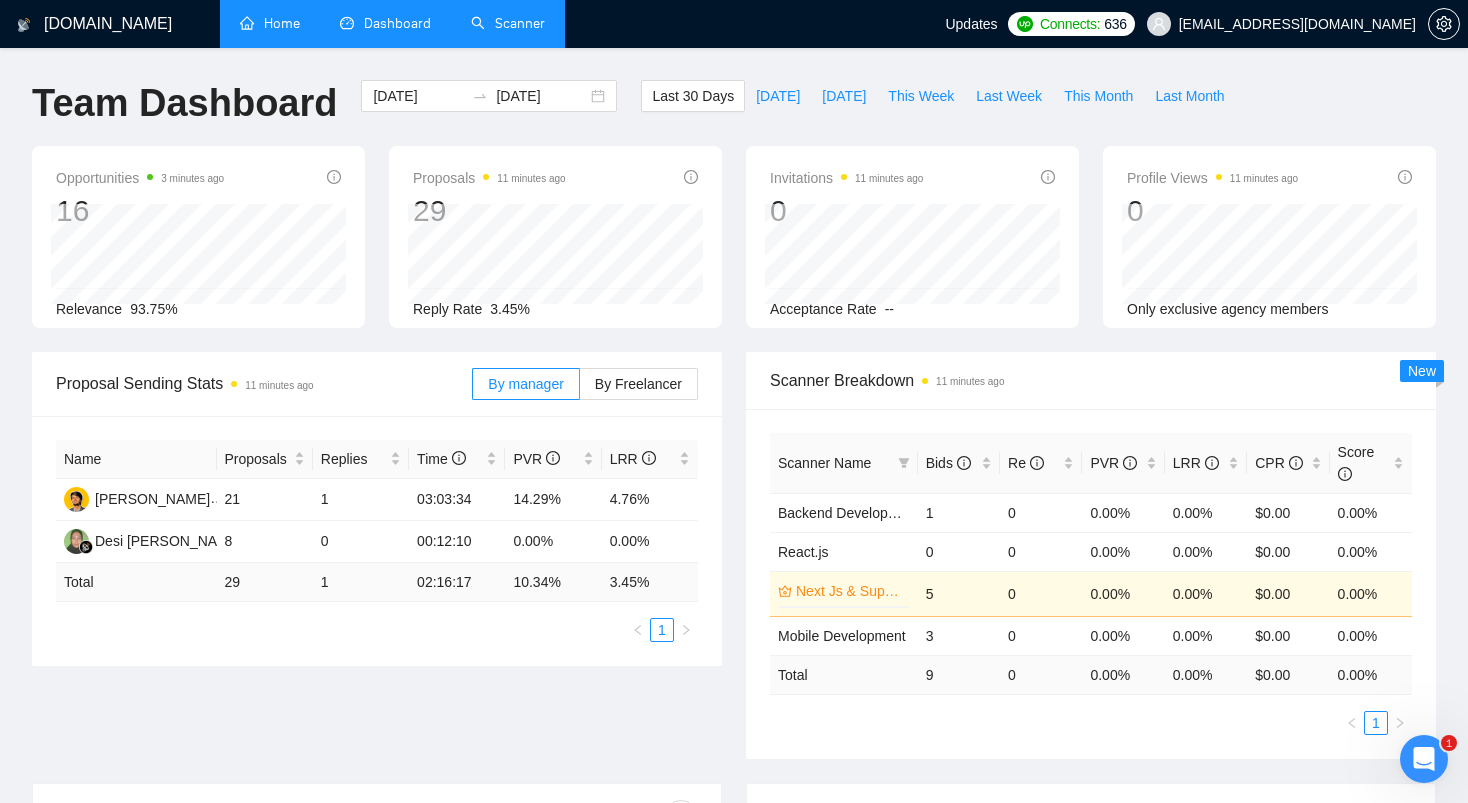 click on "Scanner" at bounding box center [508, 23] 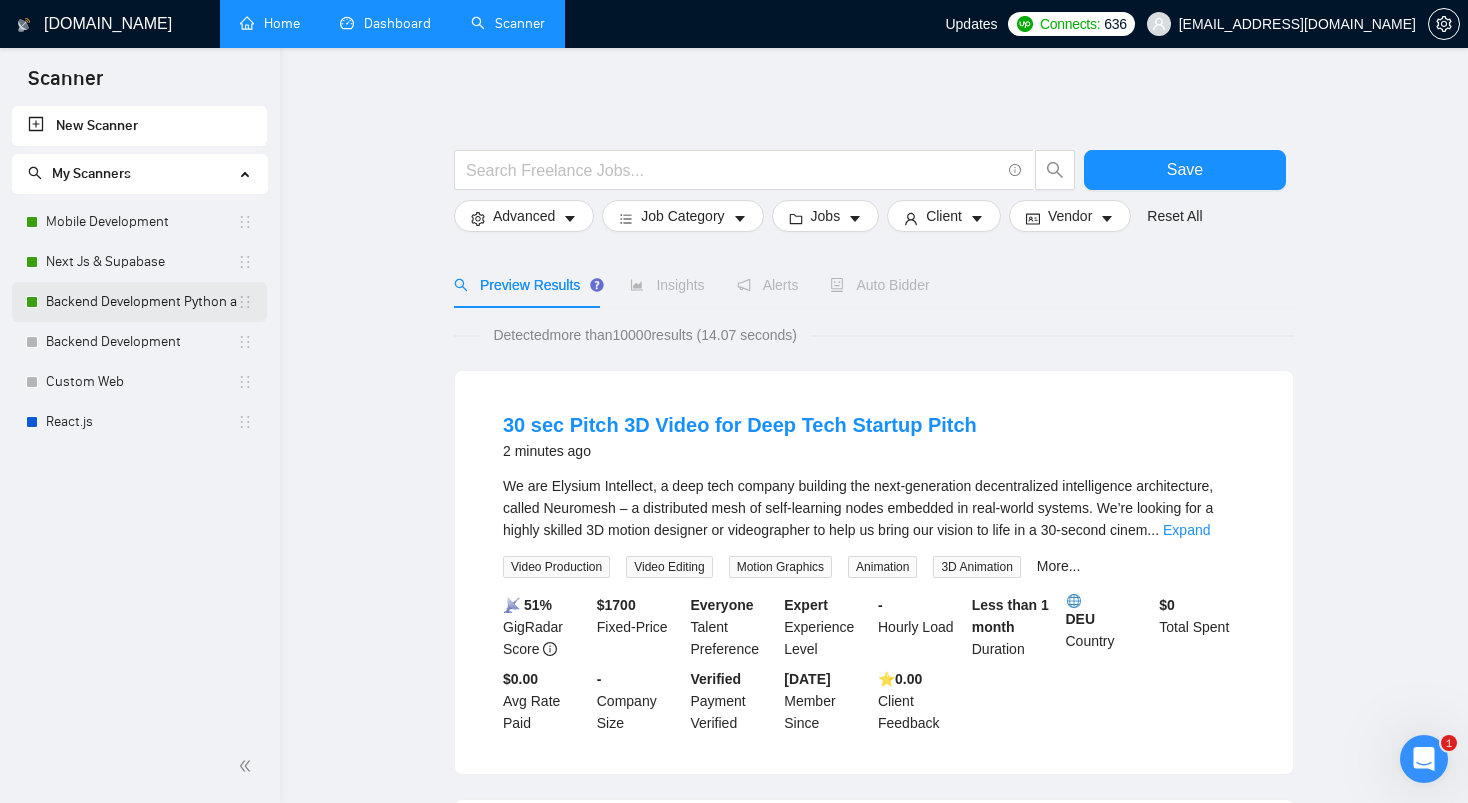 click on "Backend Development Python and Go" at bounding box center [141, 302] 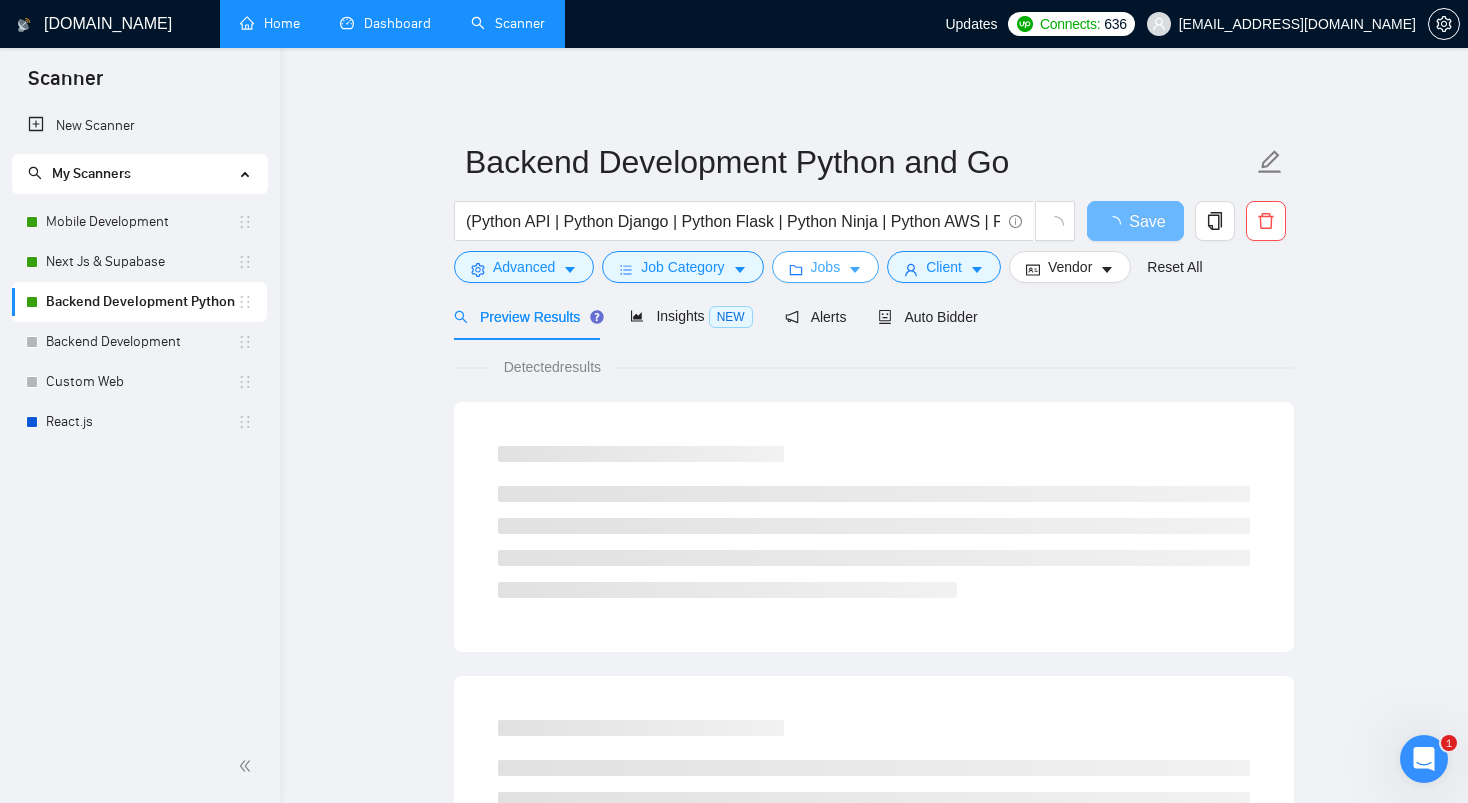 click 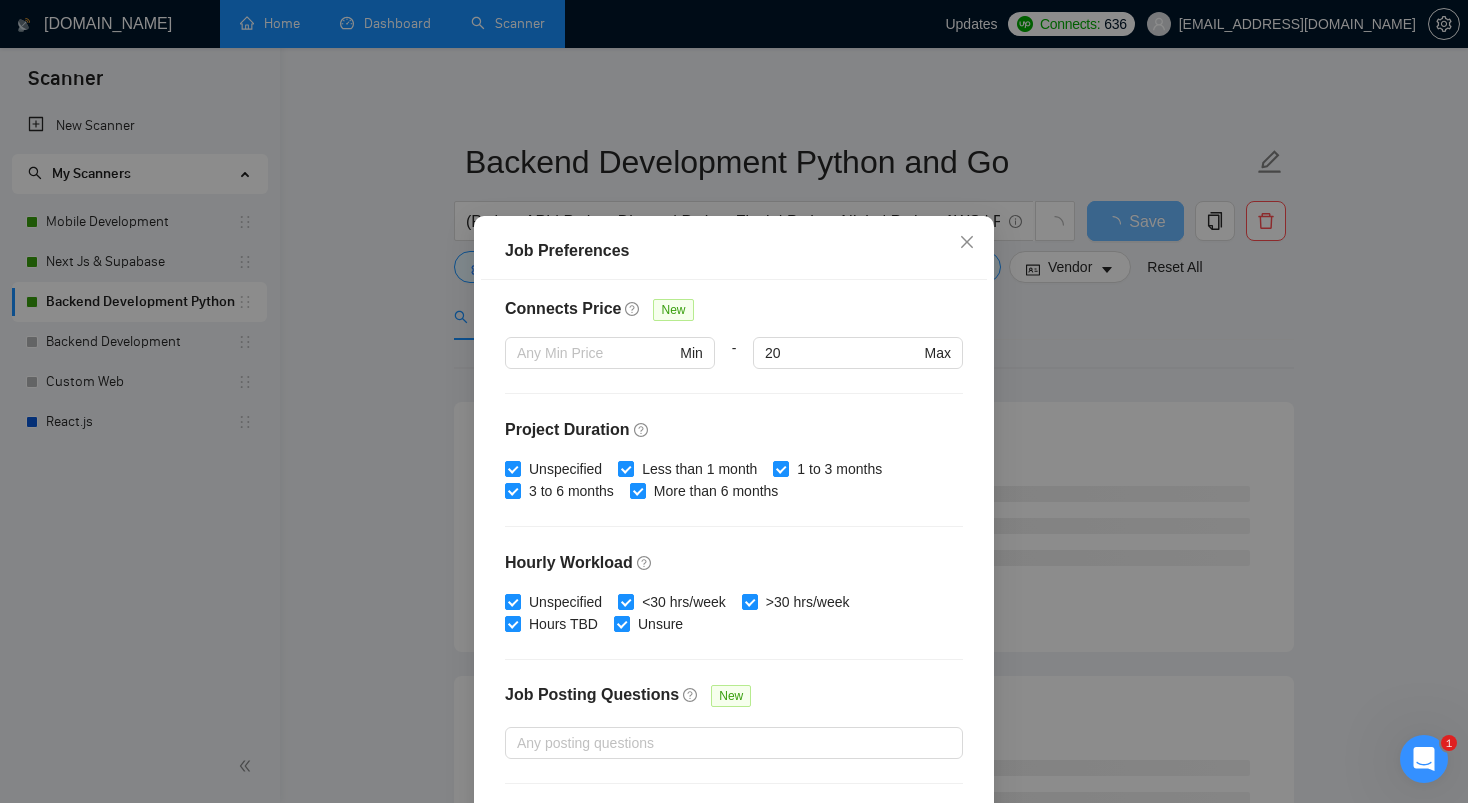 scroll, scrollTop: 565, scrollLeft: 0, axis: vertical 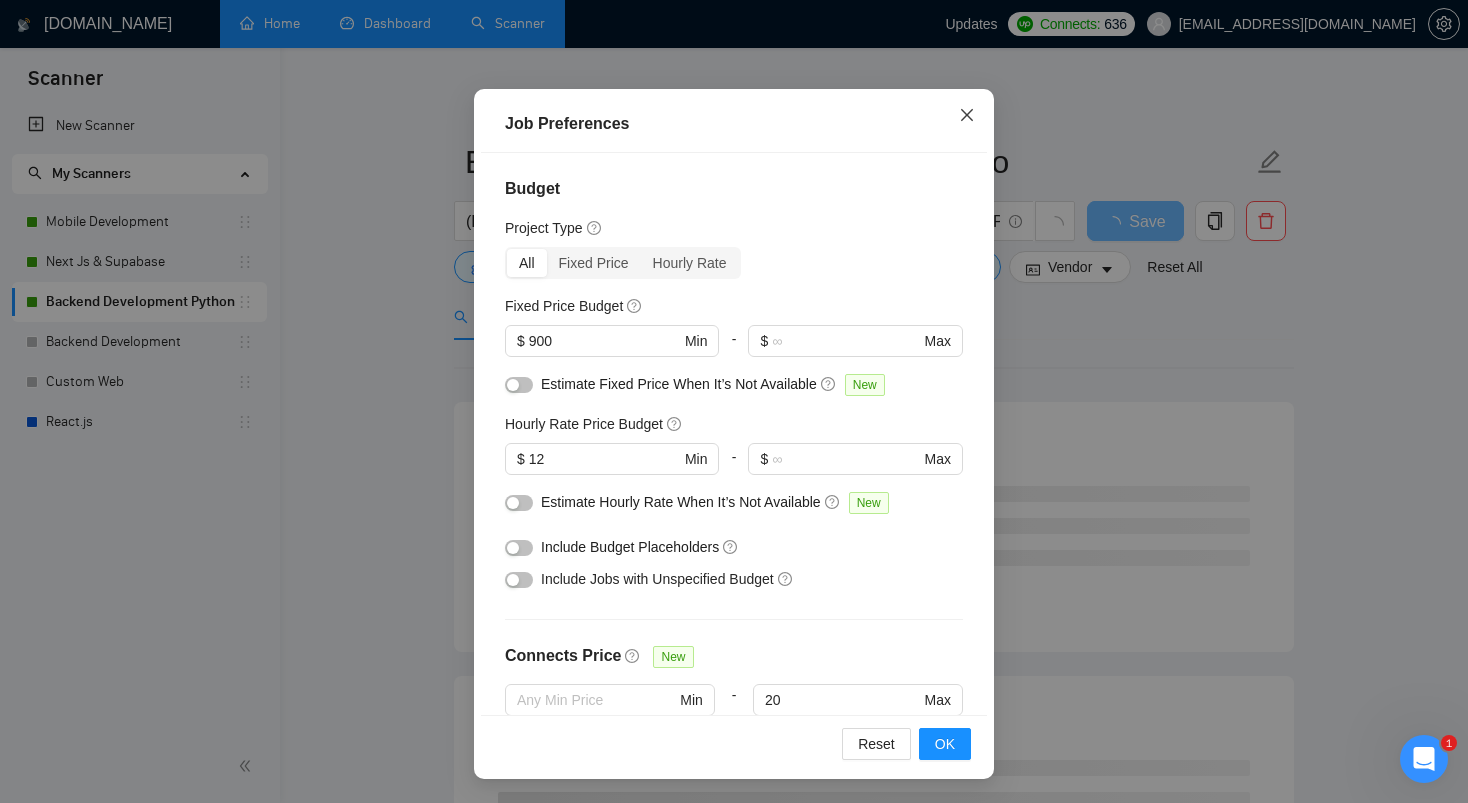 click 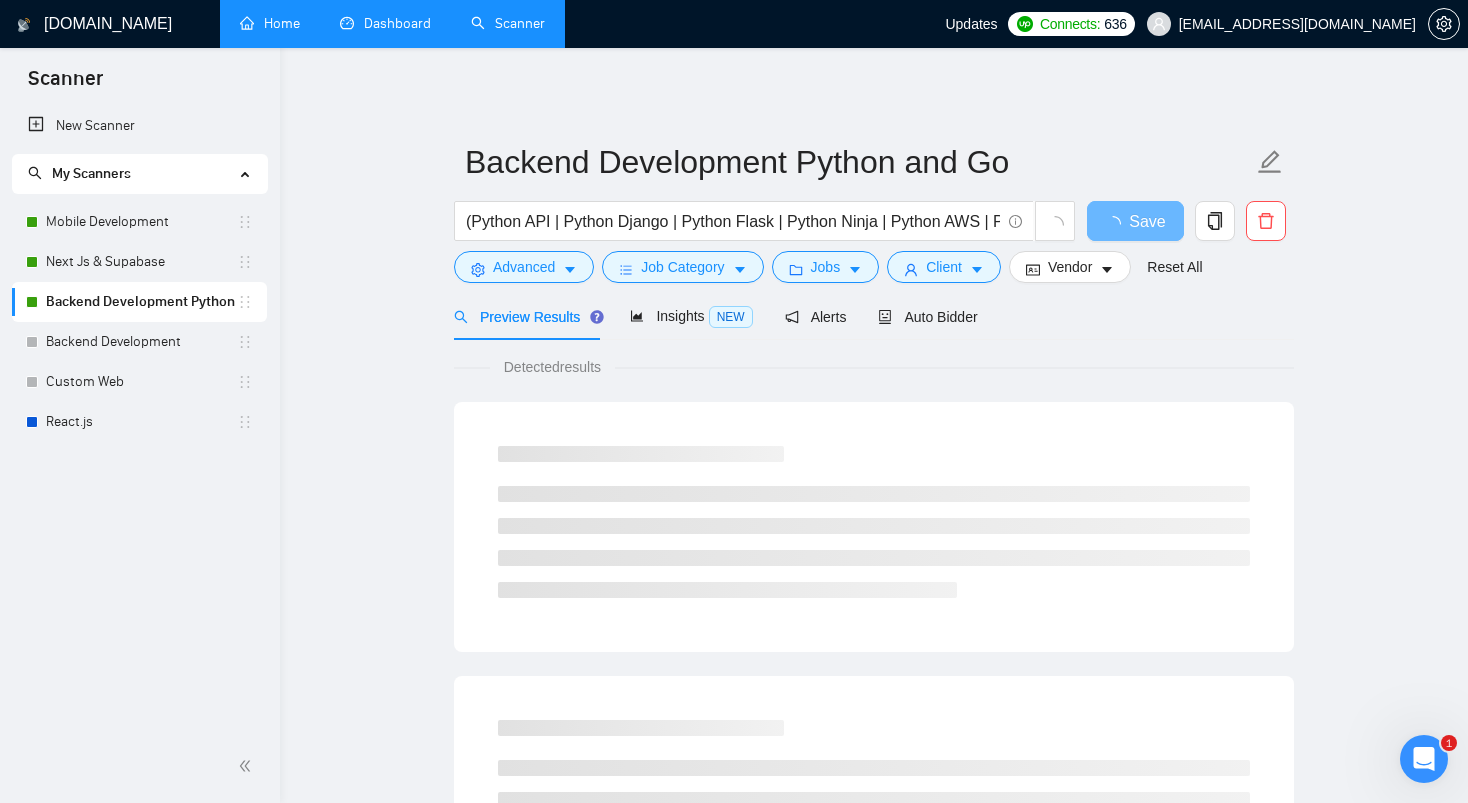 scroll, scrollTop: 31, scrollLeft: 0, axis: vertical 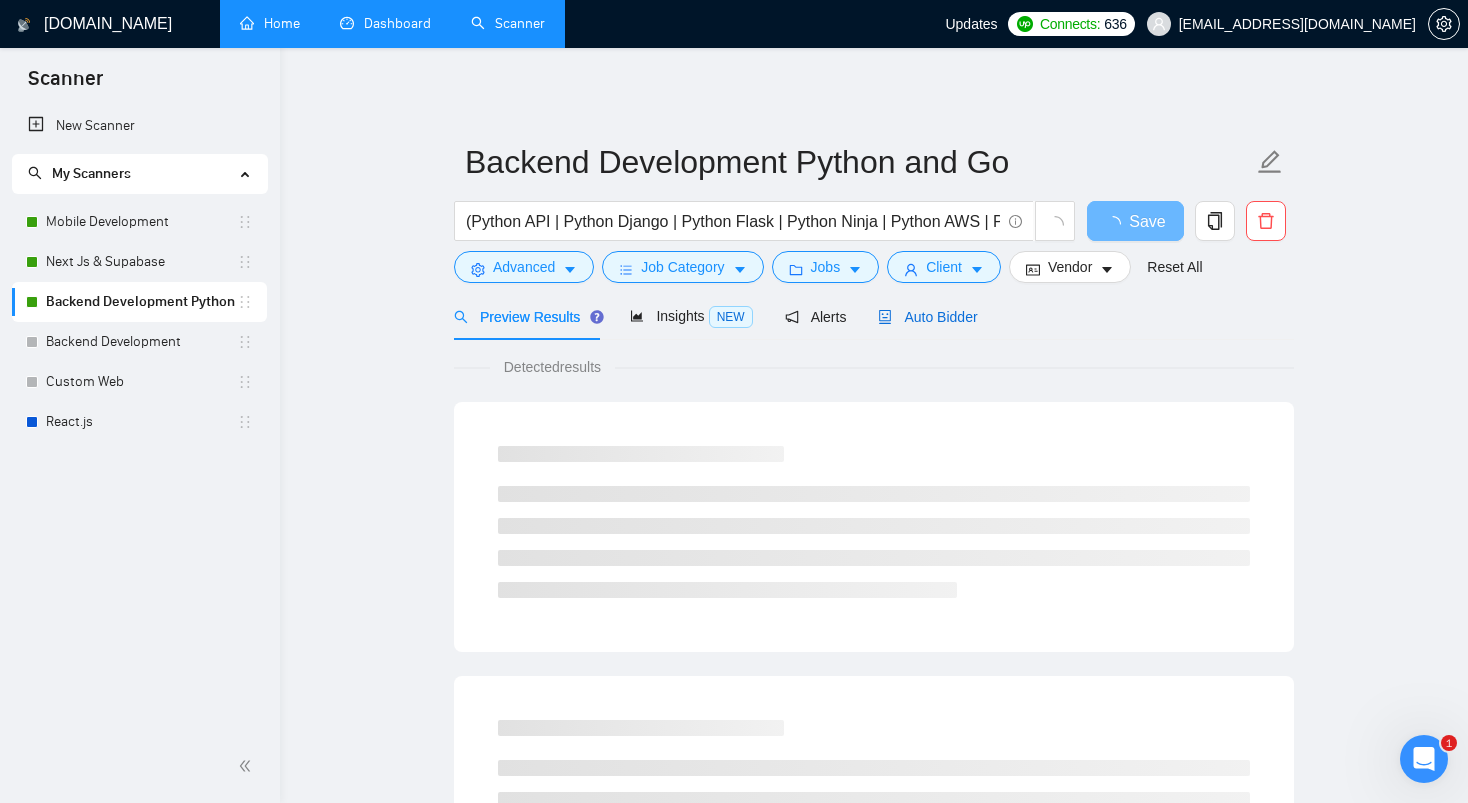 click on "Auto Bidder" at bounding box center (927, 317) 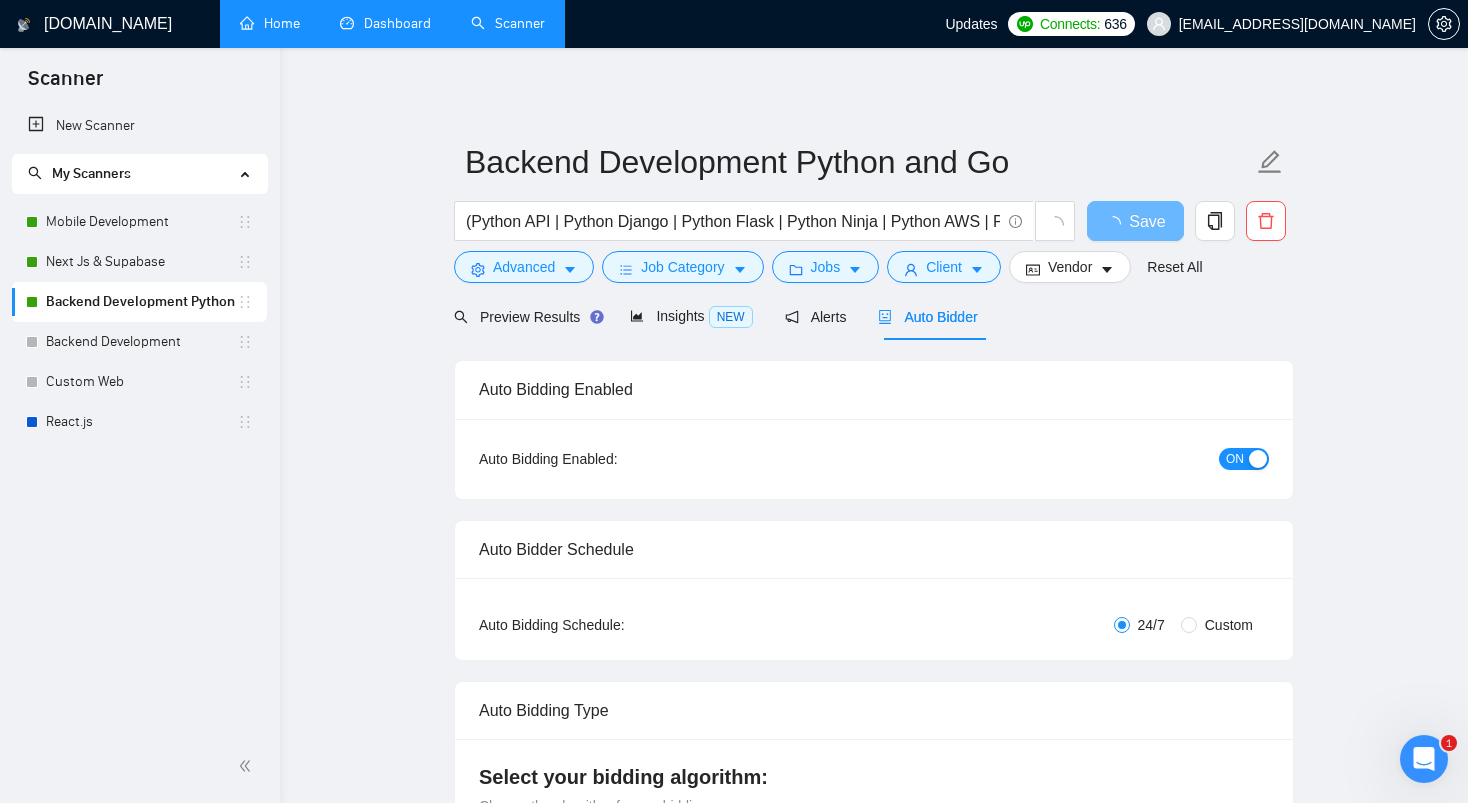type 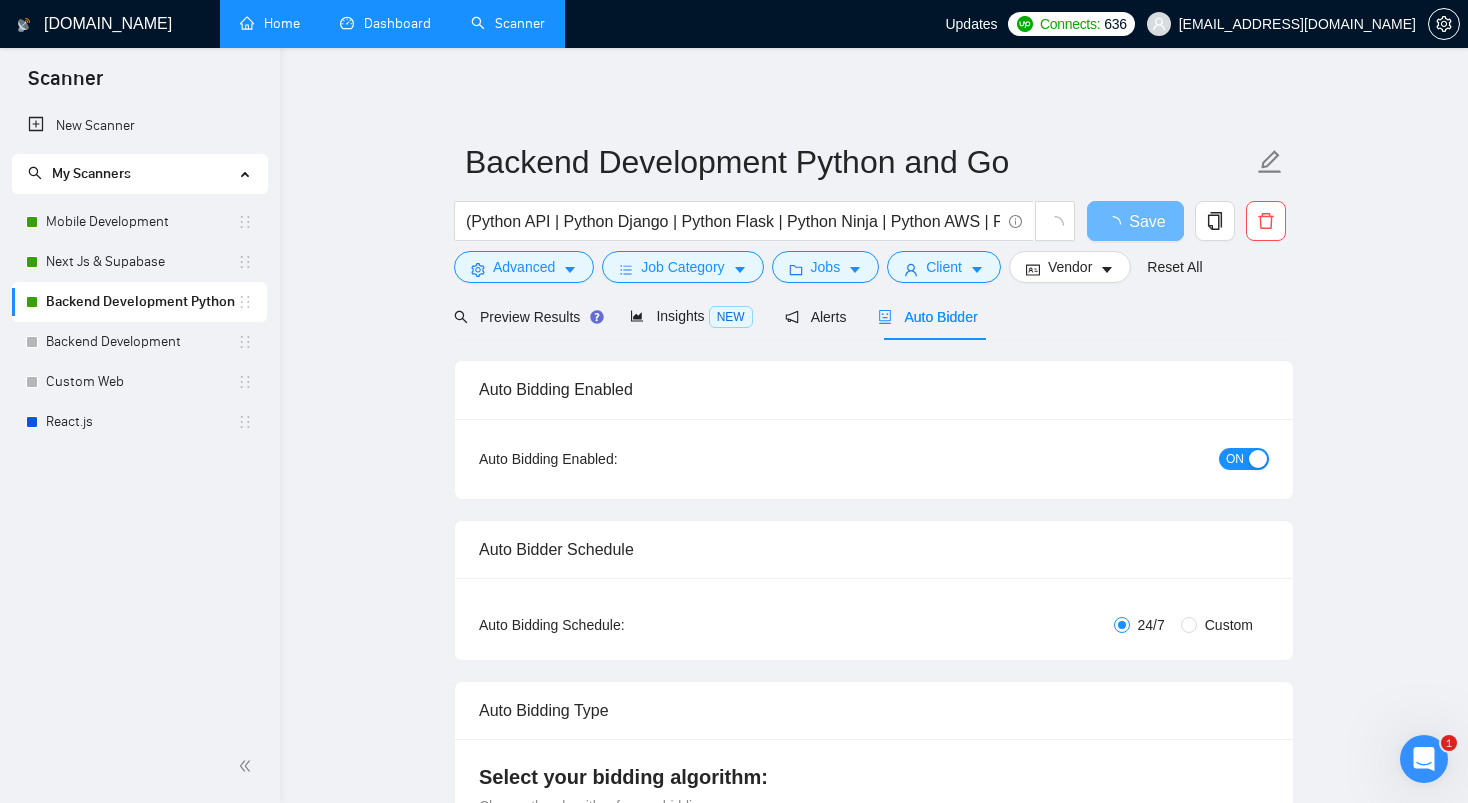 radio on "false" 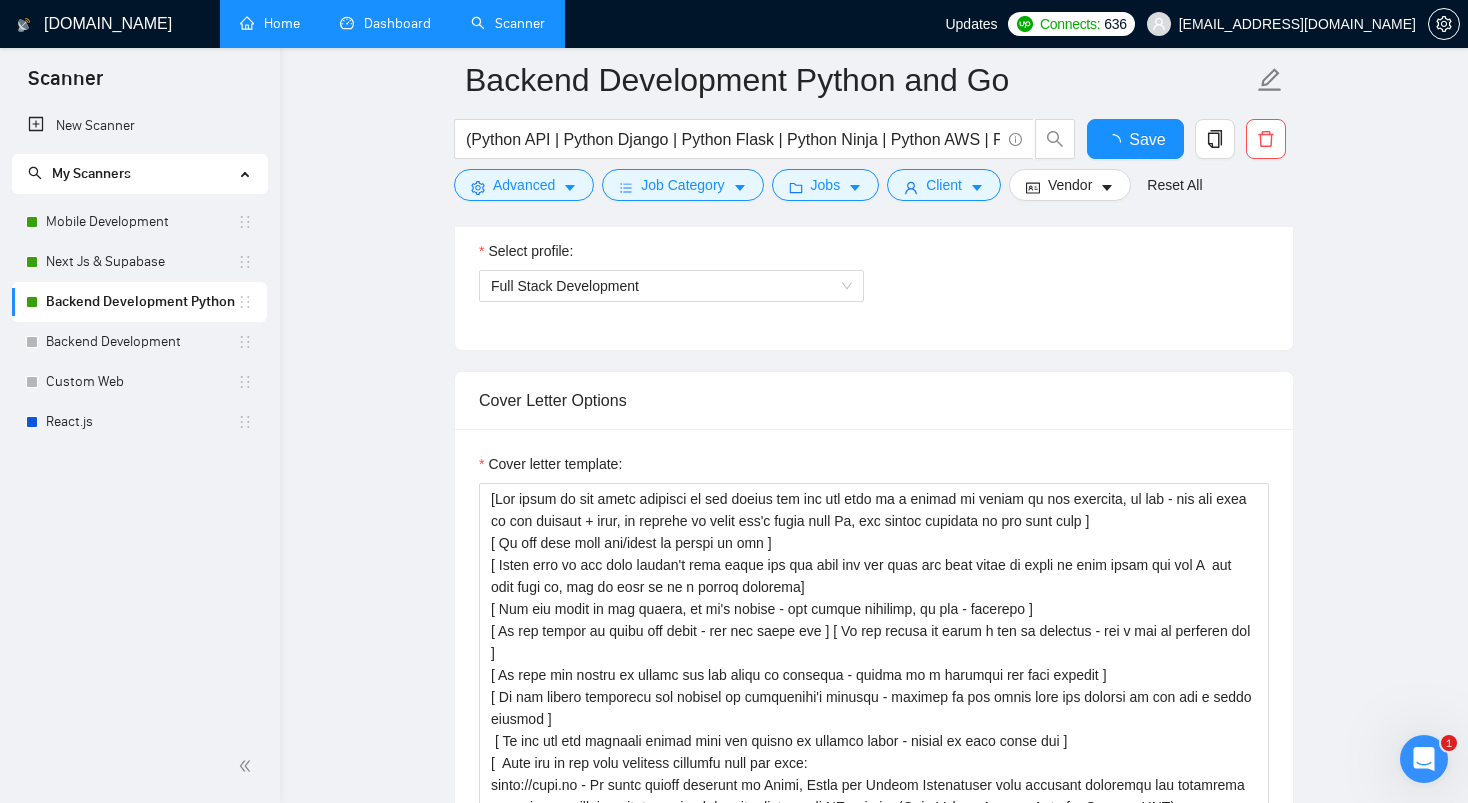 type 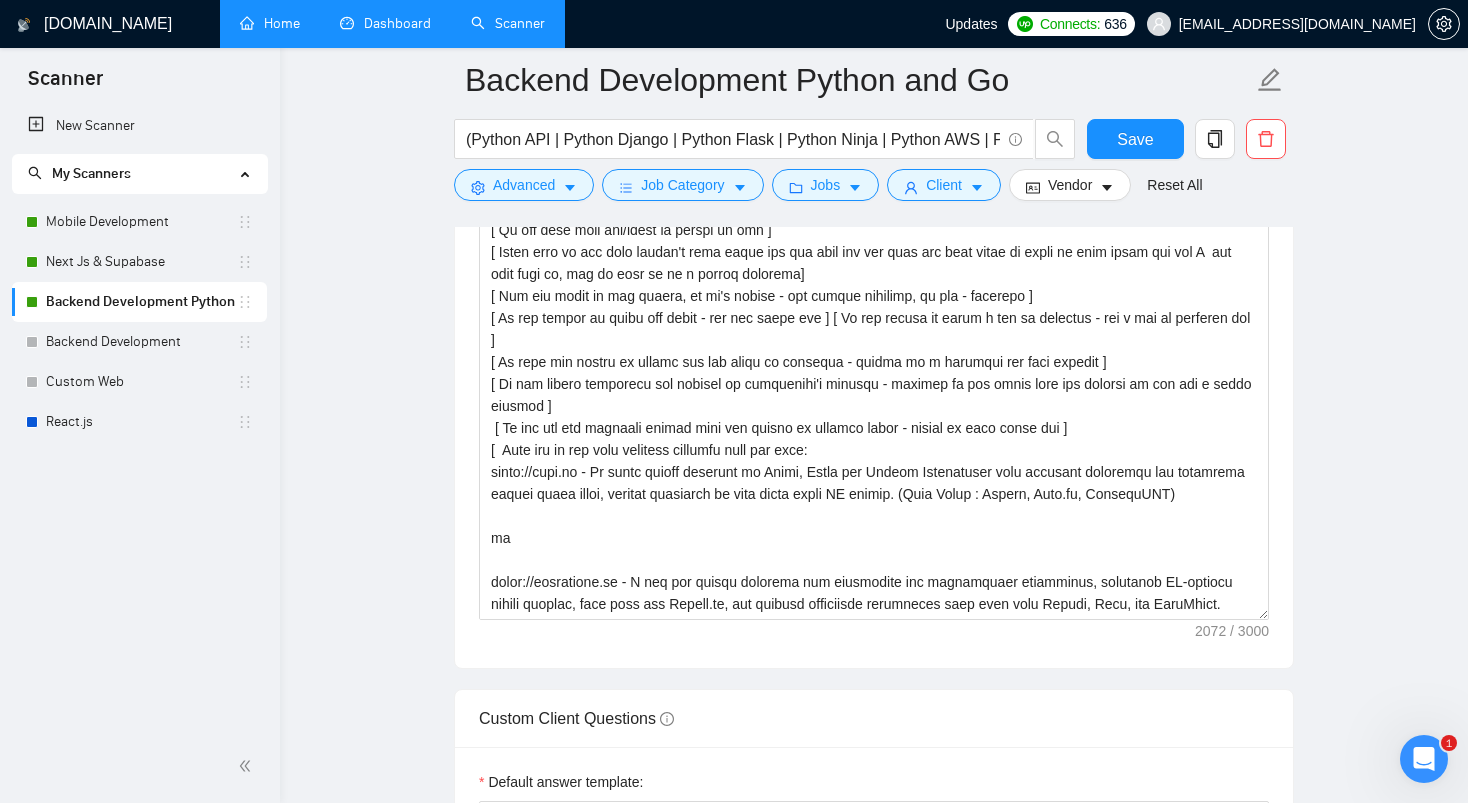 scroll, scrollTop: 1812, scrollLeft: 0, axis: vertical 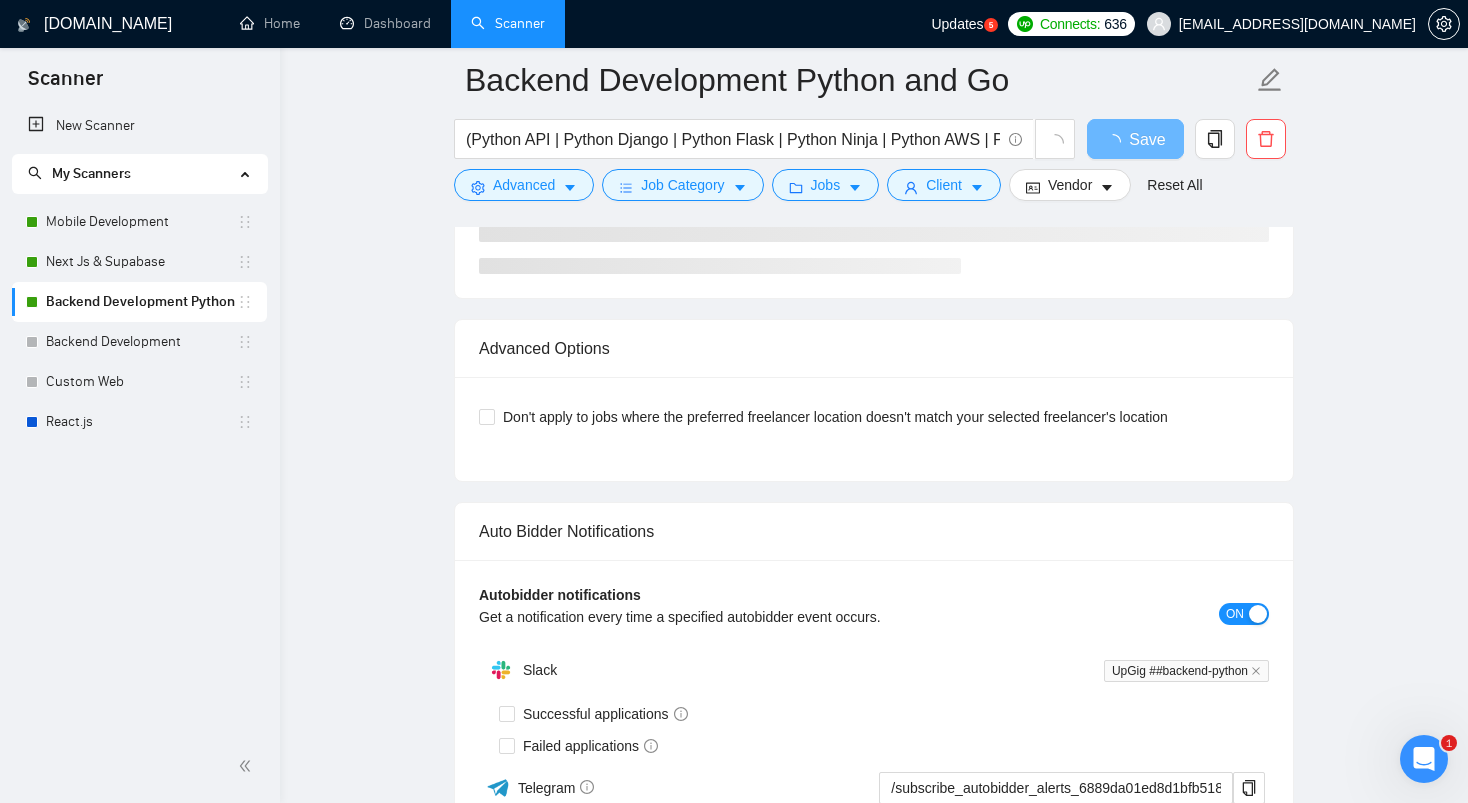 type 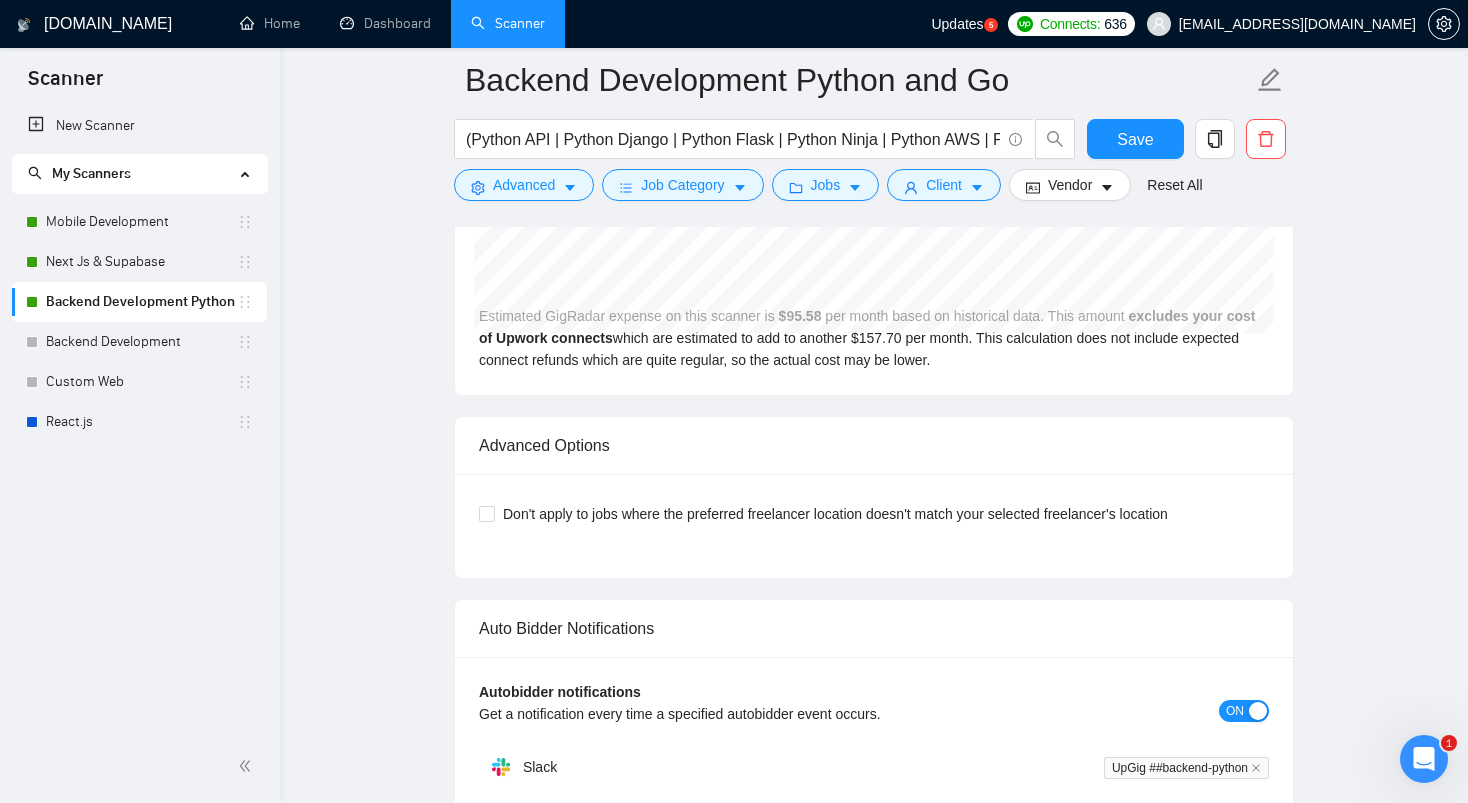 scroll, scrollTop: 3738, scrollLeft: 0, axis: vertical 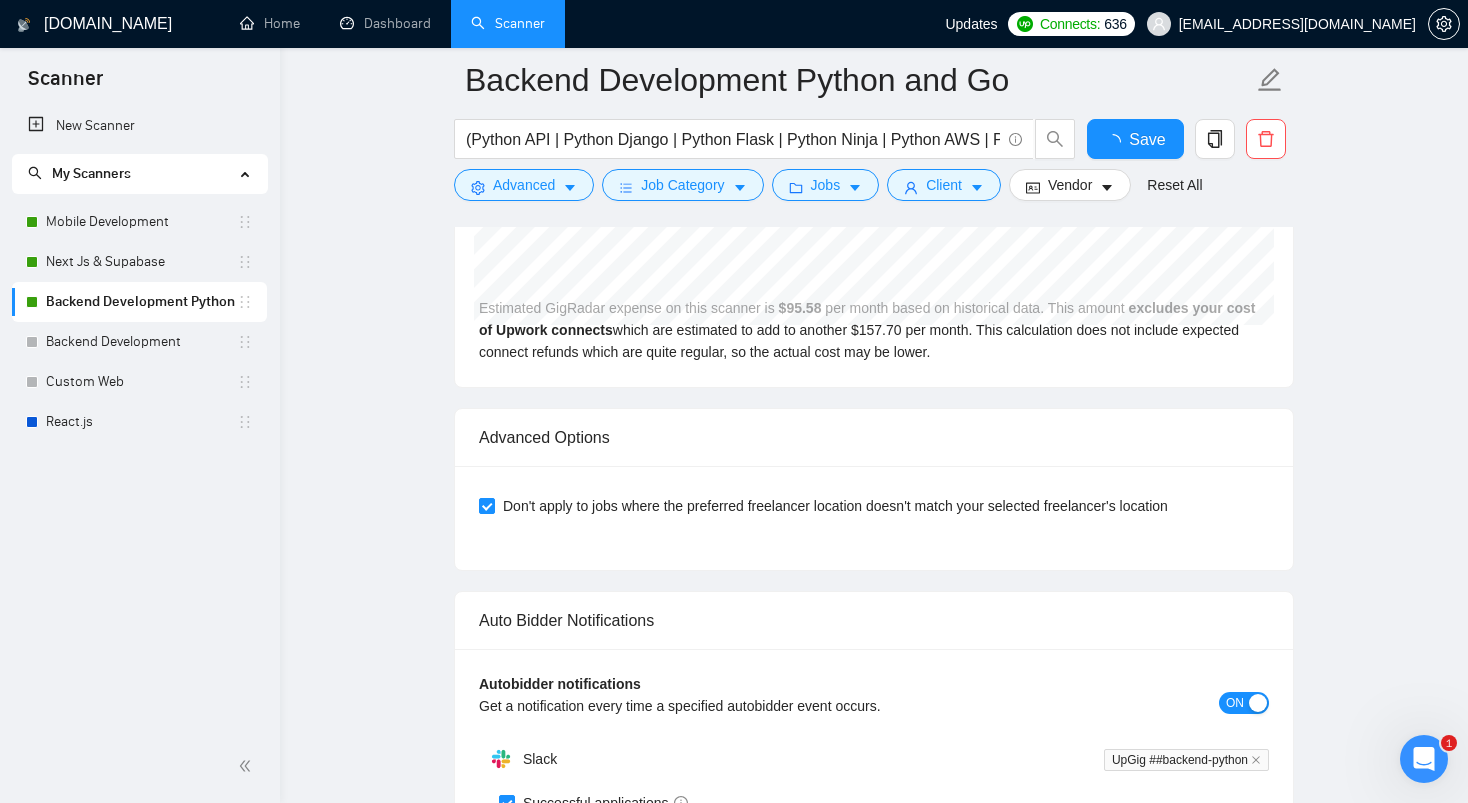 type 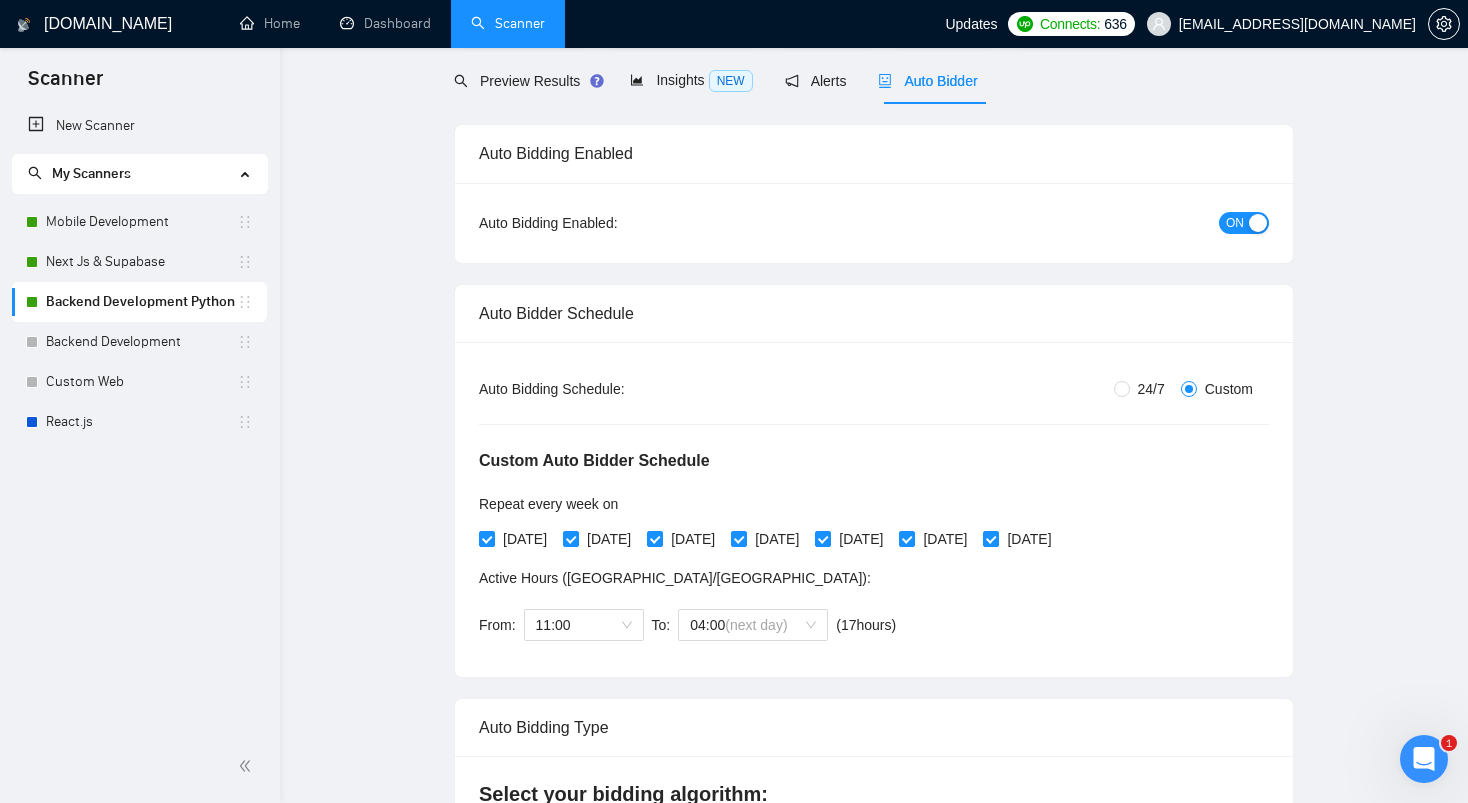 scroll, scrollTop: 0, scrollLeft: 0, axis: both 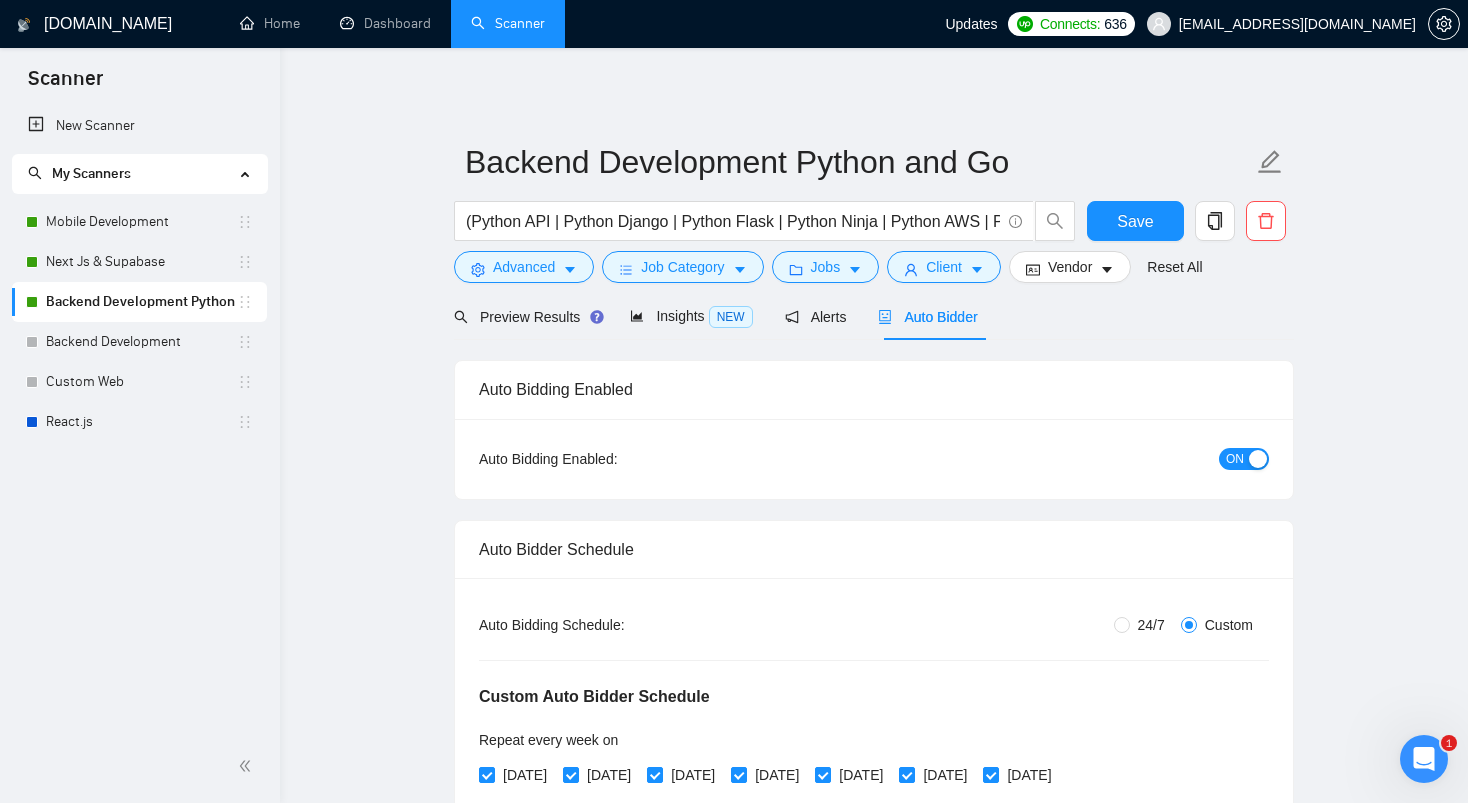 click on "Backend Development Python and Go (Python API | Python Django | Python Flask | Python Ninja | Python AWS | Python Automation) | ("Golang" | "GoLang" | "Go Lang" | "Go language" | "Go programming") Save Advanced   Job Category   Jobs   Client   Vendor   Reset All Preview Results Insights NEW Alerts Auto Bidder Auto Bidding Enabled Auto Bidding Enabled: ON Auto Bidder Schedule Auto Bidding Type: Automated (recommended) Semi-automated Auto Bidding Schedule: 24/7 Custom Custom Auto Bidder Schedule Repeat every week on Monday Tuesday Wednesday Thursday Friday Saturday Sunday Active Hours ( Asia/Karachi ): From: 11:00 To: 04:00  (next day) ( 17  hours) Asia/Karachi Auto Bidding Type Select your bidding algorithm: Choose the algorithm for you bidding. The price per proposal does not include your connects expenditure. Template Bidder Works great for narrow segments and short cover letters that don't change. 0.50  credits / proposal Sardor AI 🤖 Personalise your cover letter with ai [placeholders] 1.00  credits 👑" at bounding box center (874, 2548) 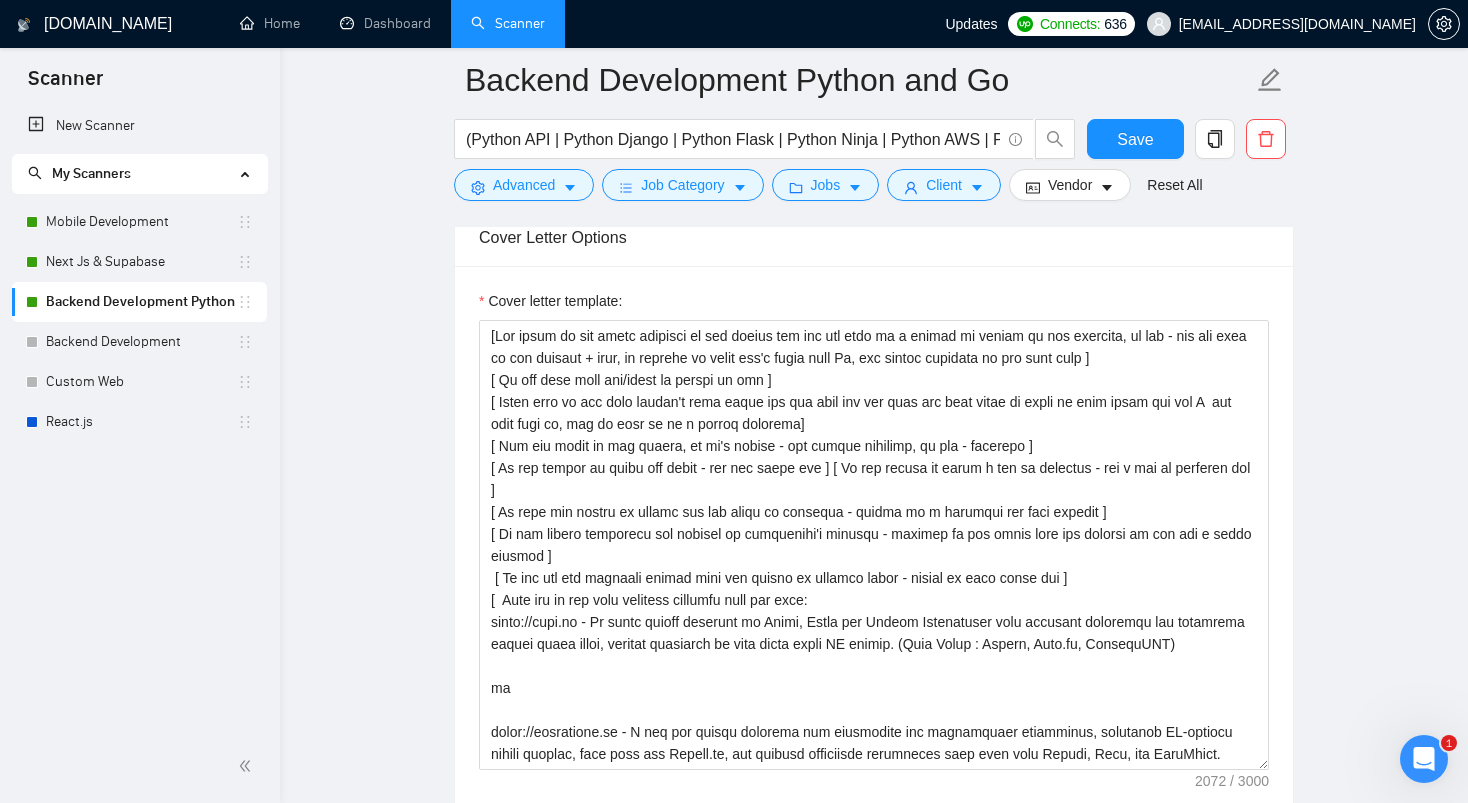 scroll, scrollTop: 1575, scrollLeft: 0, axis: vertical 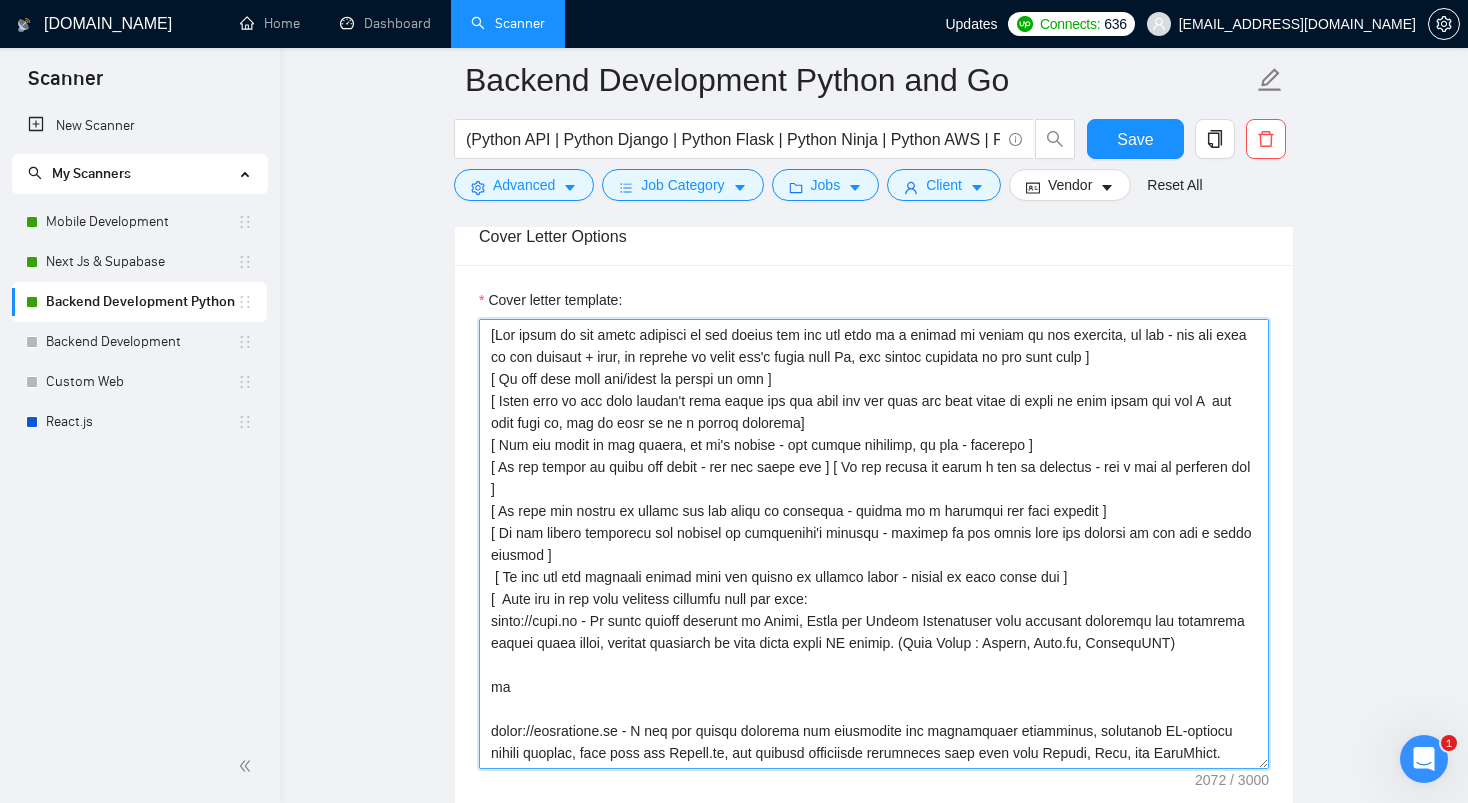 click on "Cover letter template:" at bounding box center [874, 544] 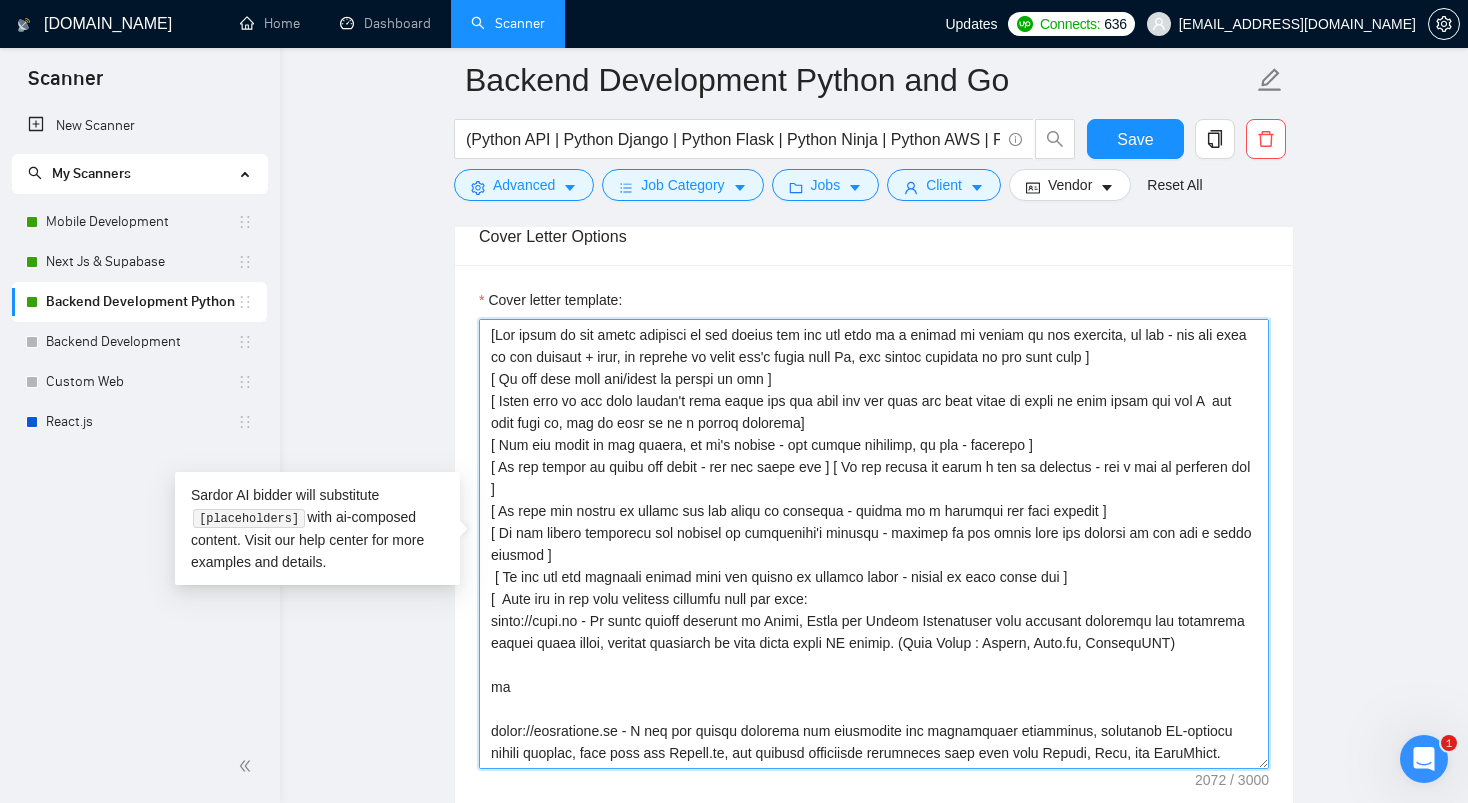 click on "Cover letter template:" at bounding box center (874, 544) 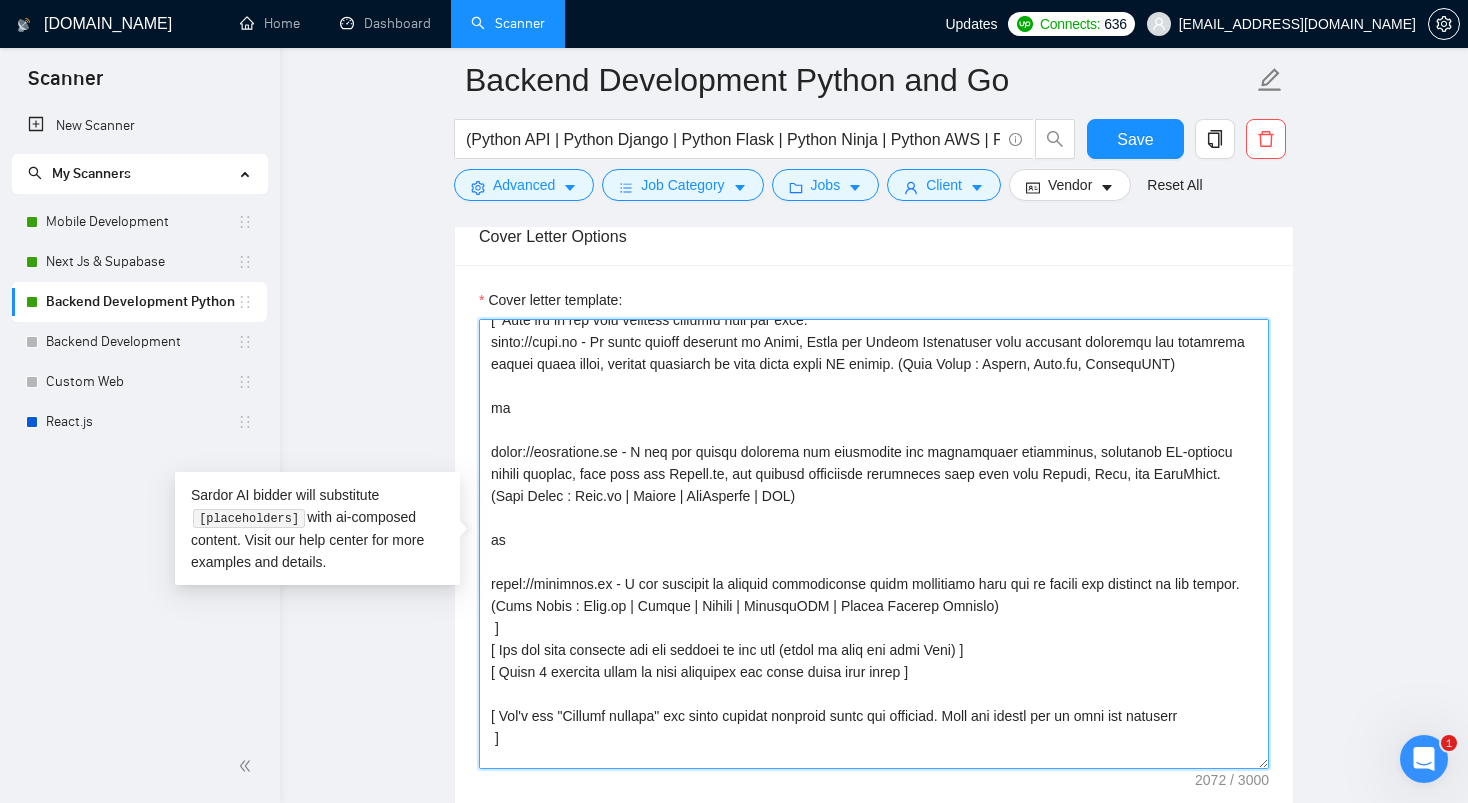 scroll, scrollTop: 308, scrollLeft: 0, axis: vertical 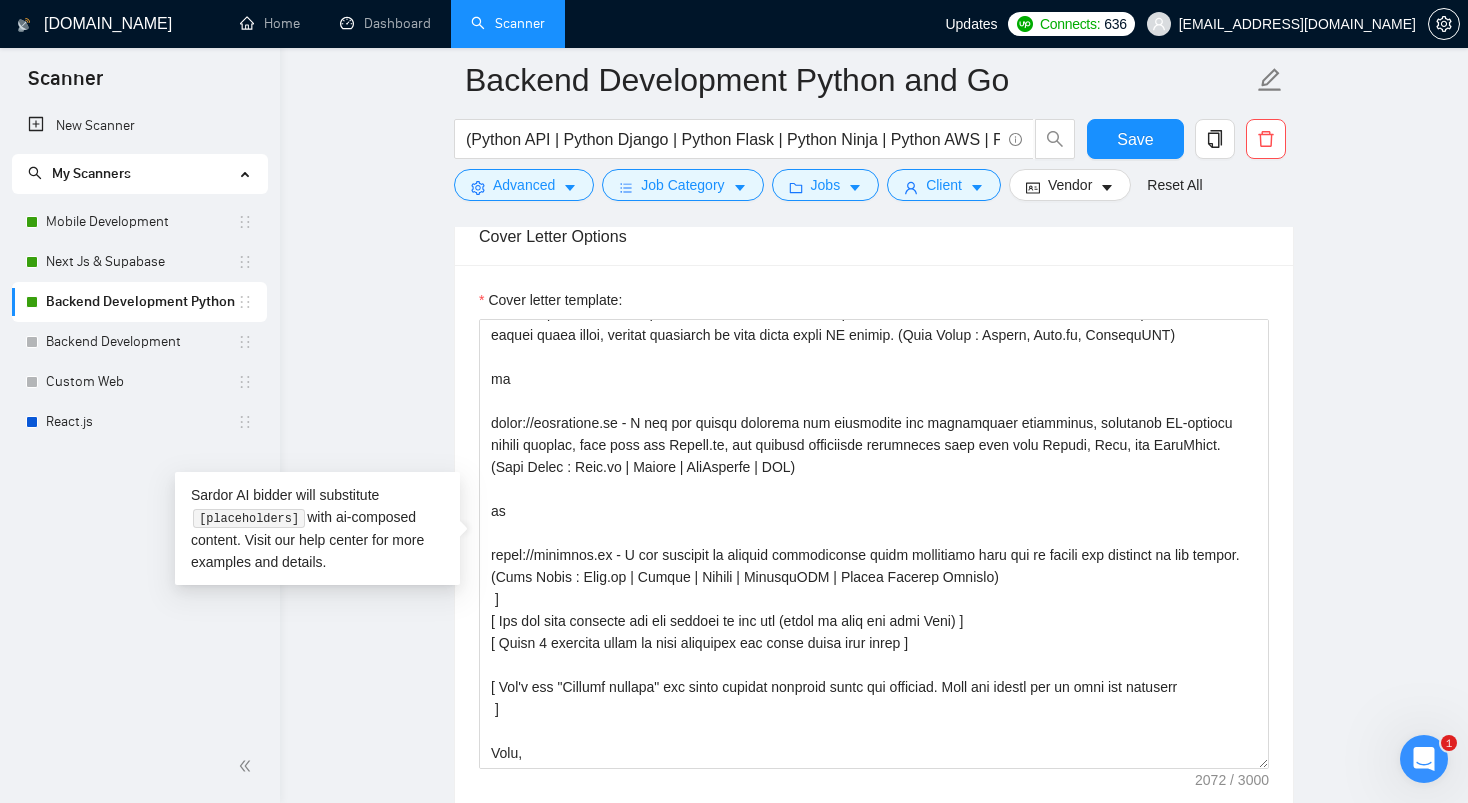click on "Backend Development Python and Go (Python API | Python Django | Python Flask | Python Ninja | Python AWS | Python Automation) | ("Golang" | "GoLang" | "Go Lang" | "Go language" | "Go programming") Save Advanced   Job Category   Jobs   Client   Vendor   Reset All Preview Results Insights NEW Alerts Auto Bidder Auto Bidding Enabled Auto Bidding Enabled: ON Auto Bidder Schedule Auto Bidding Type: Automated (recommended) Semi-automated Auto Bidding Schedule: 24/7 Custom Custom Auto Bidder Schedule Repeat every week on Monday Tuesday Wednesday Thursday Friday Saturday Sunday Active Hours ( Asia/Karachi ): From: 11:00 To: 04:00  (next day) ( 17  hours) Asia/Karachi Auto Bidding Type Select your bidding algorithm: Choose the algorithm for you bidding. The price per proposal does not include your connects expenditure. Template Bidder Works great for narrow segments and short cover letters that don't change. 0.50  credits / proposal Sardor AI 🤖 Personalise your cover letter with ai [placeholders] 1.00  credits 👑" at bounding box center [874, 981] 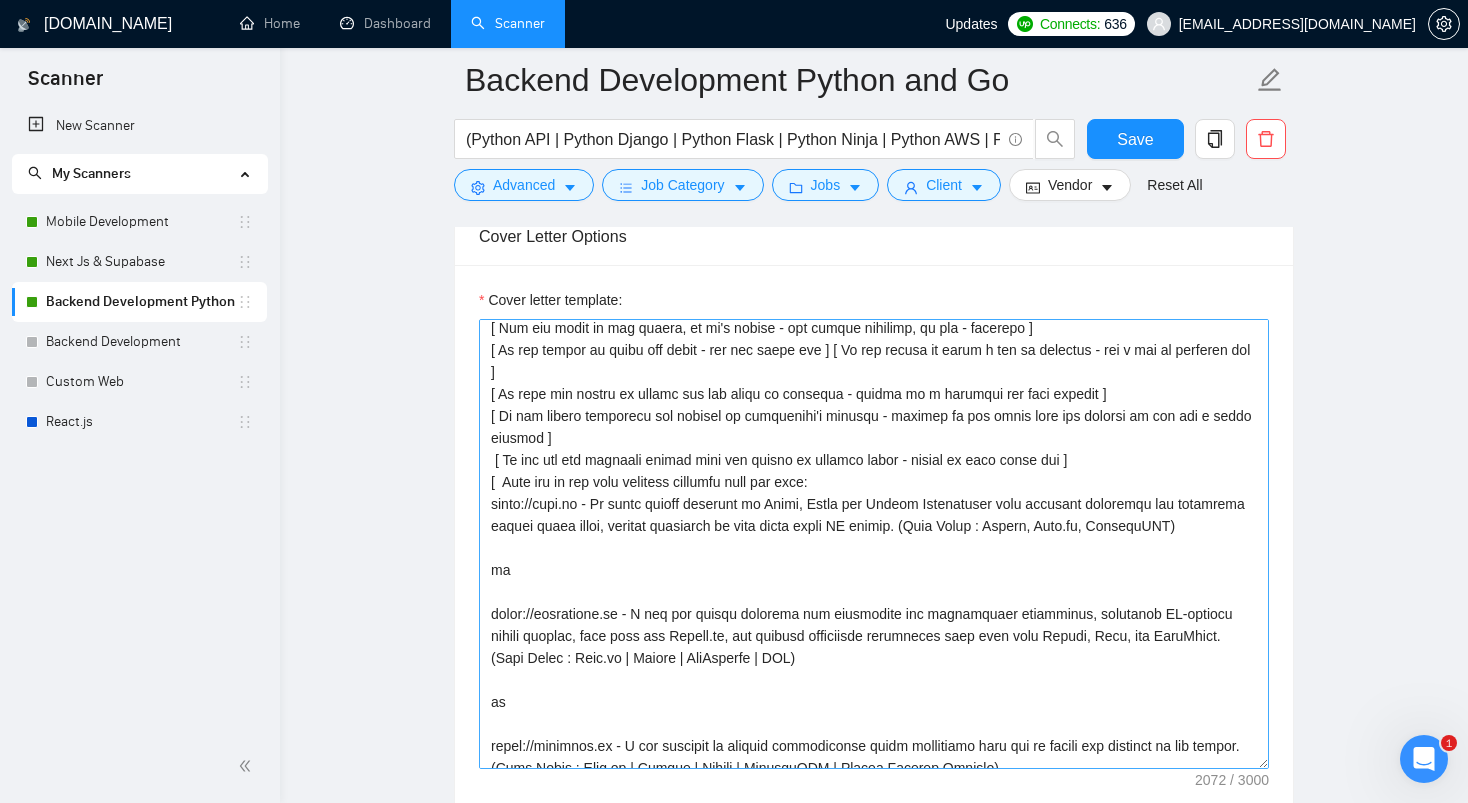 scroll, scrollTop: 0, scrollLeft: 0, axis: both 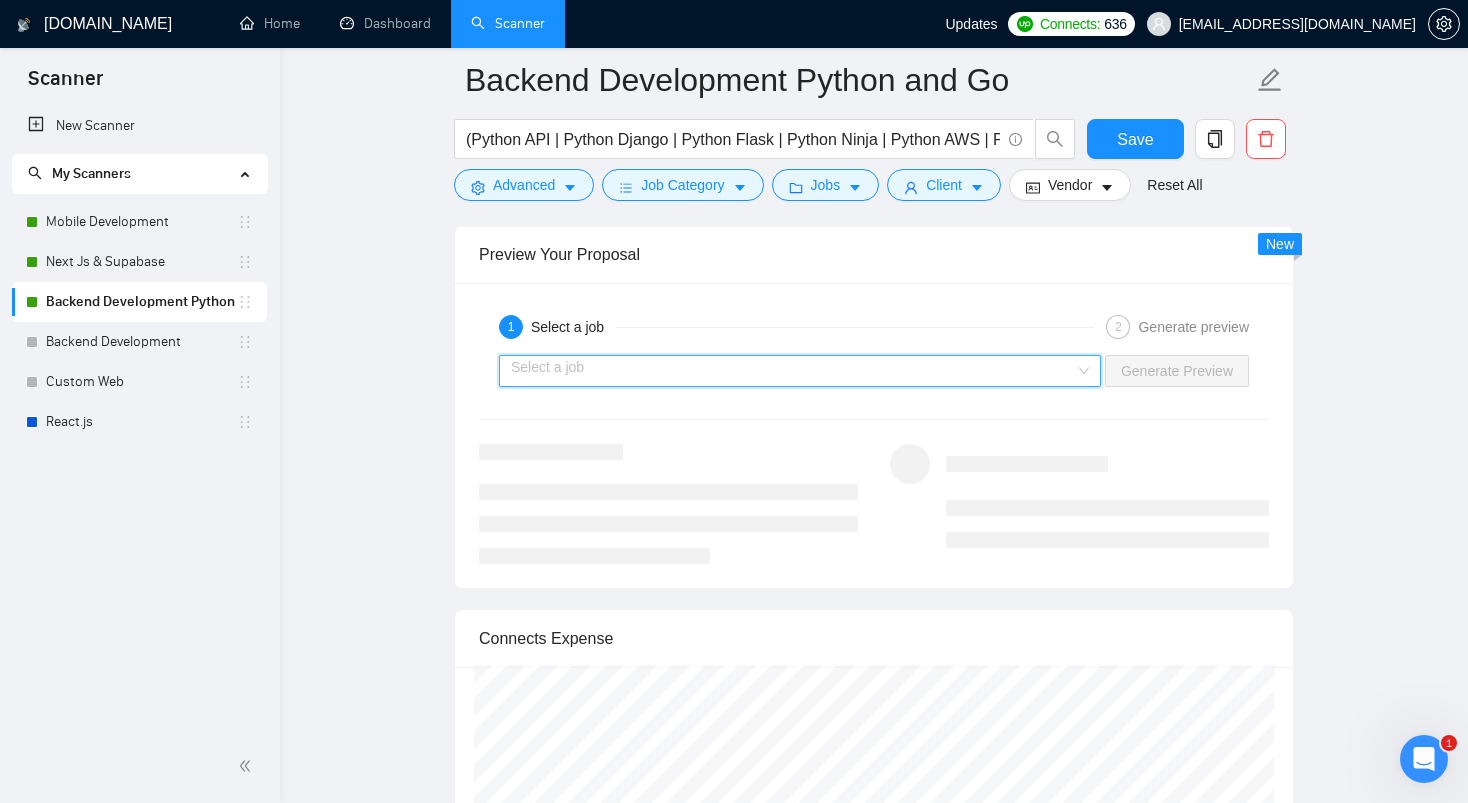 click at bounding box center [793, 371] 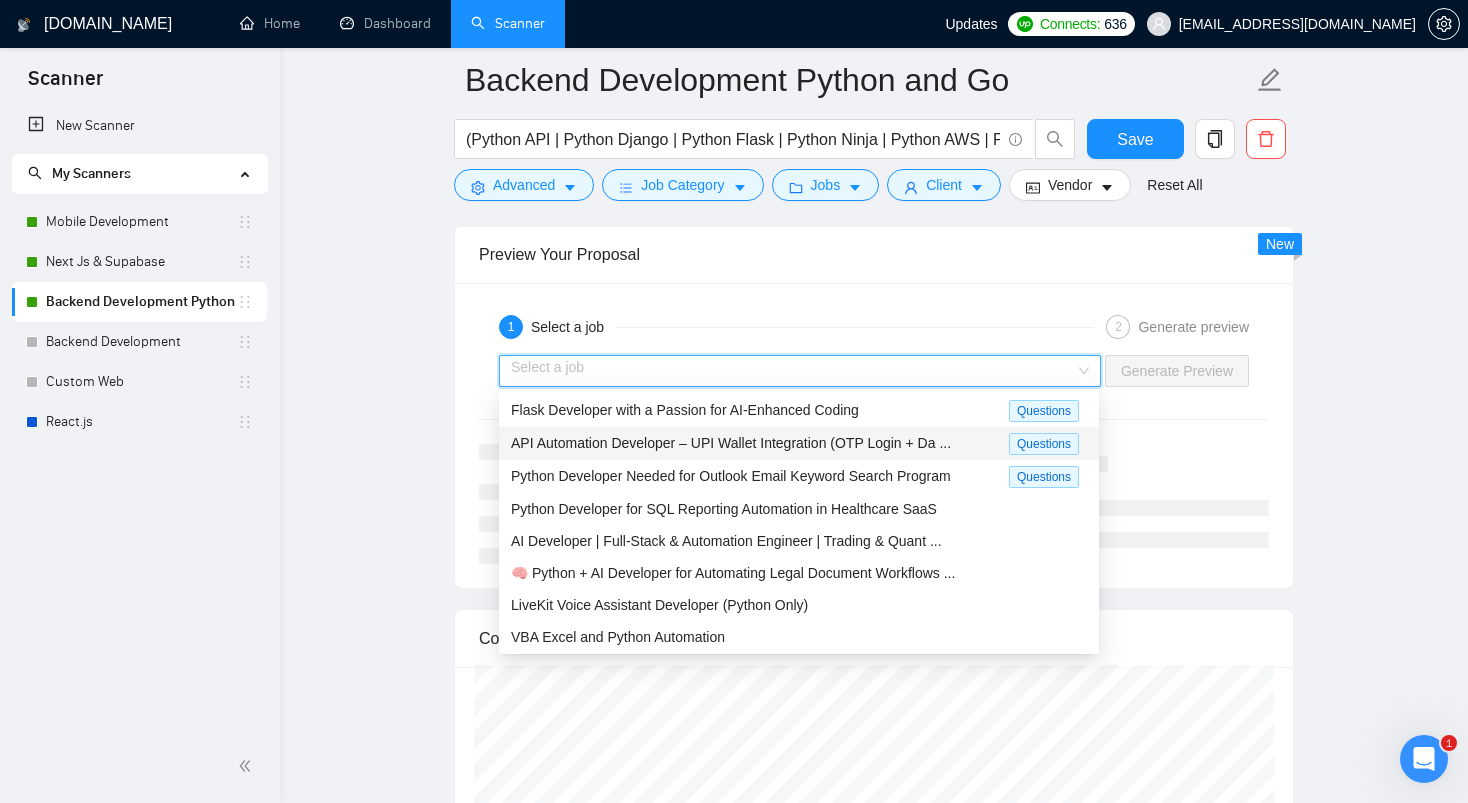 click on "API Automation Developer – UPI Wallet Integration (OTP Login + Da ..." at bounding box center (731, 443) 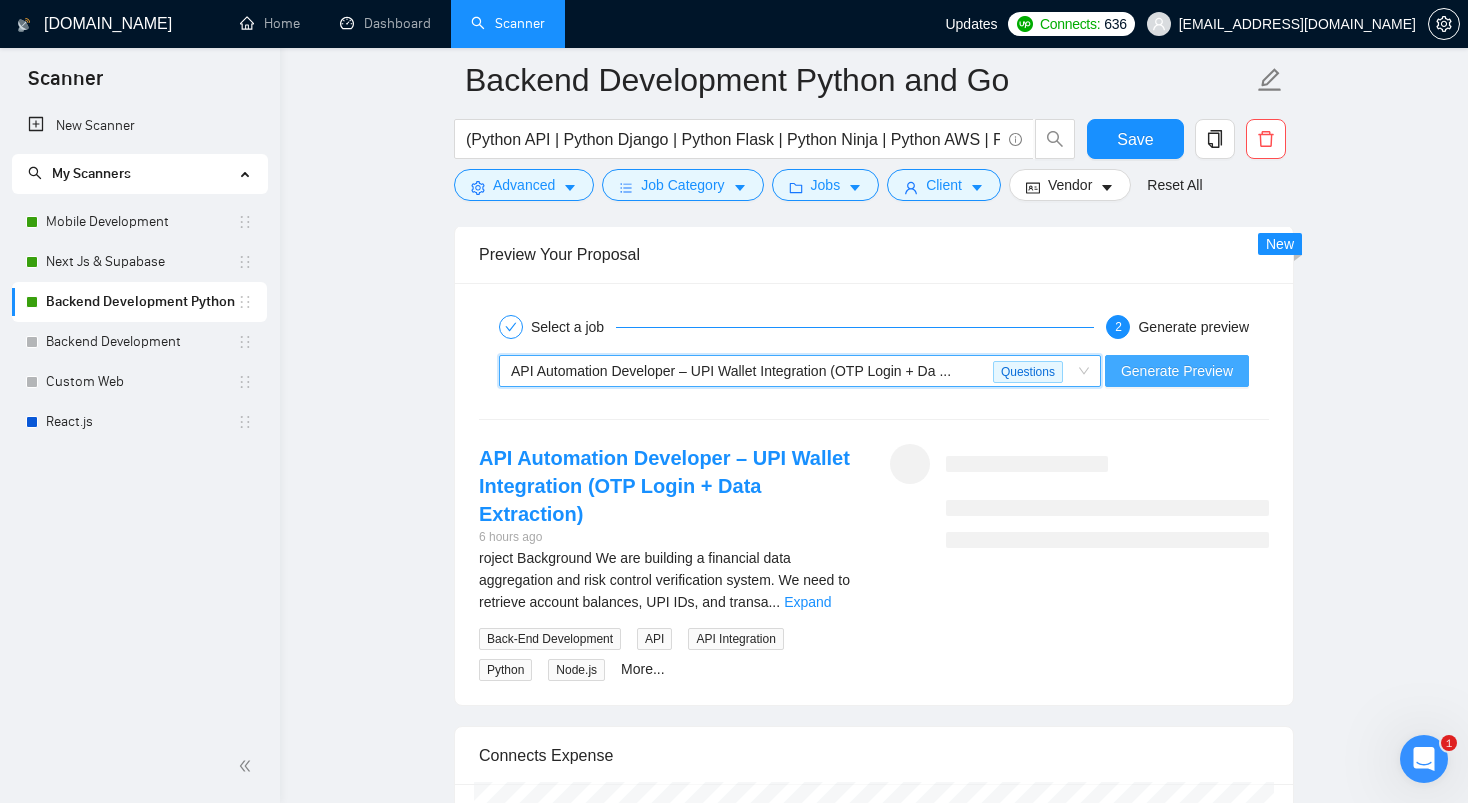 click on "Generate Preview" at bounding box center [1177, 371] 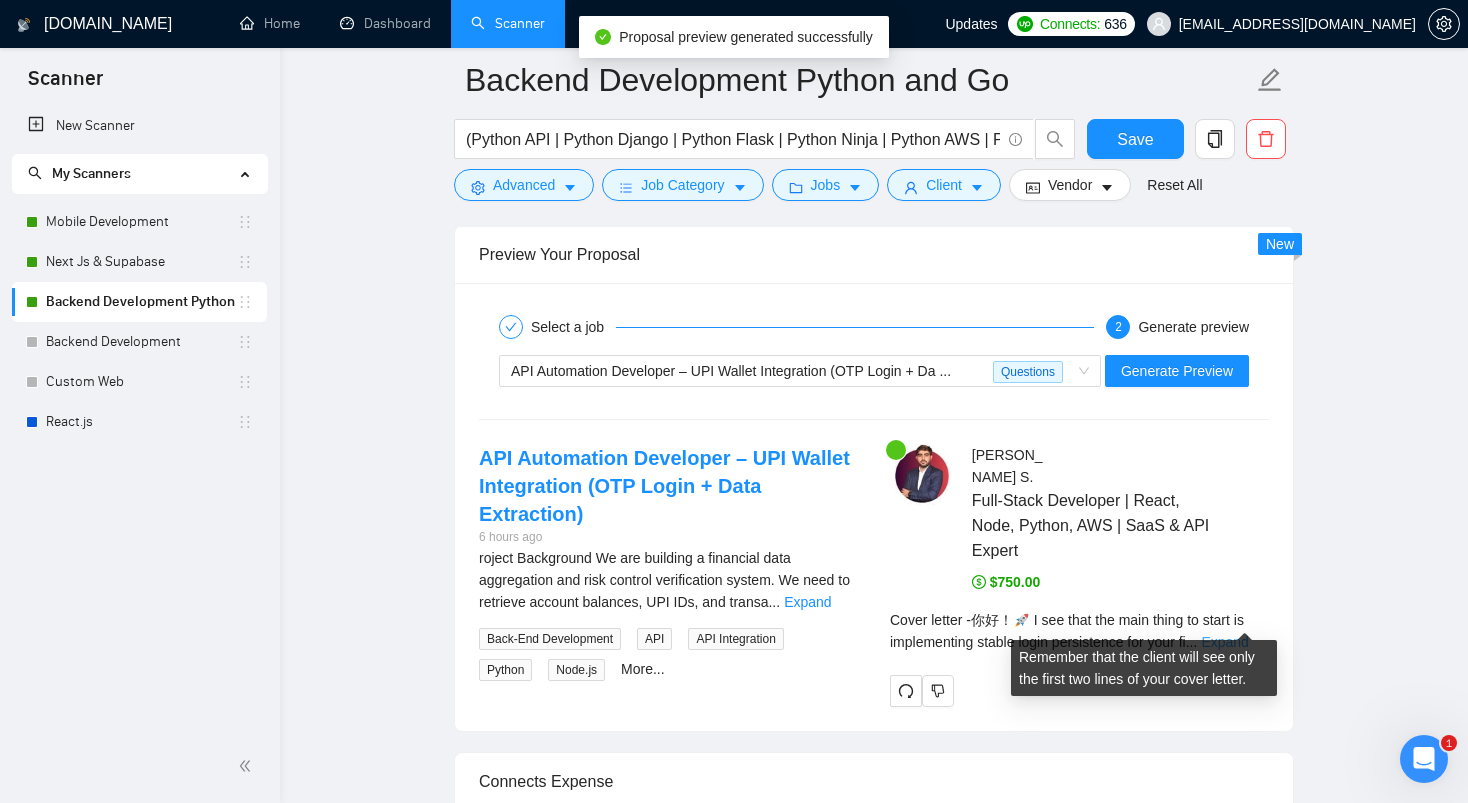 click on "Expand" at bounding box center (1224, 642) 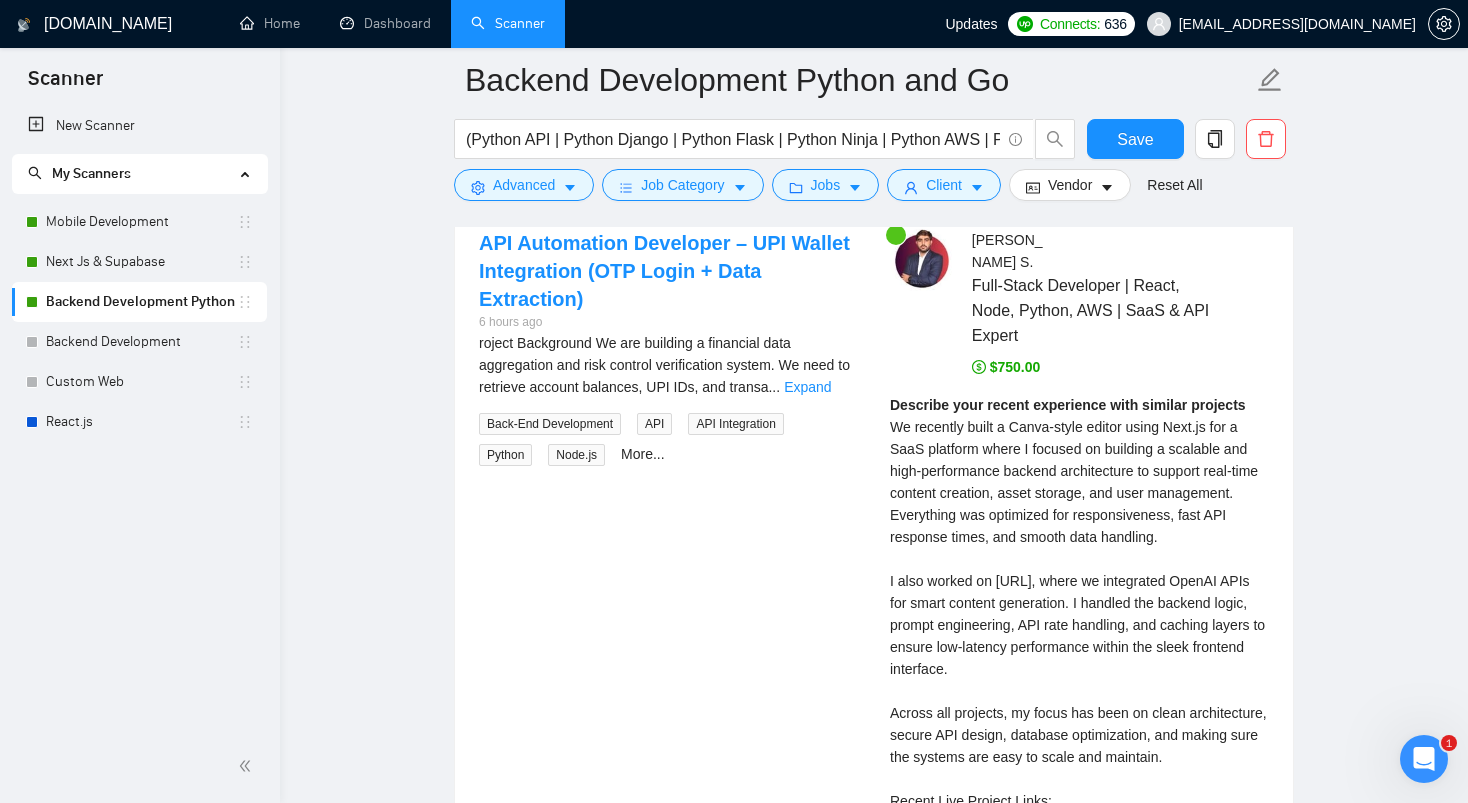 scroll, scrollTop: 3358, scrollLeft: 0, axis: vertical 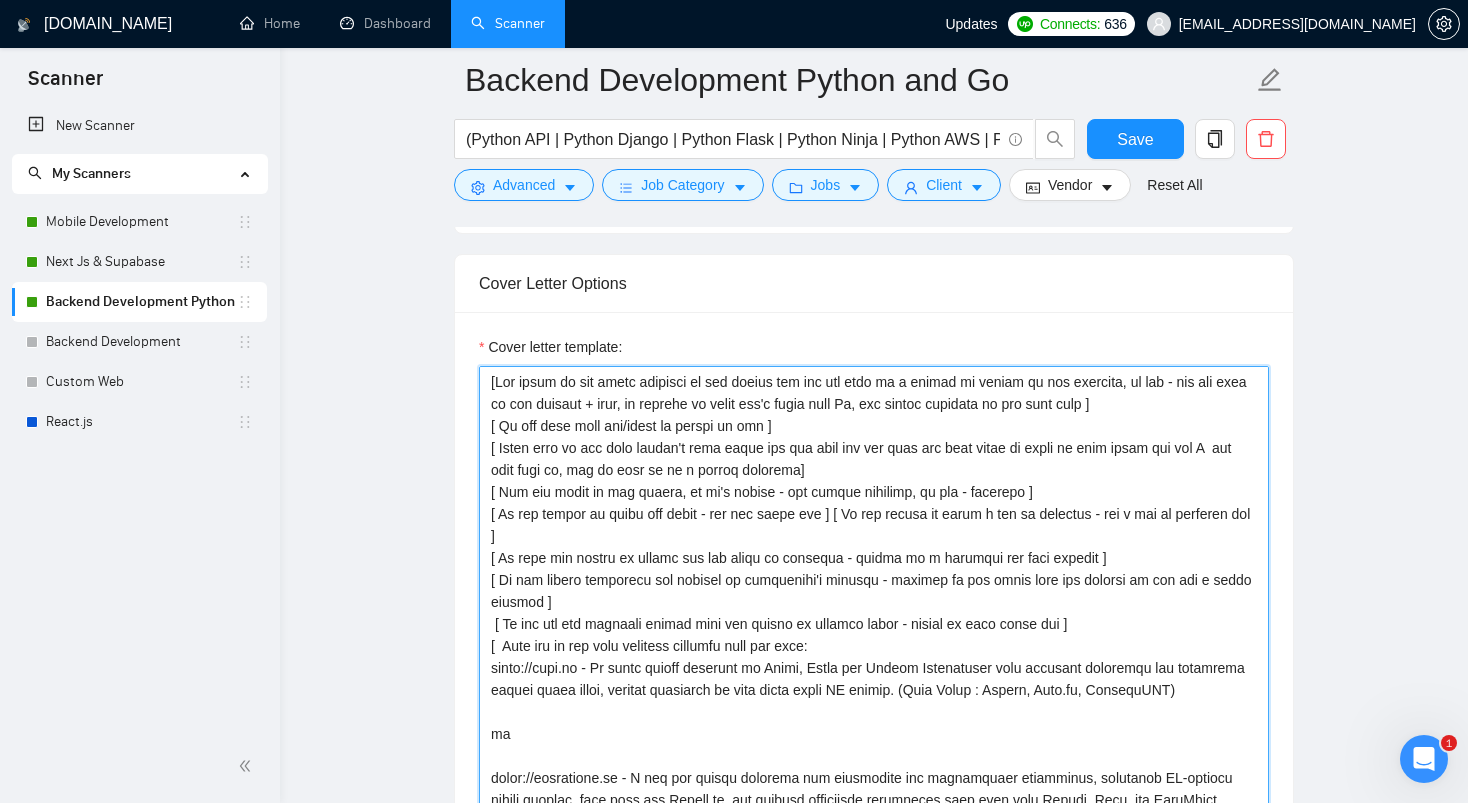 click on "Cover letter template:" at bounding box center [874, 591] 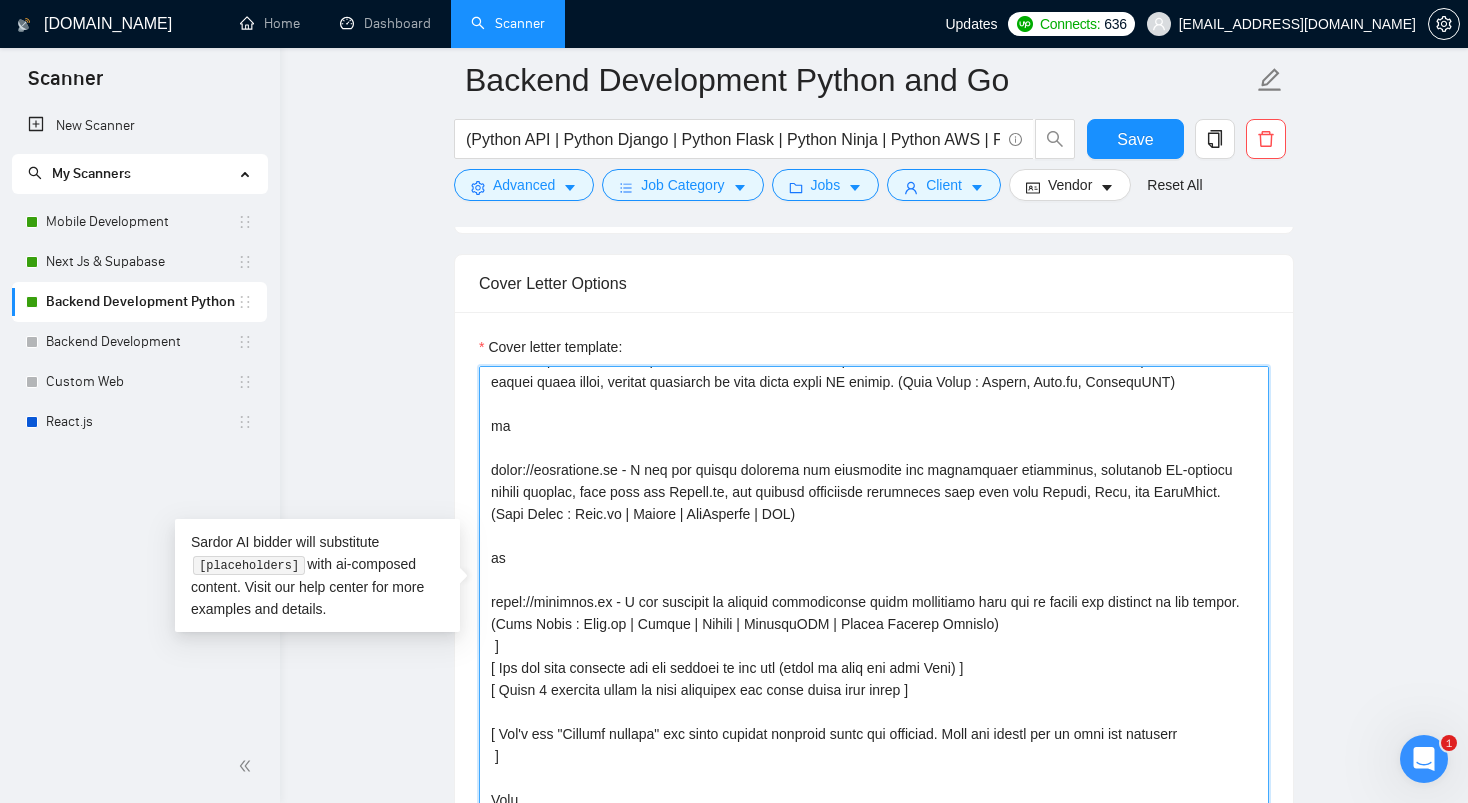 scroll, scrollTop: 0, scrollLeft: 0, axis: both 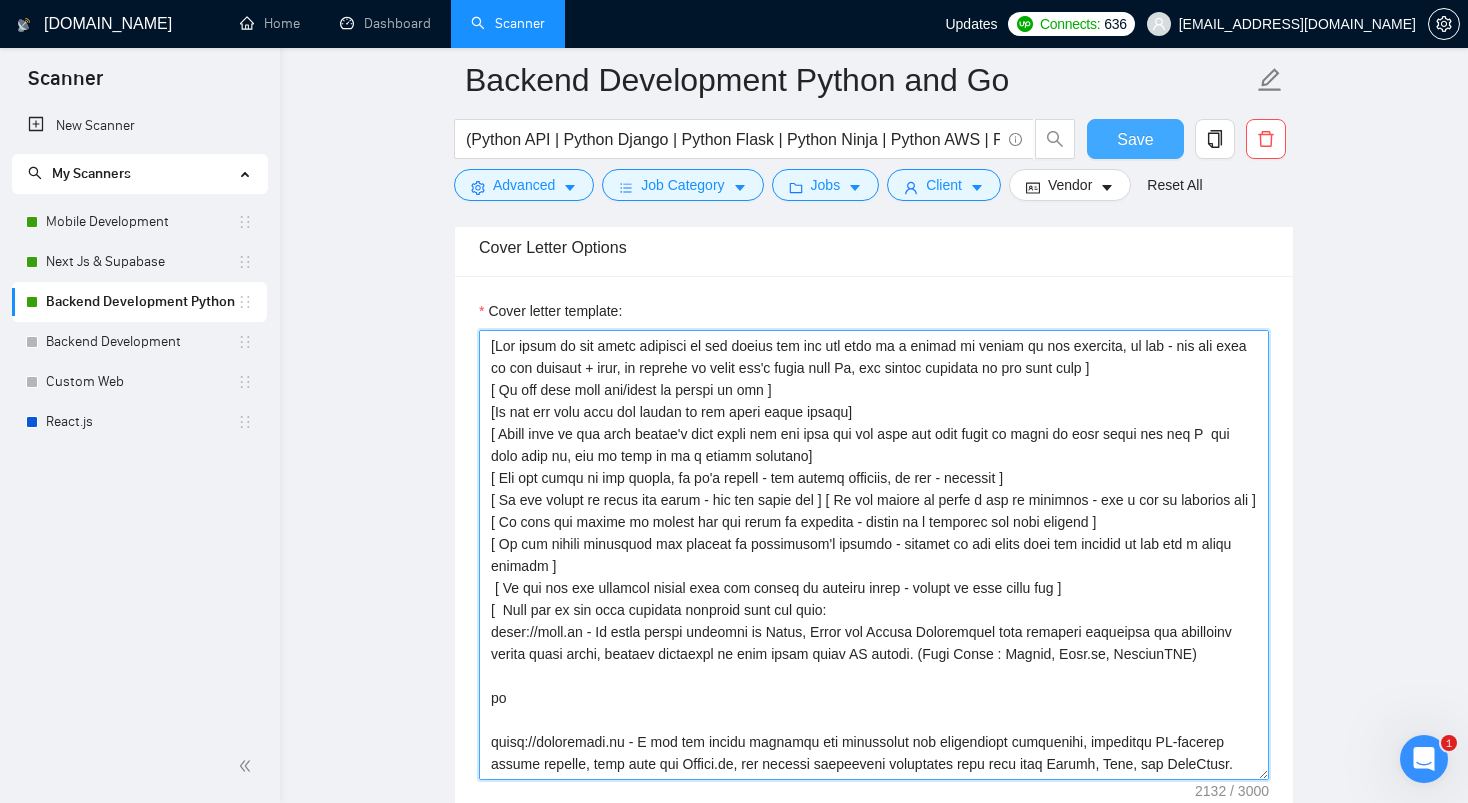 type on "[Say hello in the local language of the person and use the name of a person if listed in his proposal, if not - use the name of the company + team, if nothing is found don't start with Hi, the actual proposal in the same line ]
[ Do not call them sir/madam or client at all ]
[Do not use more than two emojis in the whole cover letter]
[ Check what is the main client's pain point and say that you see that the main thing to start is this point and how I  can help with it, try to make it as a second sentence]
[ Use the style of the client, if it's formal - use formal language, if not - informal ]
[ If the client is using the lists - use the lists too ] [ If the client is using a lot of epithets - use a lot of epithets too ]
[ In case the client is asking for the quote or estimate - answer as a question for more details ]
[ If the client mentioned his website or competitor's website - mention at the start that you checked it and add a small summary ]
[ If you see any personal moment that the client is talking ..." 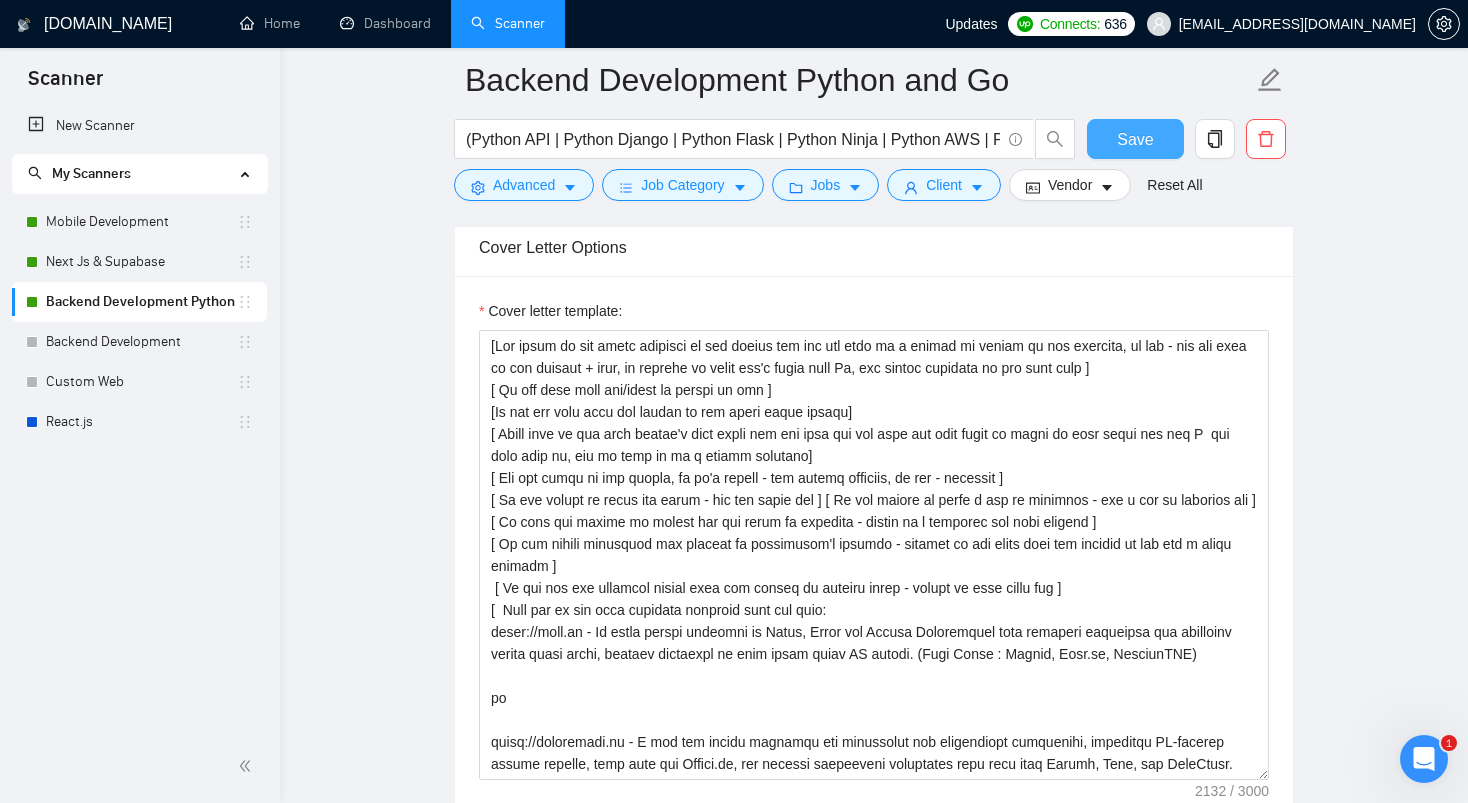 click on "Save" at bounding box center (1135, 139) 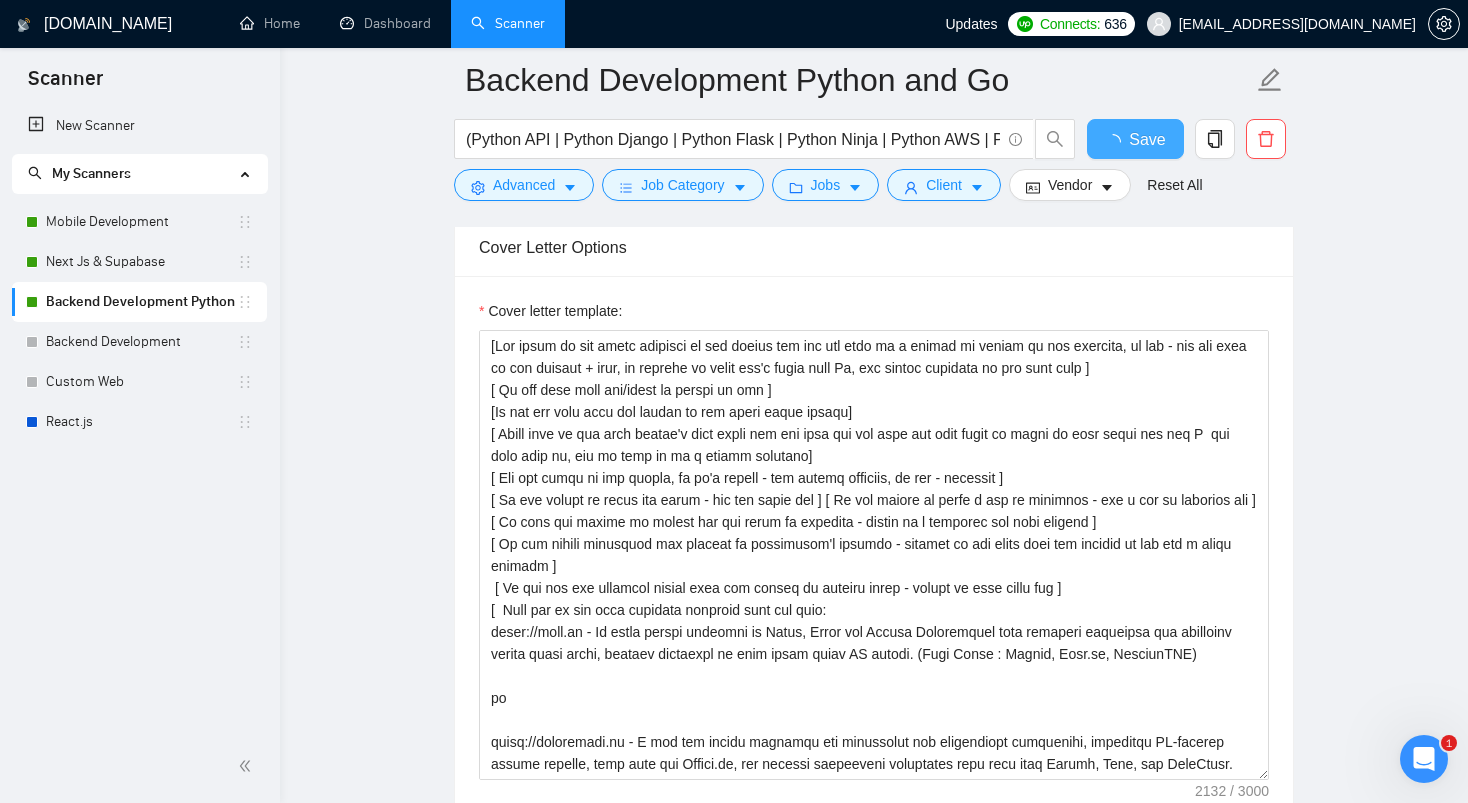 type 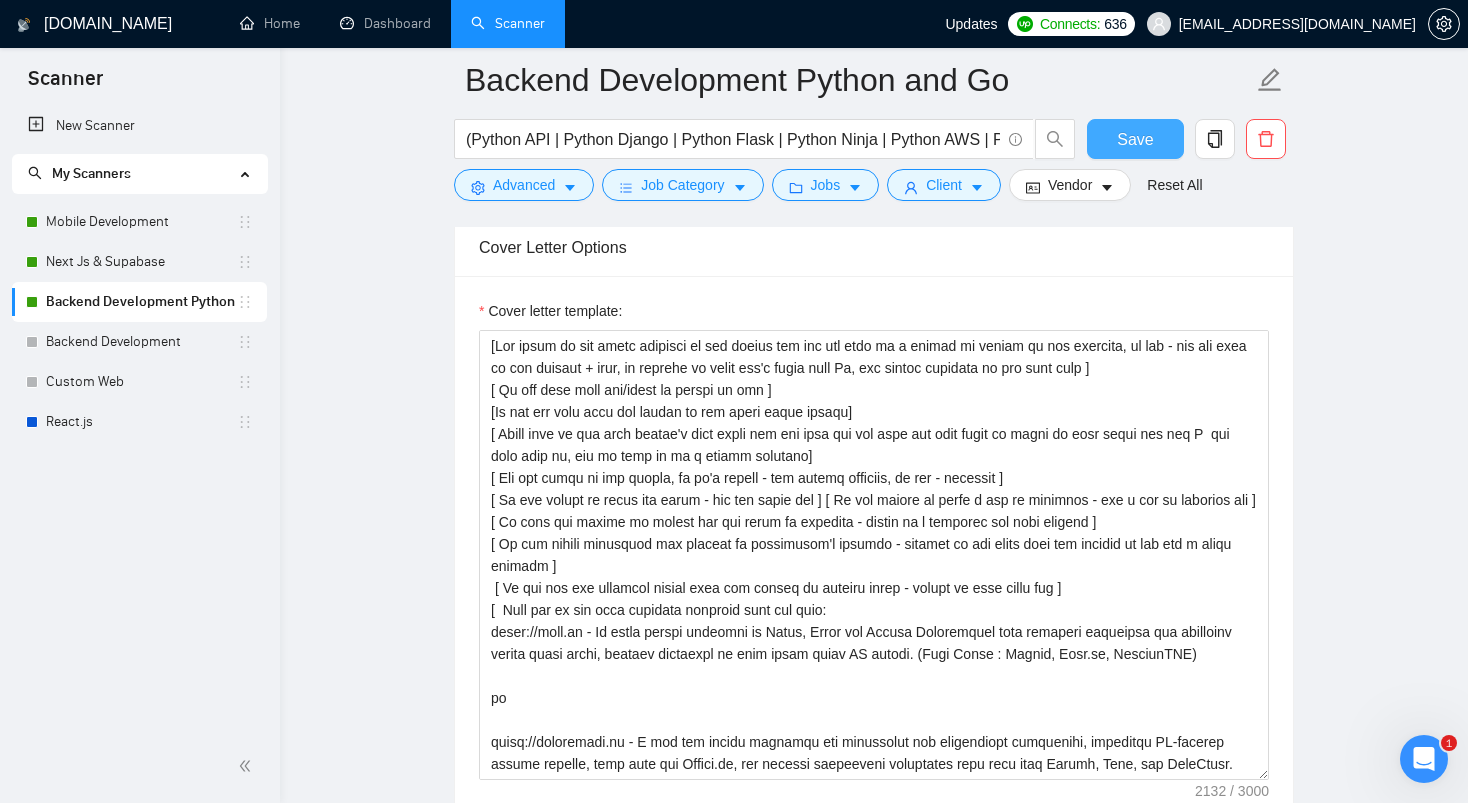 type 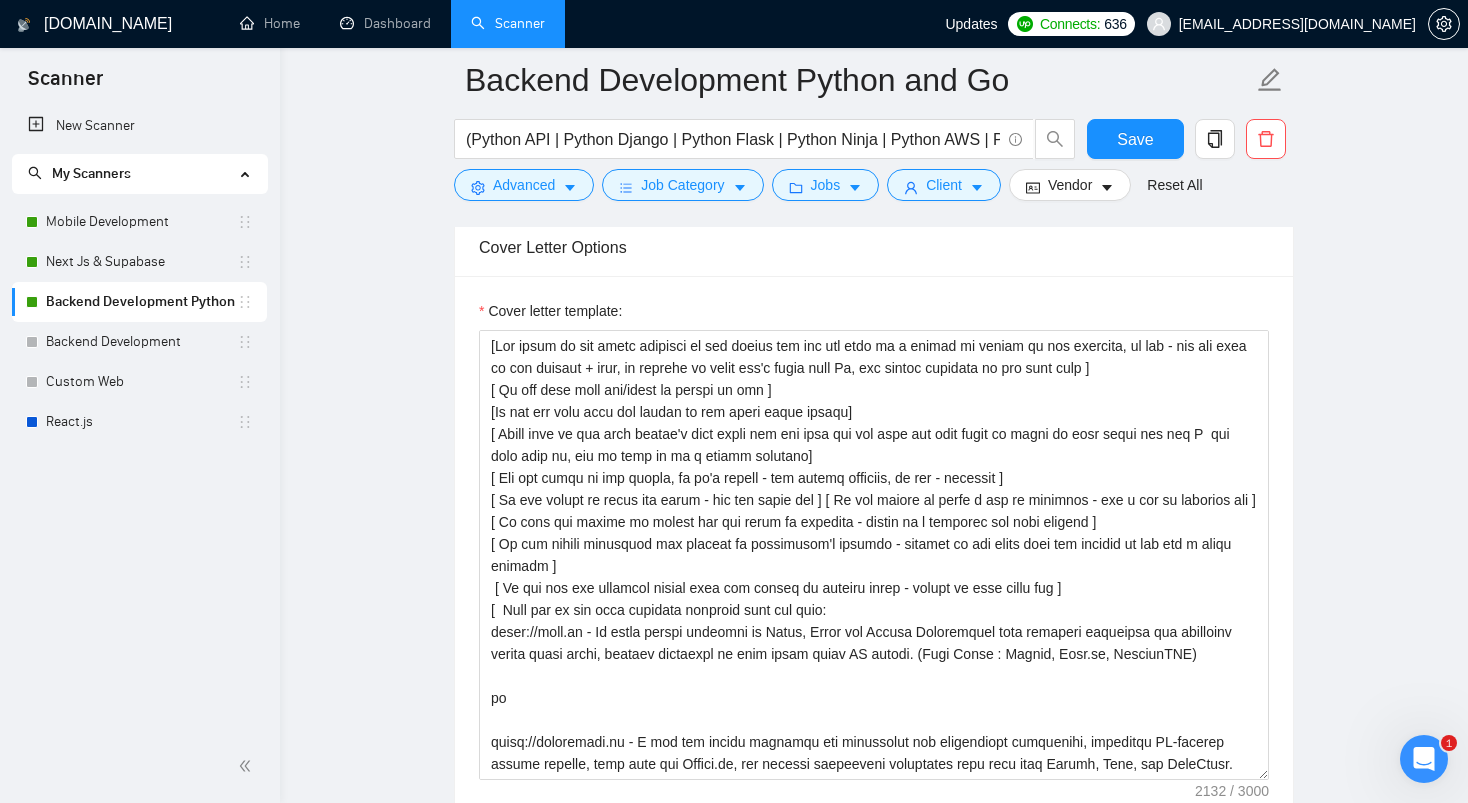 click on "Backend Development Python and Go (Python API | Python Django | Python Flask | Python Ninja | Python AWS | Python Automation) | ("Golang" | "GoLang" | "Go Lang" | "Go language" | "Go programming") Save Advanced   Job Category   Jobs   Client   Vendor   Reset All Preview Results Insights NEW Alerts Auto Bidder Auto Bidding Enabled Auto Bidding Enabled: ON Auto Bidder Schedule Auto Bidding Type: Automated (recommended) Semi-automated Auto Bidding Schedule: 24/7 Custom Custom Auto Bidder Schedule Repeat every week on Monday Tuesday Wednesday Thursday Friday Saturday Sunday Active Hours ( Asia/Karachi ): From: 11:00 To: 04:00  (next day) ( 17  hours) Asia/Karachi Auto Bidding Type Select your bidding algorithm: Choose the algorithm for you bidding. The price per proposal does not include your connects expenditure. Template Bidder Works great for narrow segments and short cover letters that don't change. 0.50  credits / proposal Sardor AI 🤖 Personalise your cover letter with ai [placeholders] 1.00  credits 👑" at bounding box center [874, 1585] 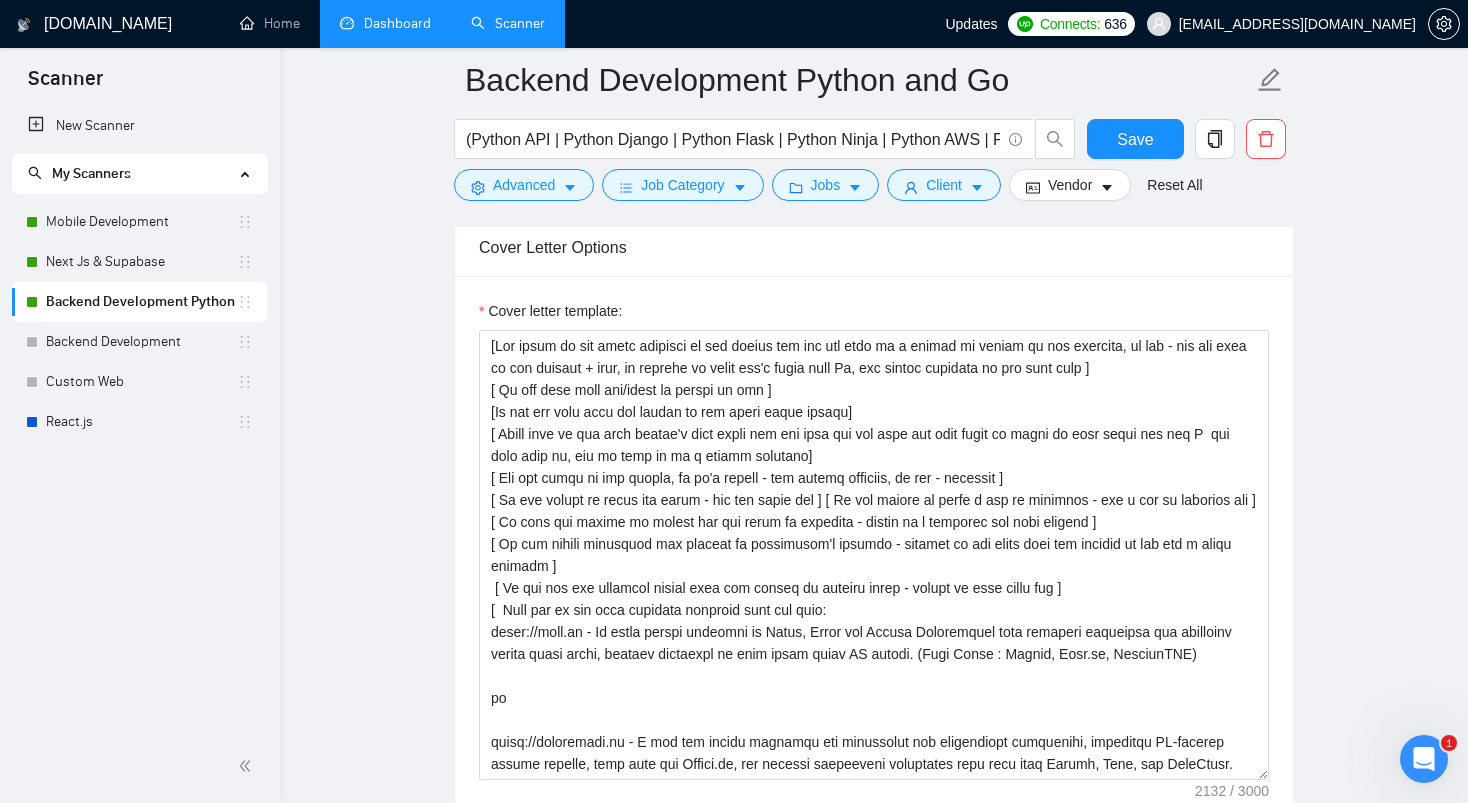 click on "Dashboard" at bounding box center (385, 23) 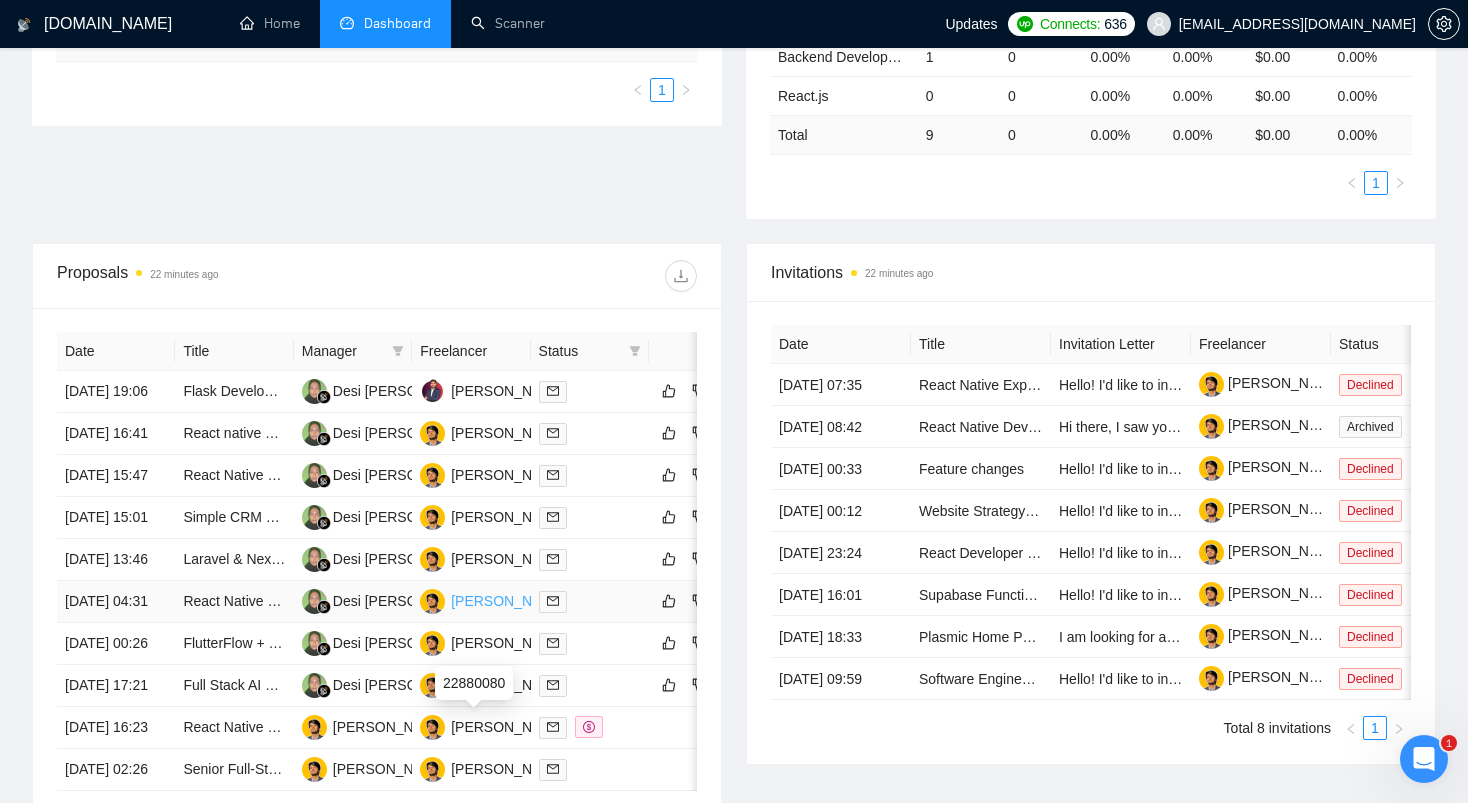 scroll, scrollTop: 543, scrollLeft: 0, axis: vertical 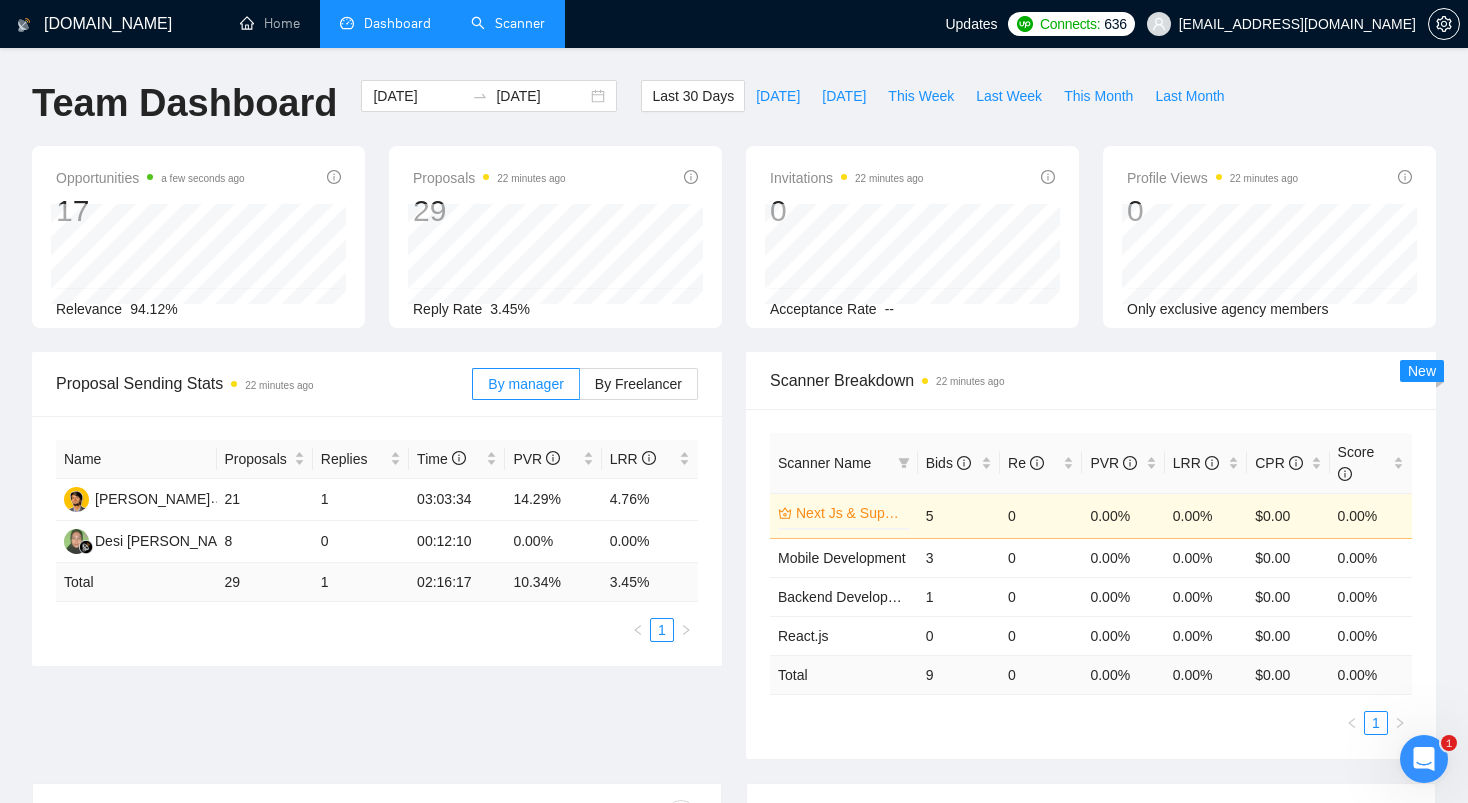 click on "Scanner" at bounding box center [508, 23] 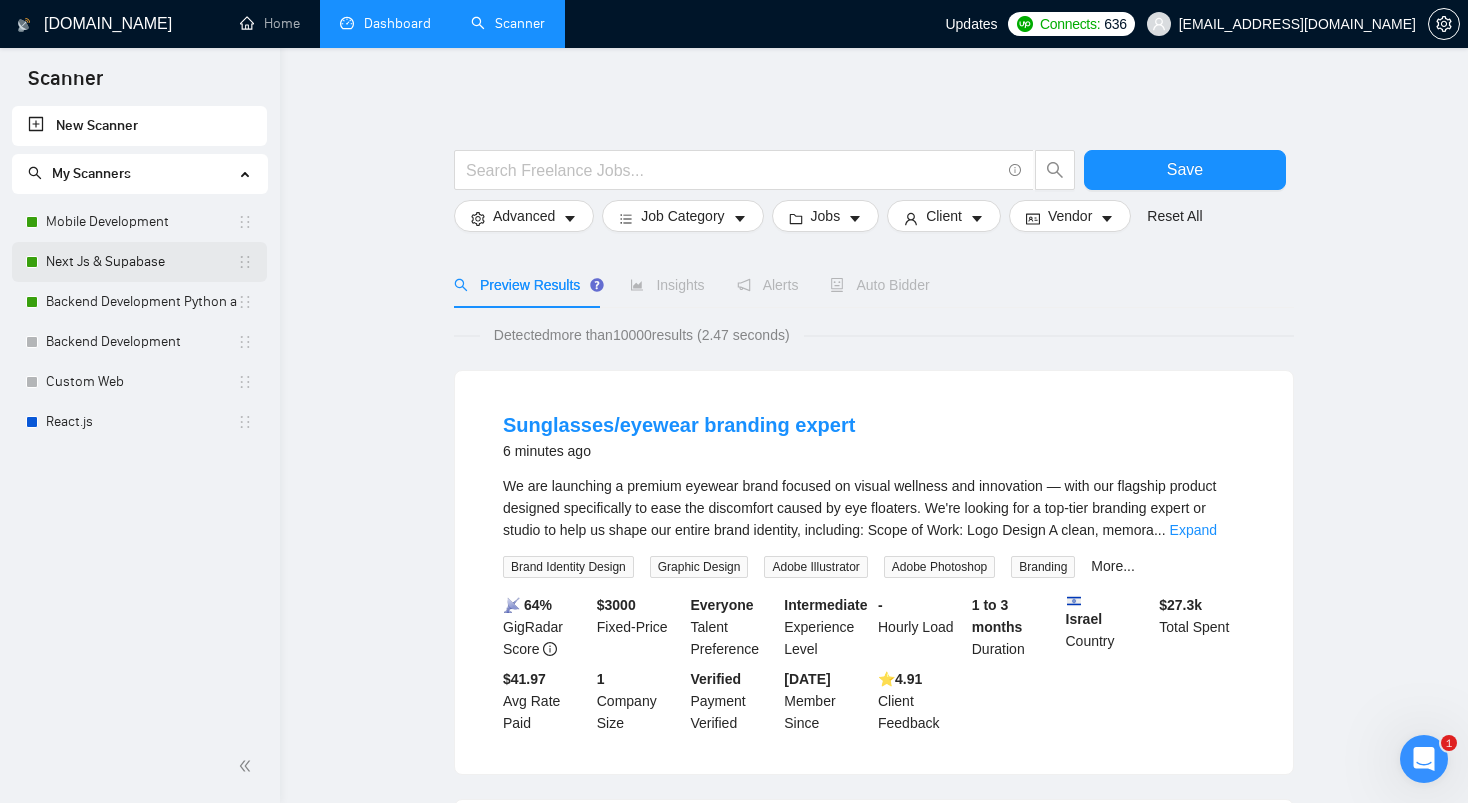 click on "Next Js & Supabase" at bounding box center (141, 262) 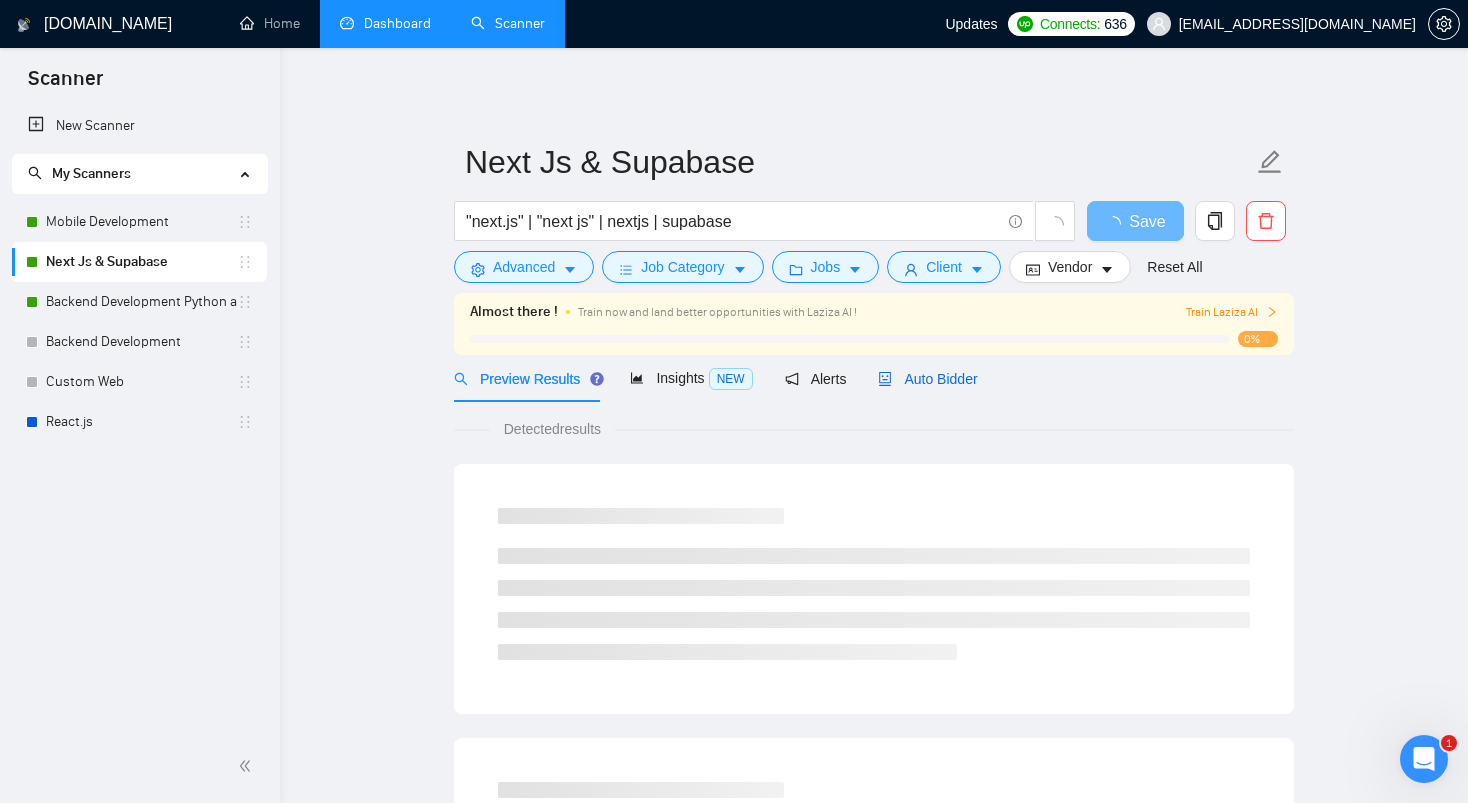 click on "Auto Bidder" at bounding box center [927, 379] 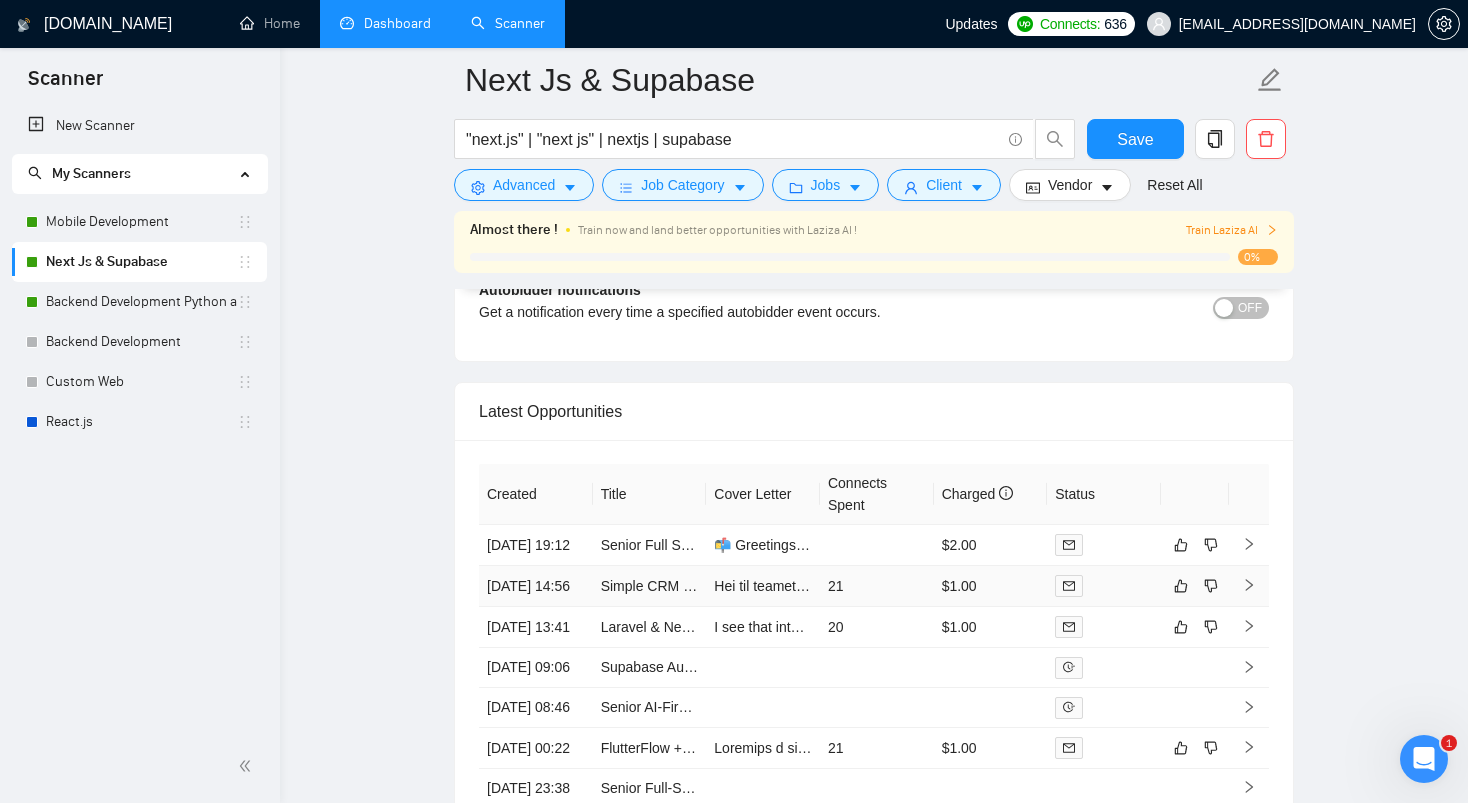 scroll, scrollTop: 4577, scrollLeft: 0, axis: vertical 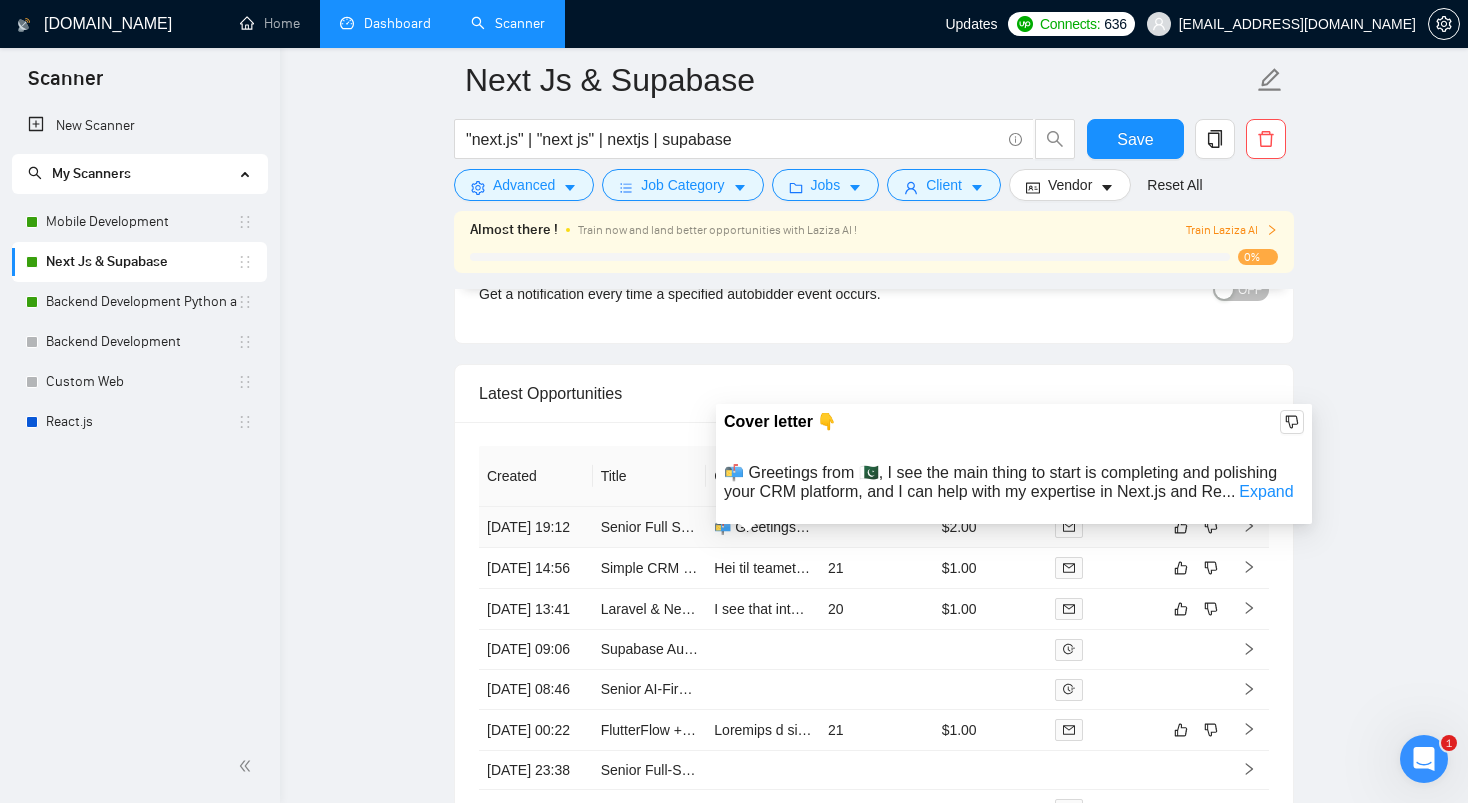 click on "📬 Greetings from 🇵🇰, I see the main thing to start is completing and polishing your CRM platform, and I can help with my expertise in Next.js and React.js to ensure a seamless, user-friendly experience.
✨ Your focus on integrating AI and enhancing user experience resonates with my recent work on Eeko.AI, a SaaS platform that uses AI to create social media posts, where I translated designs into responsive, pixel-perfect code and built API integrations.
🔍 What specific features or modules do you envision needing the most attention or enhancement to finalize your platform?
Best,undefined" at bounding box center [2552, 527] 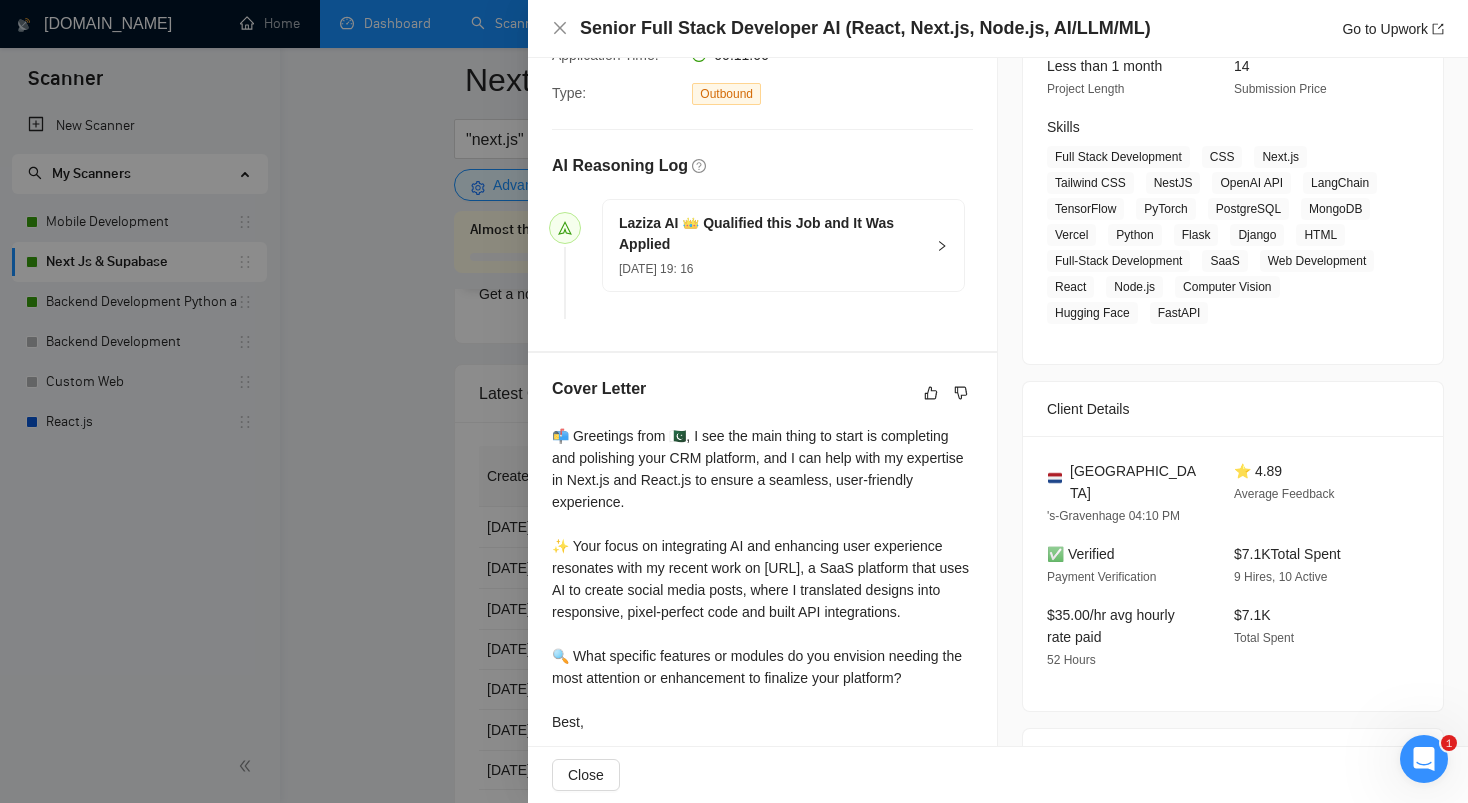 scroll, scrollTop: 277, scrollLeft: 0, axis: vertical 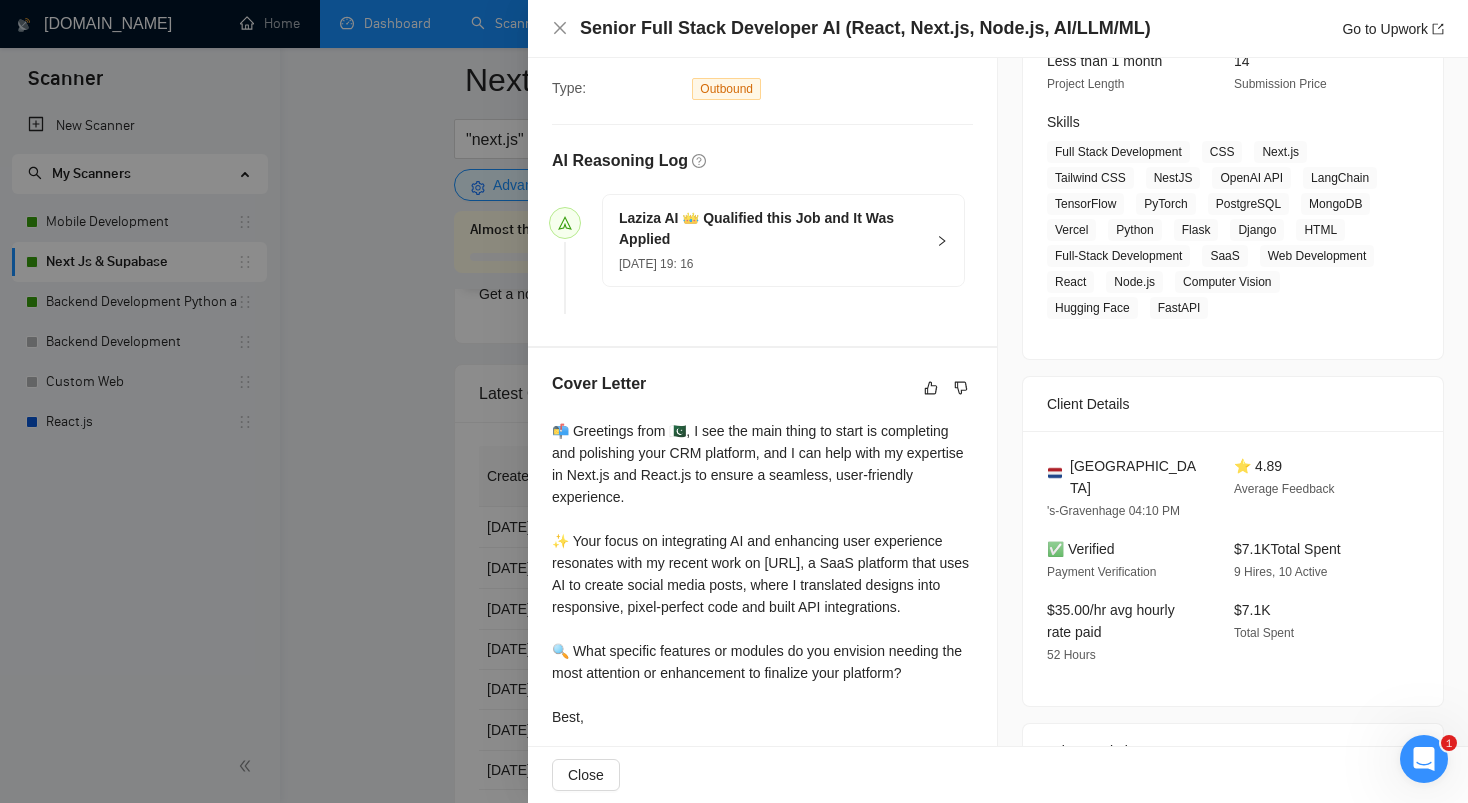 click 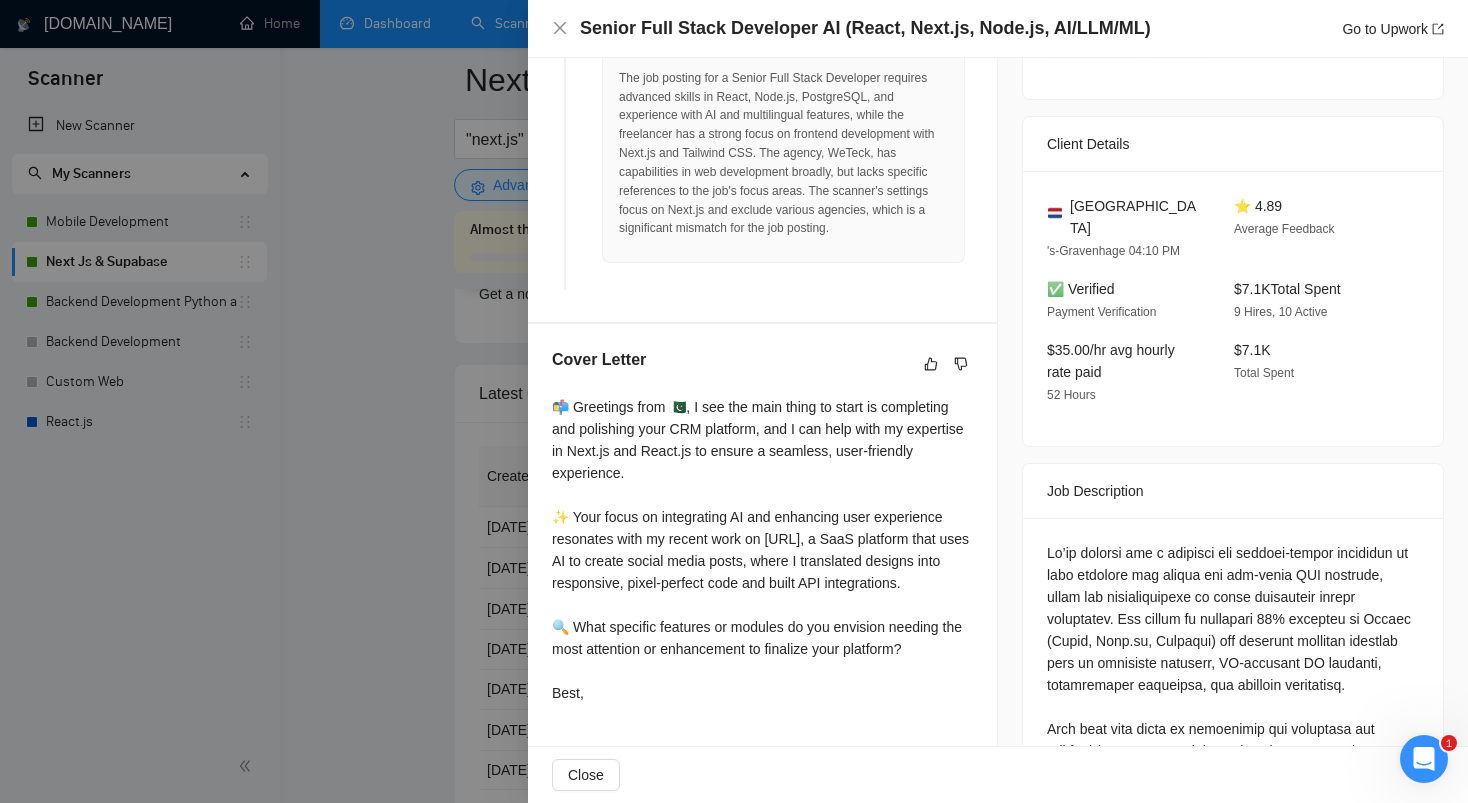scroll, scrollTop: 662, scrollLeft: 0, axis: vertical 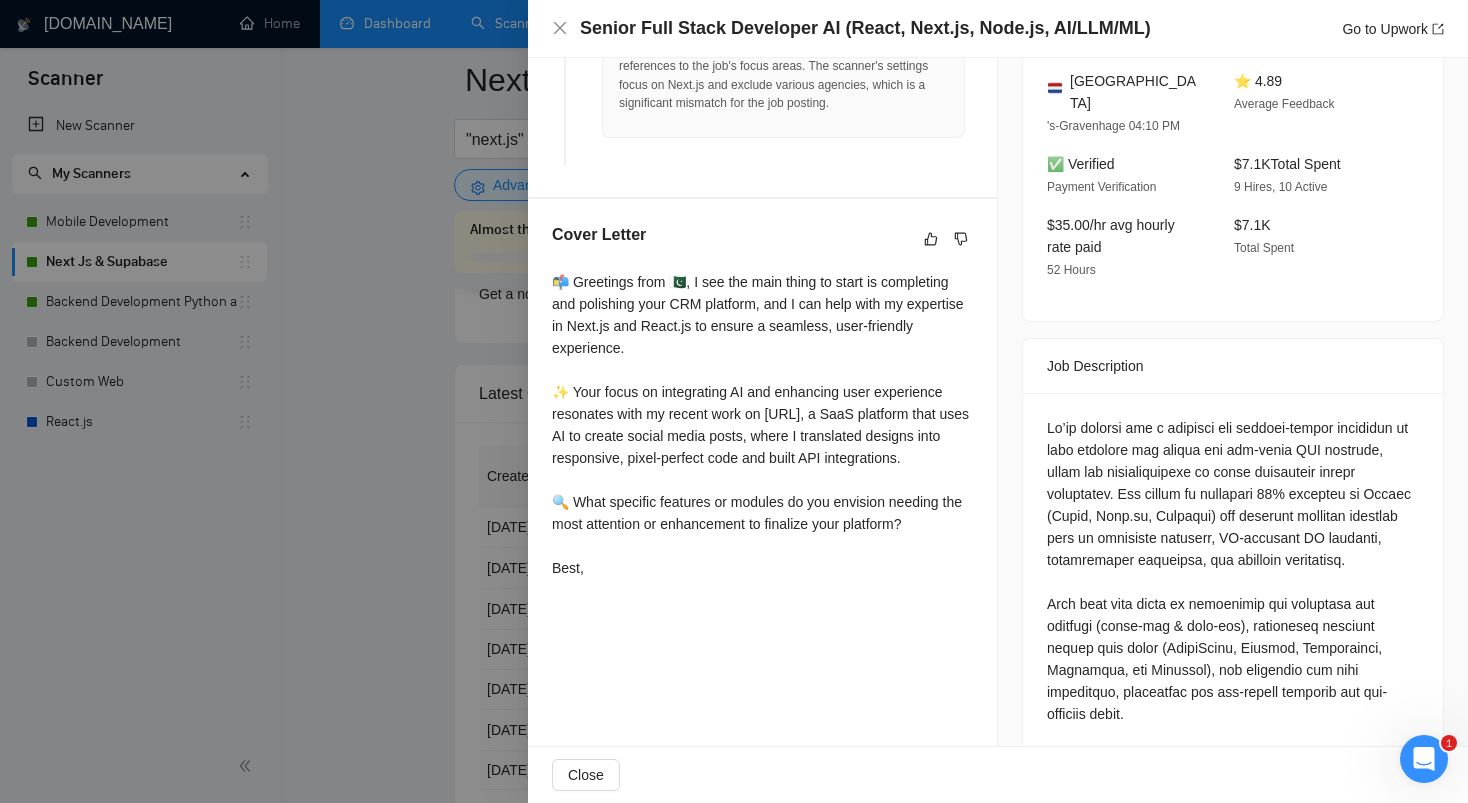 drag, startPoint x: 551, startPoint y: 303, endPoint x: 718, endPoint y: 605, distance: 345.09854 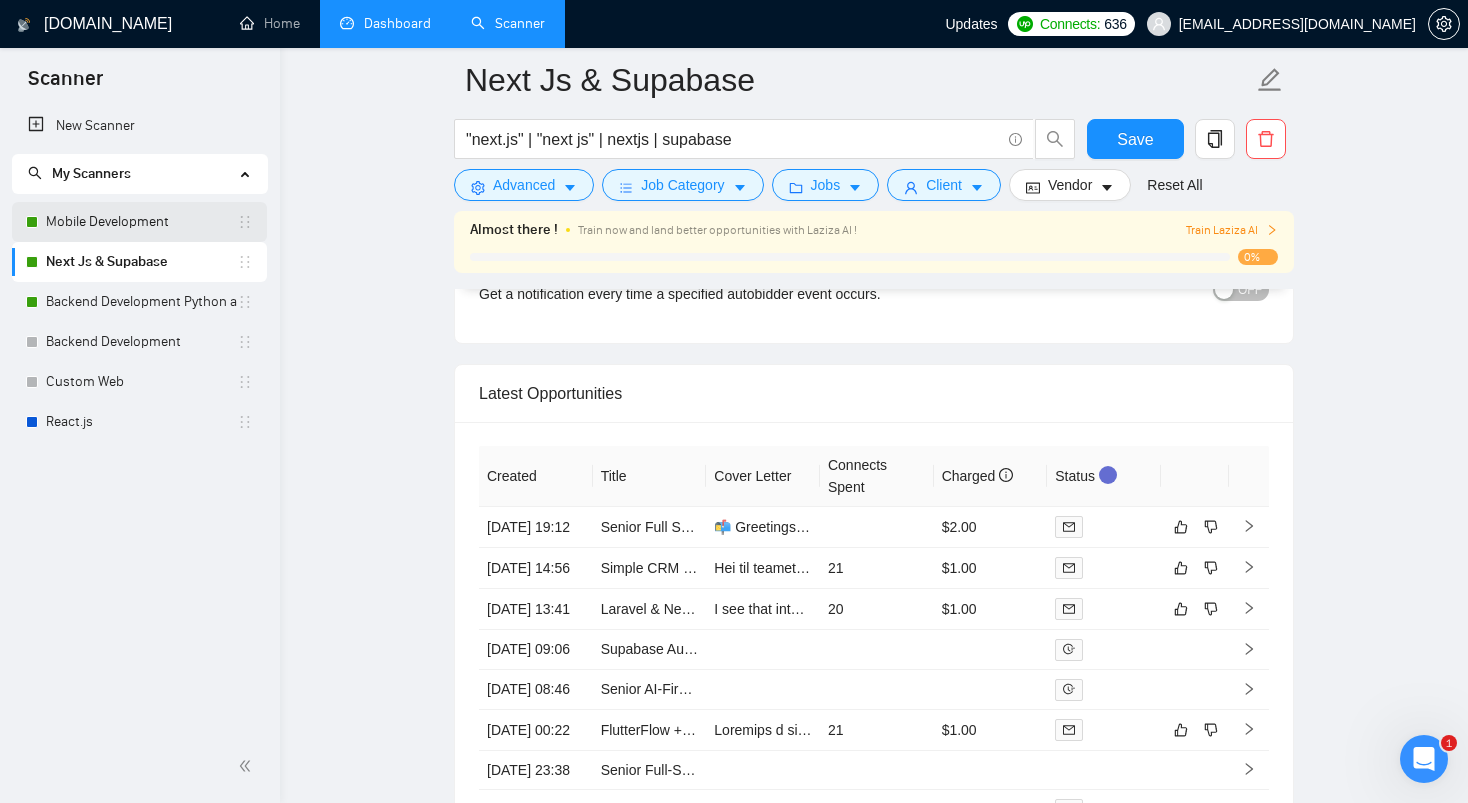 click on "Mobile Development" at bounding box center (141, 222) 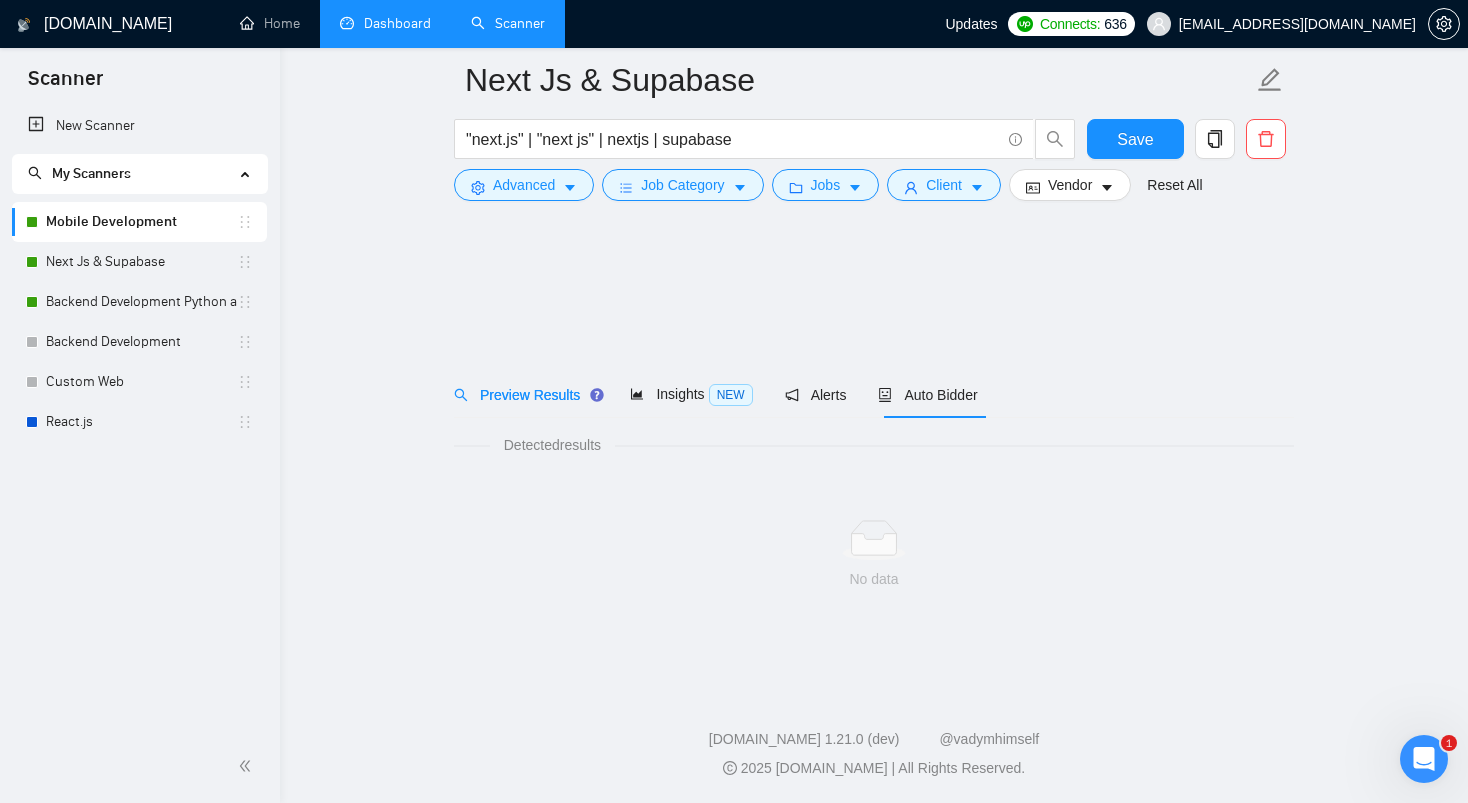 scroll, scrollTop: 0, scrollLeft: 0, axis: both 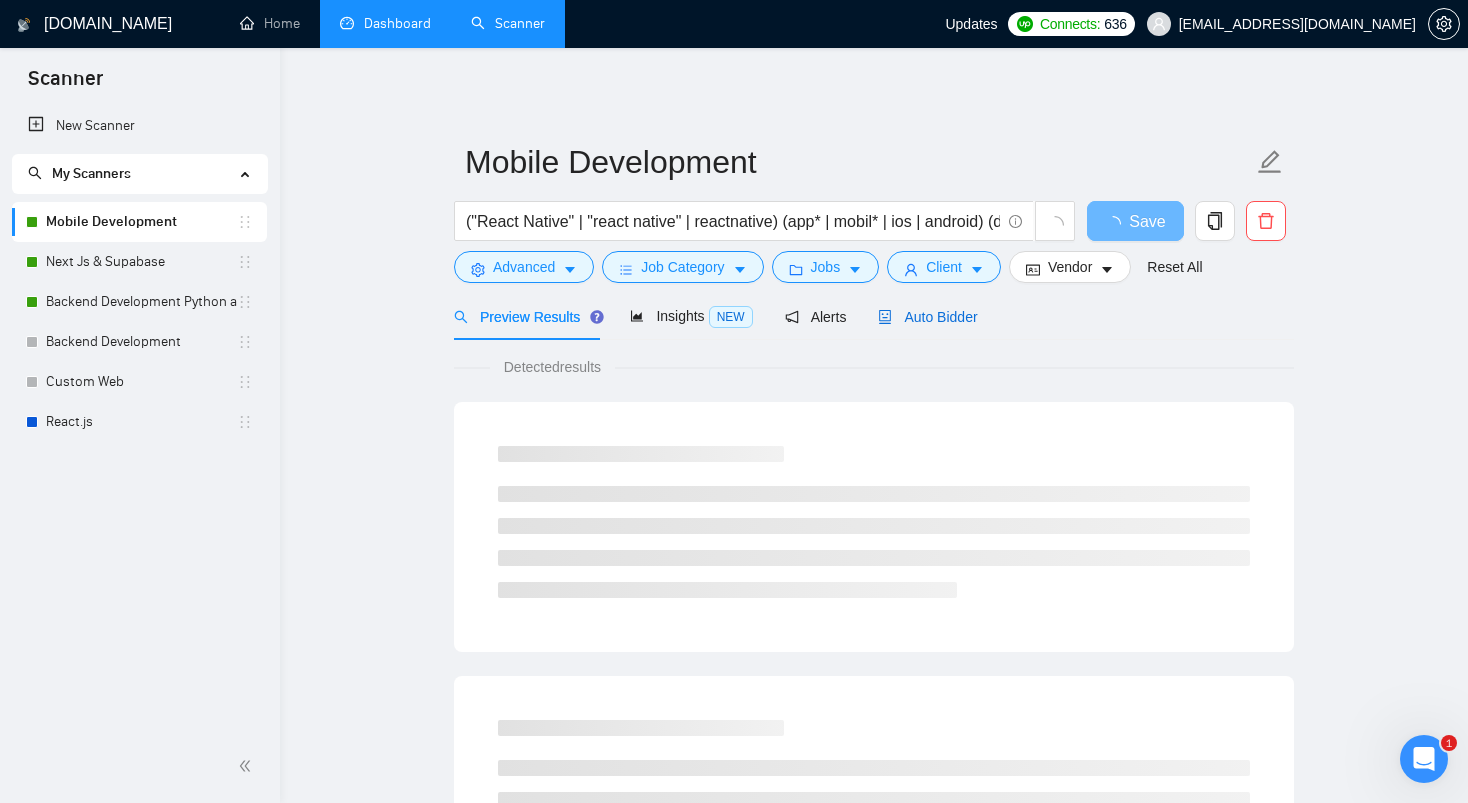 click on "Auto Bidder" at bounding box center (927, 317) 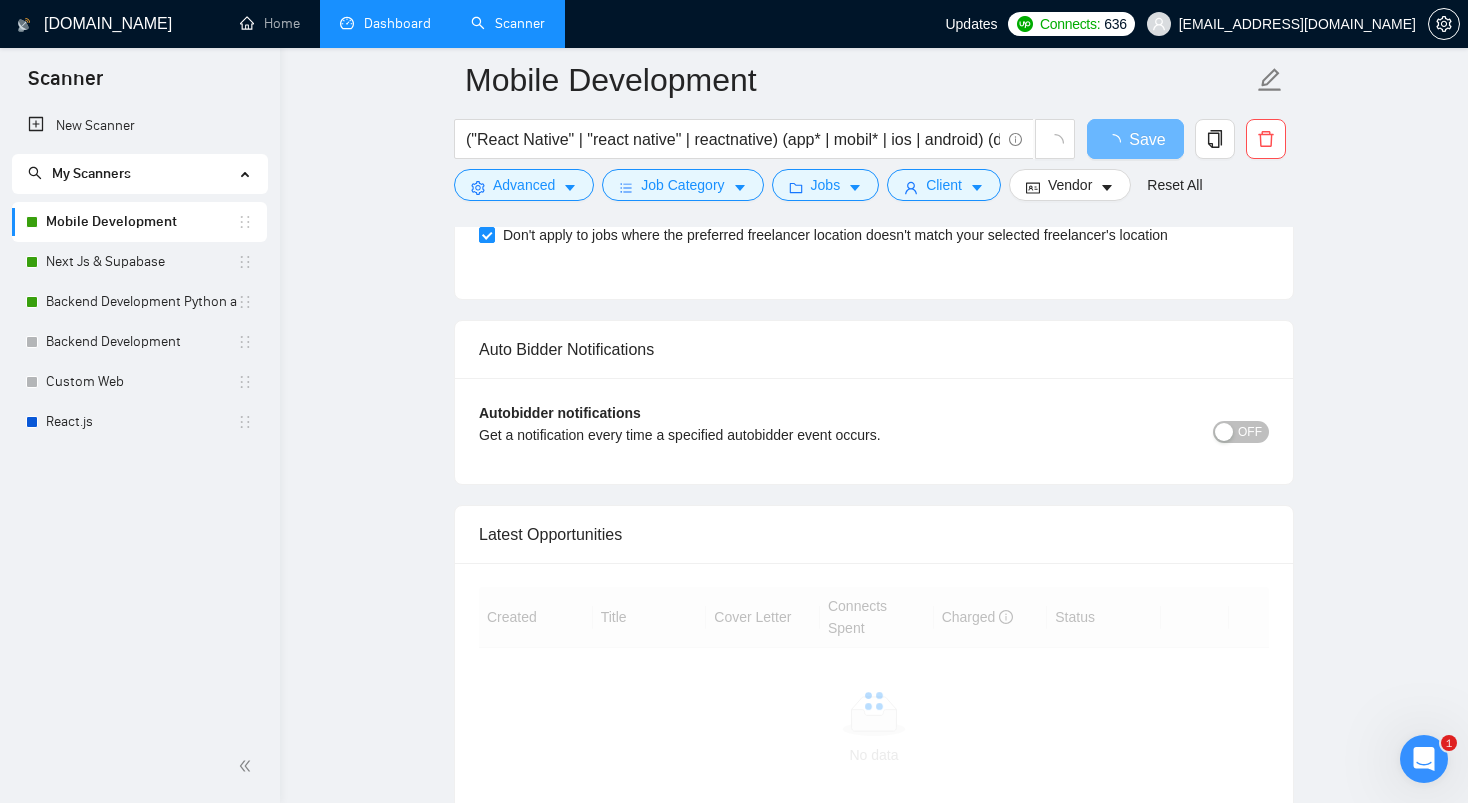 scroll, scrollTop: 4046, scrollLeft: 0, axis: vertical 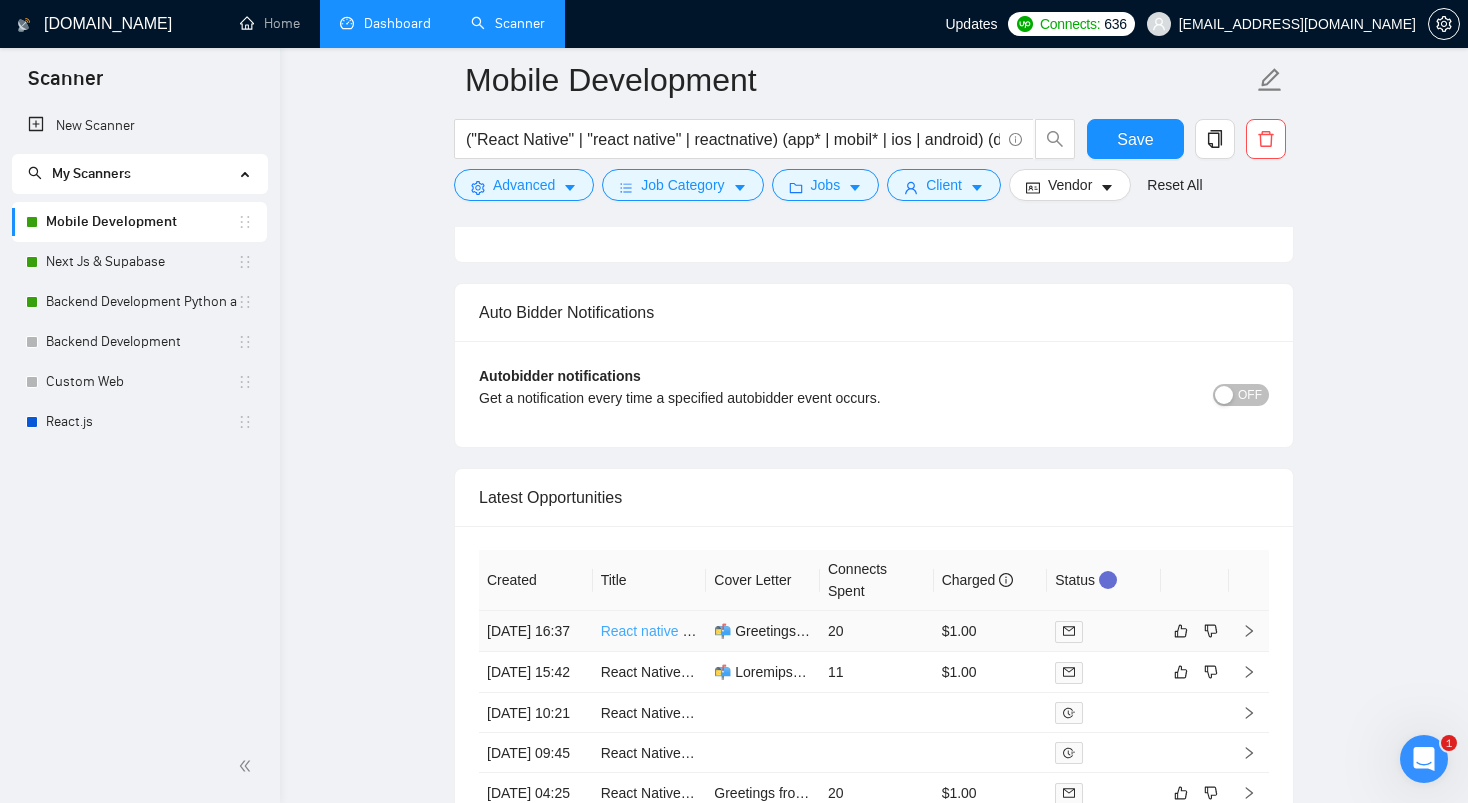 click on "React native developer" at bounding box center [672, 631] 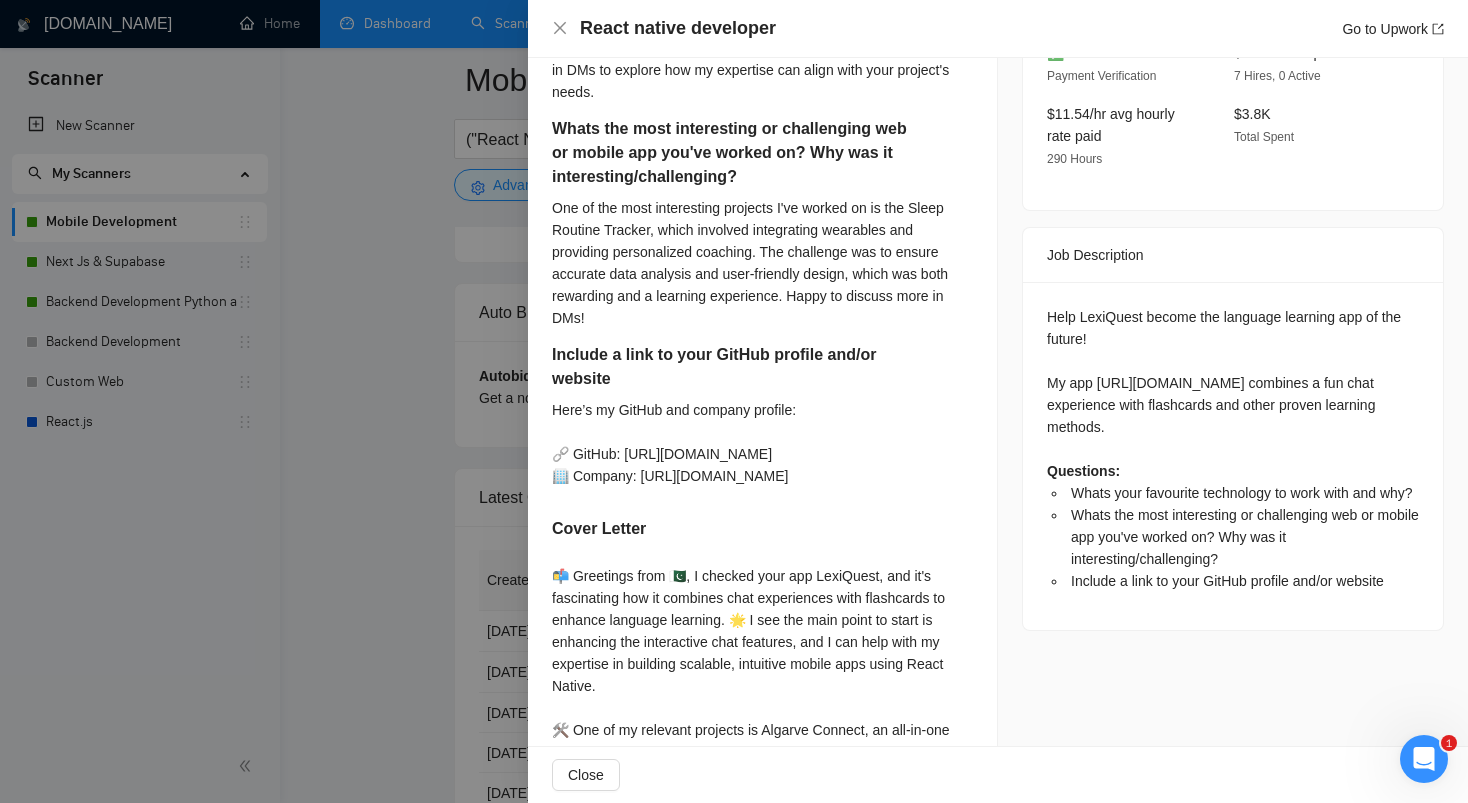 scroll, scrollTop: 849, scrollLeft: 0, axis: vertical 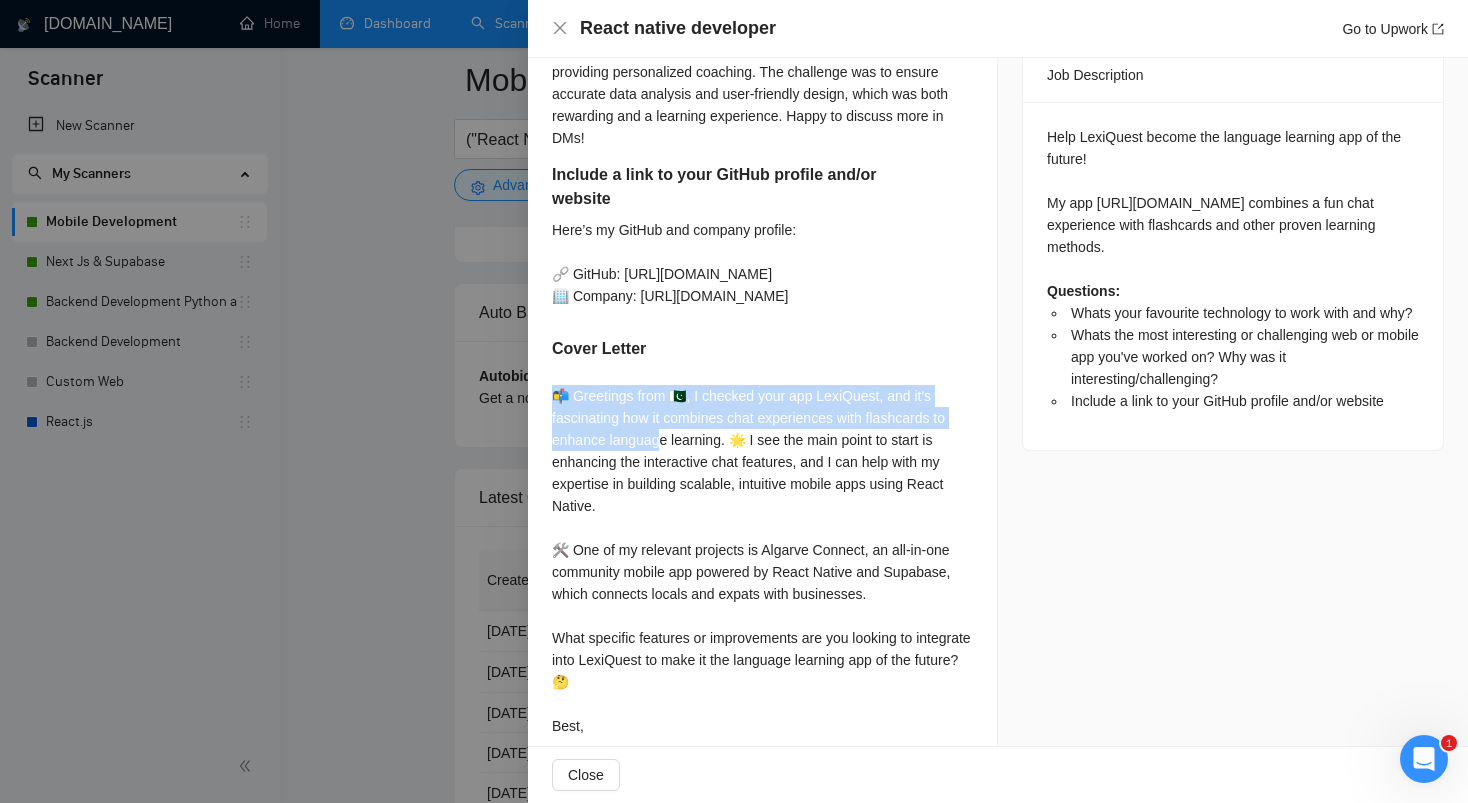 drag, startPoint x: 554, startPoint y: 381, endPoint x: 661, endPoint y: 422, distance: 114.58621 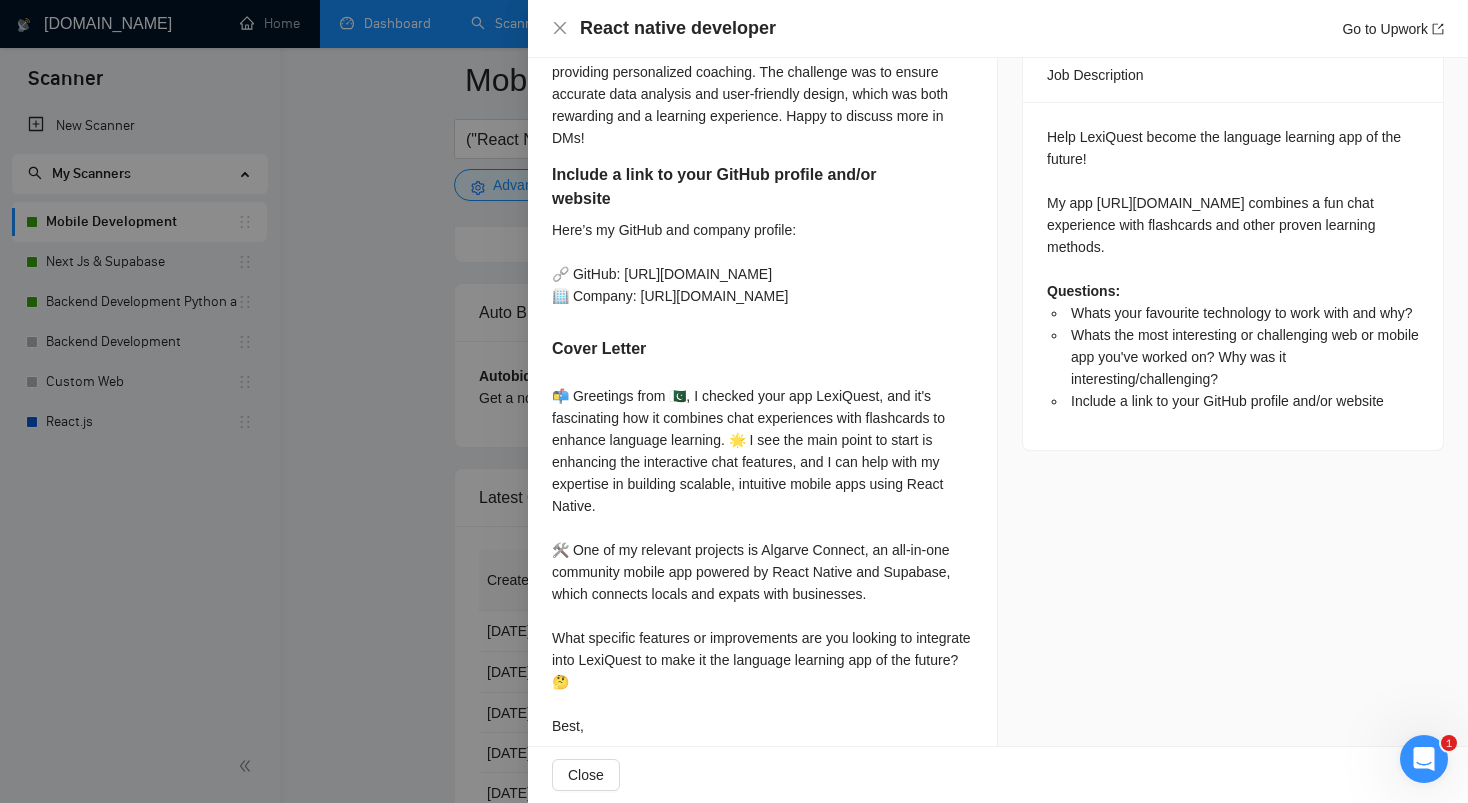 click on "📬 Greetings from 🇵🇰, I checked your app LexiQuest, and it's fascinating how it combines chat experiences with flashcards to enhance language learning. 🌟 I see the main point to start is enhancing the interactive chat features, and I can help with my expertise in building scalable, intuitive mobile apps using React Native.
🛠️ One of my relevant projects is Algarve Connect, an all-in-one community mobile app powered by React Native and Supabase, which connects locals and expats with businesses.
What specific features or improvements are you looking to integrate into LexiQuest to make it the language learning app of the future? 🤔
Best," at bounding box center (762, 561) 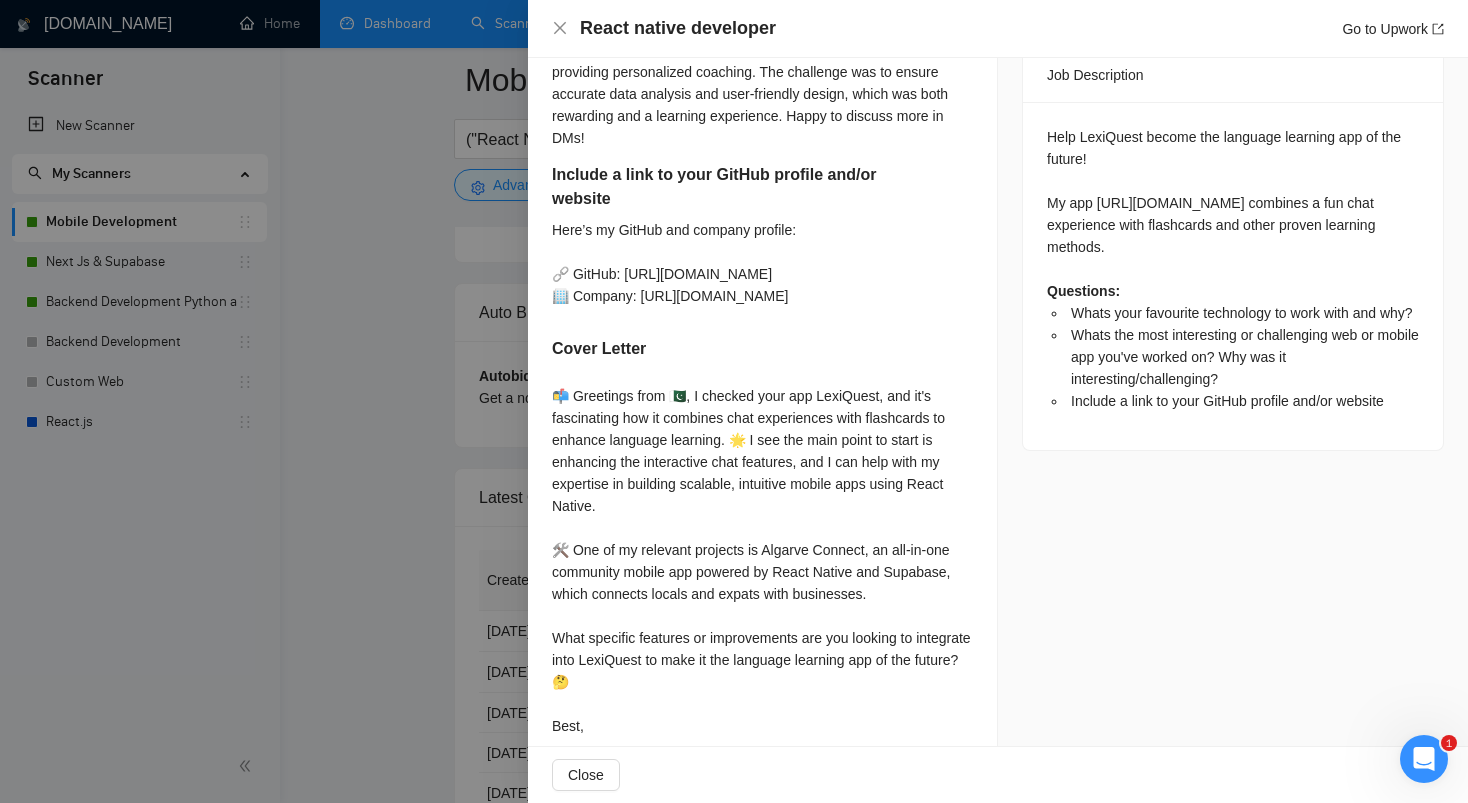 click at bounding box center [734, 401] 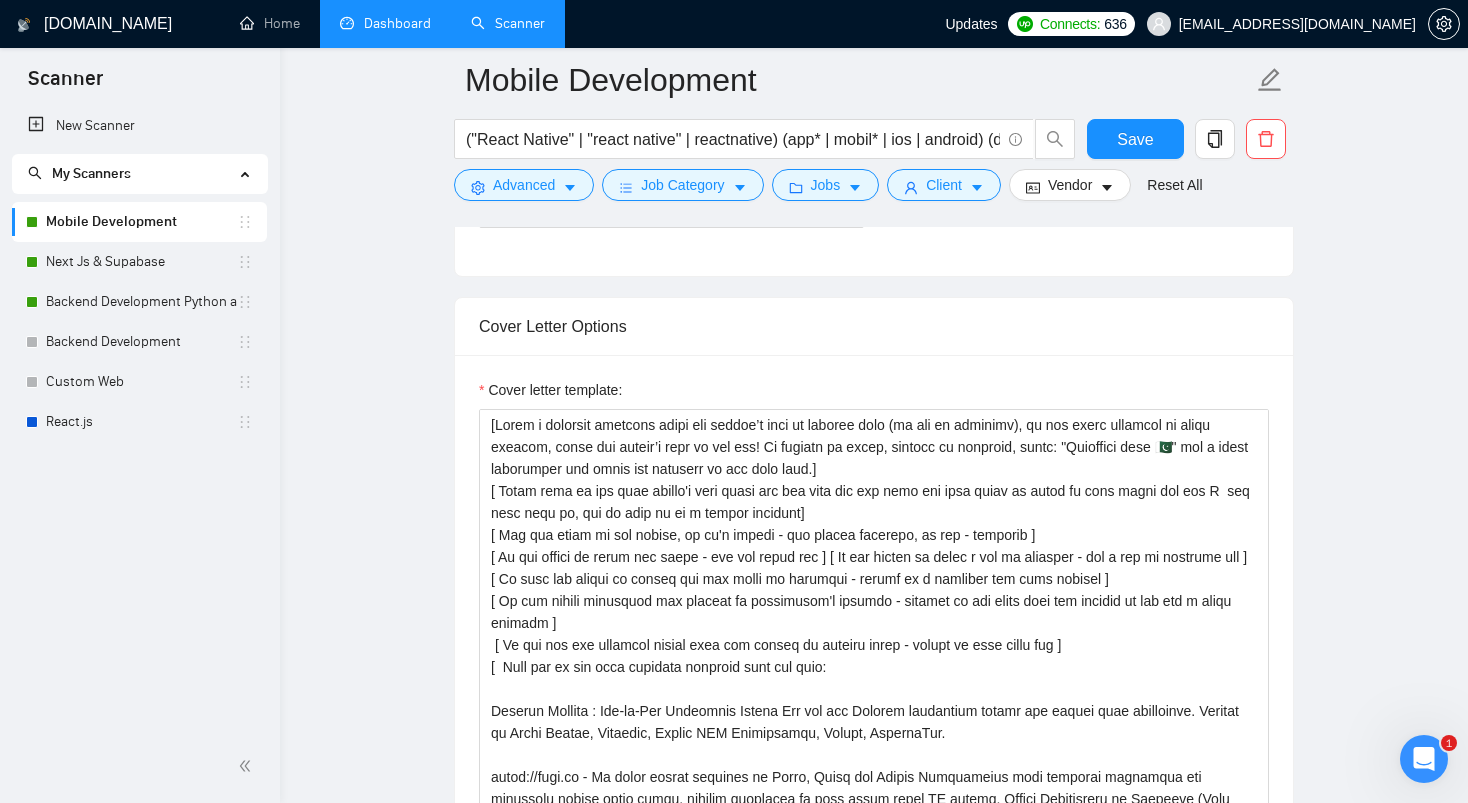 scroll, scrollTop: 1557, scrollLeft: 0, axis: vertical 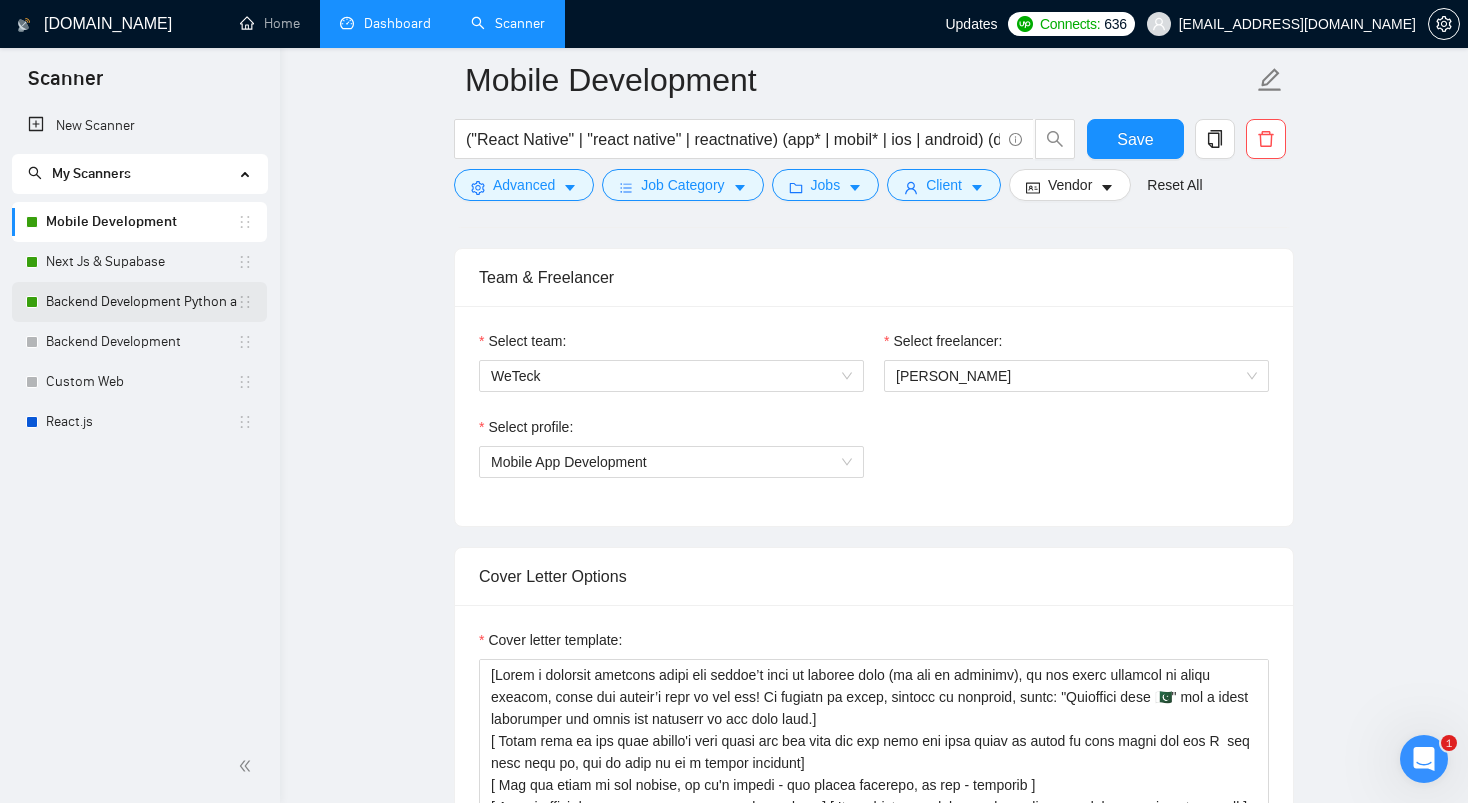 click on "Backend Development Python and Go" at bounding box center (141, 302) 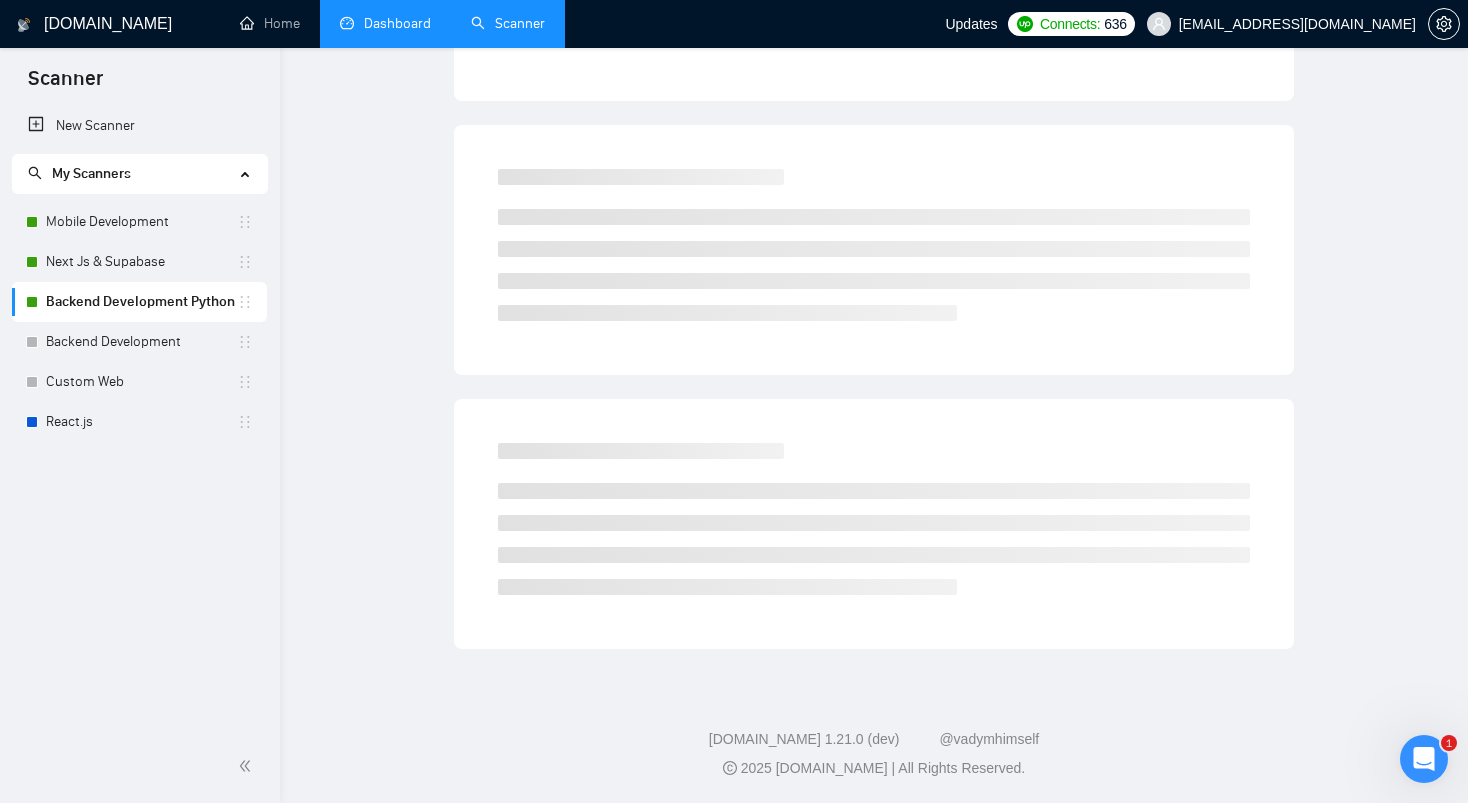 scroll, scrollTop: 0, scrollLeft: 0, axis: both 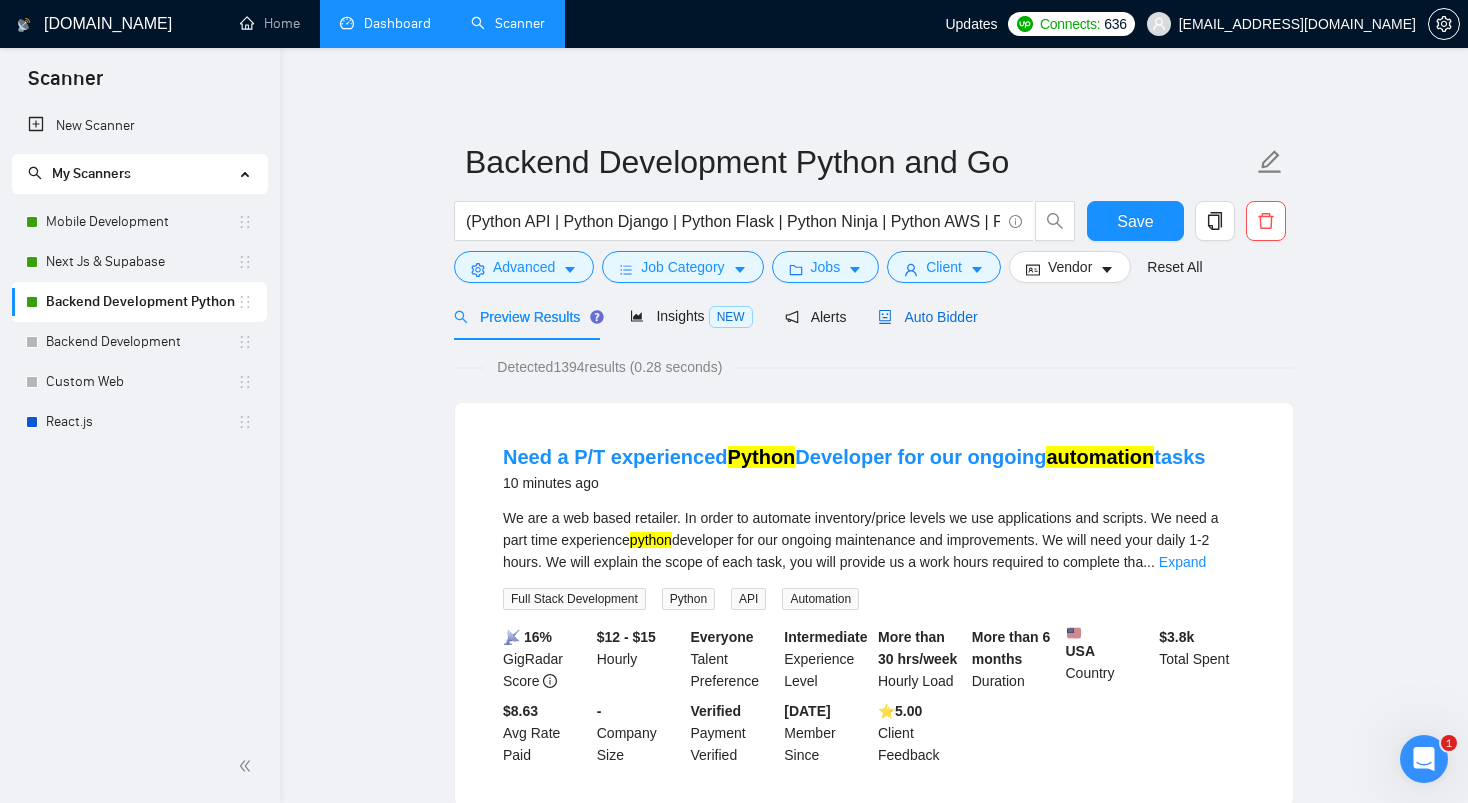 click on "Auto Bidder" at bounding box center [927, 317] 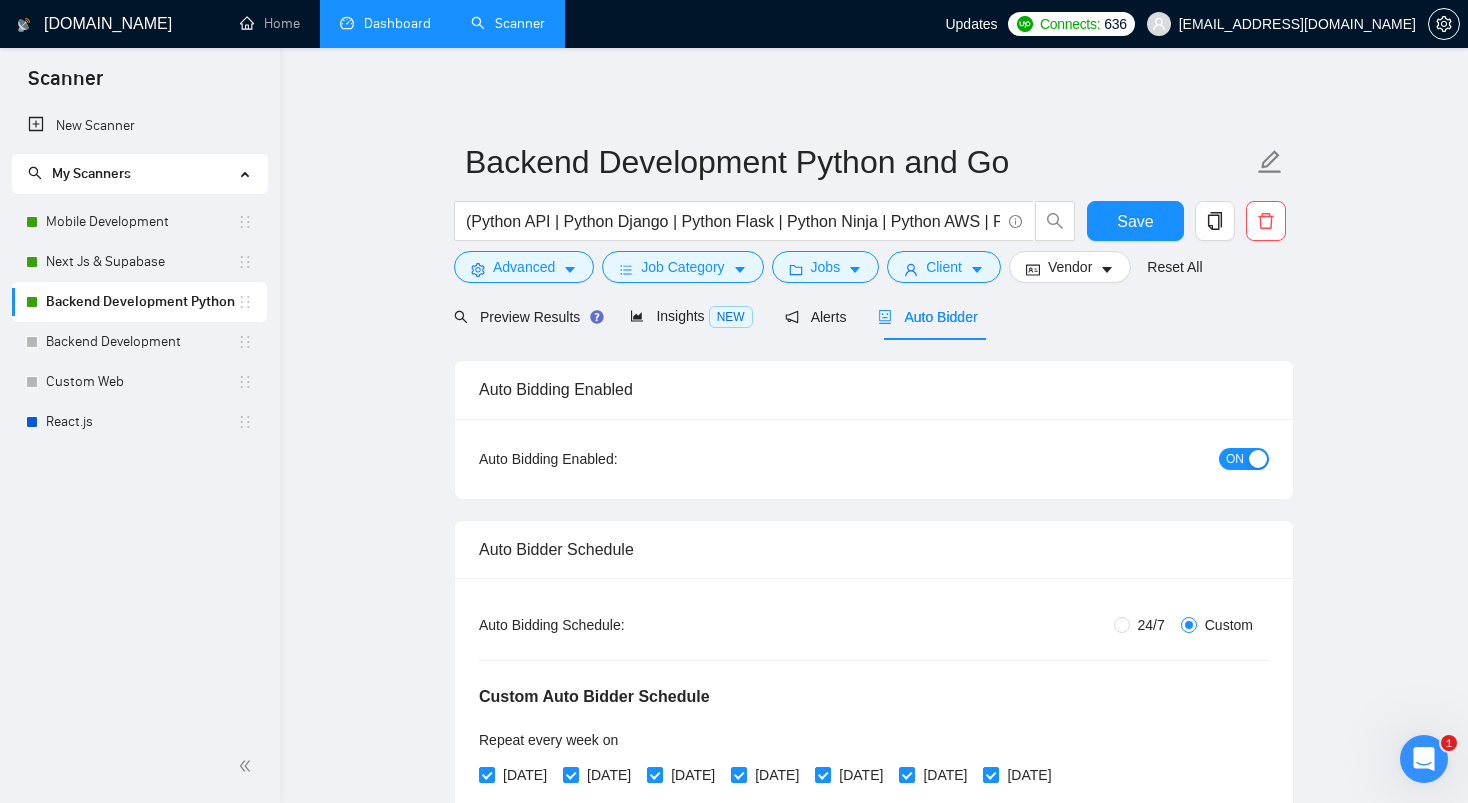 type 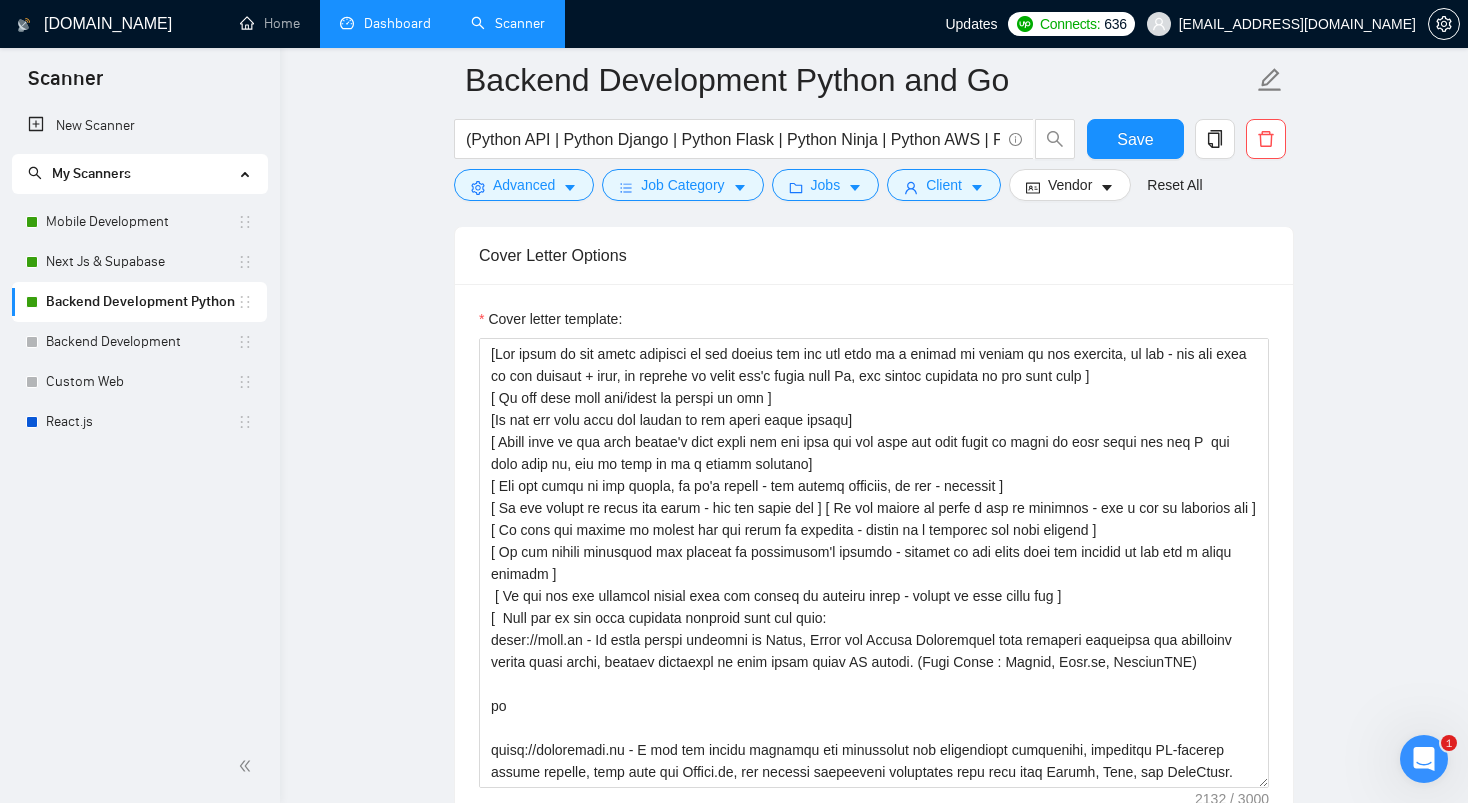 scroll, scrollTop: 1554, scrollLeft: 0, axis: vertical 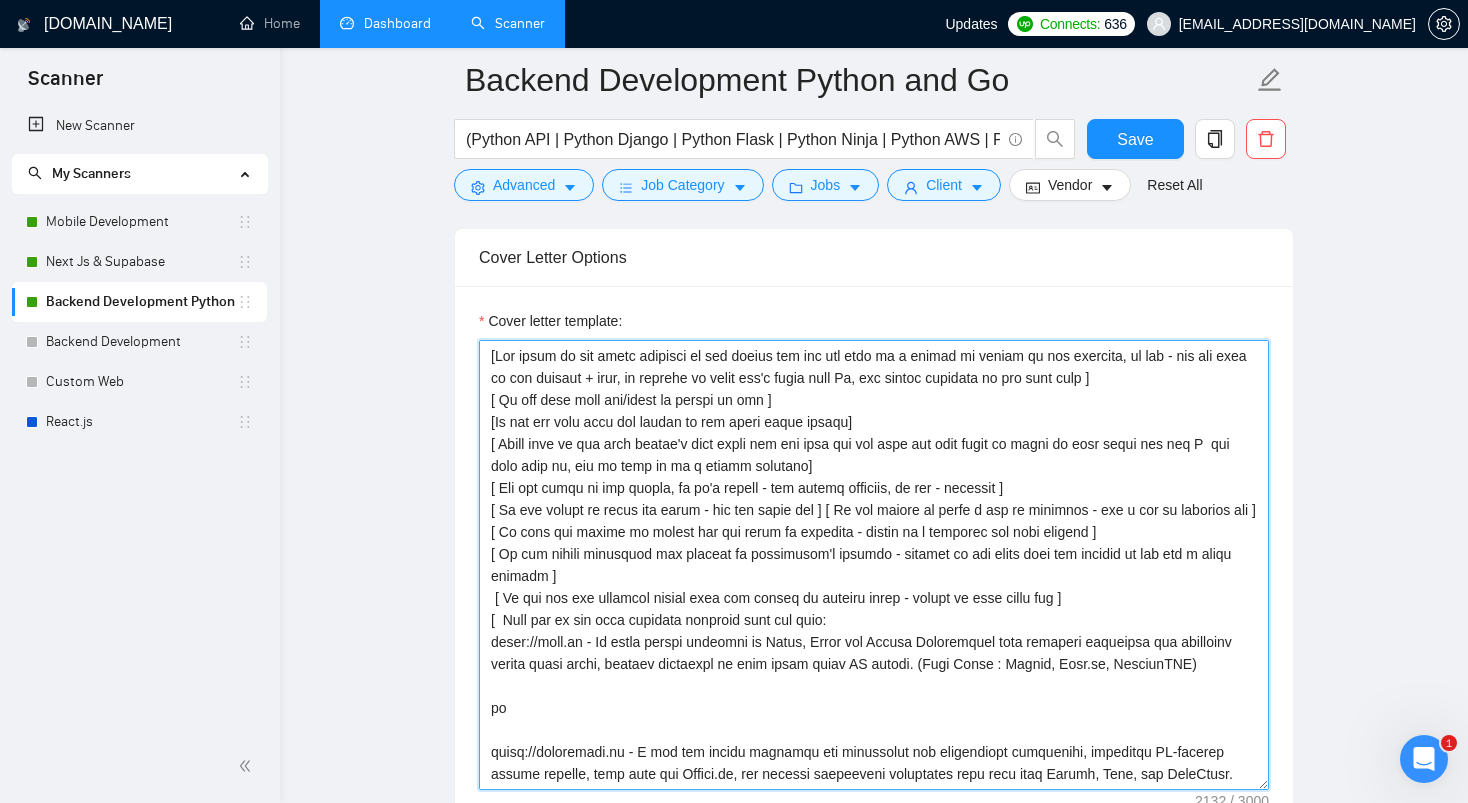 click on "Cover letter template:" at bounding box center [874, 565] 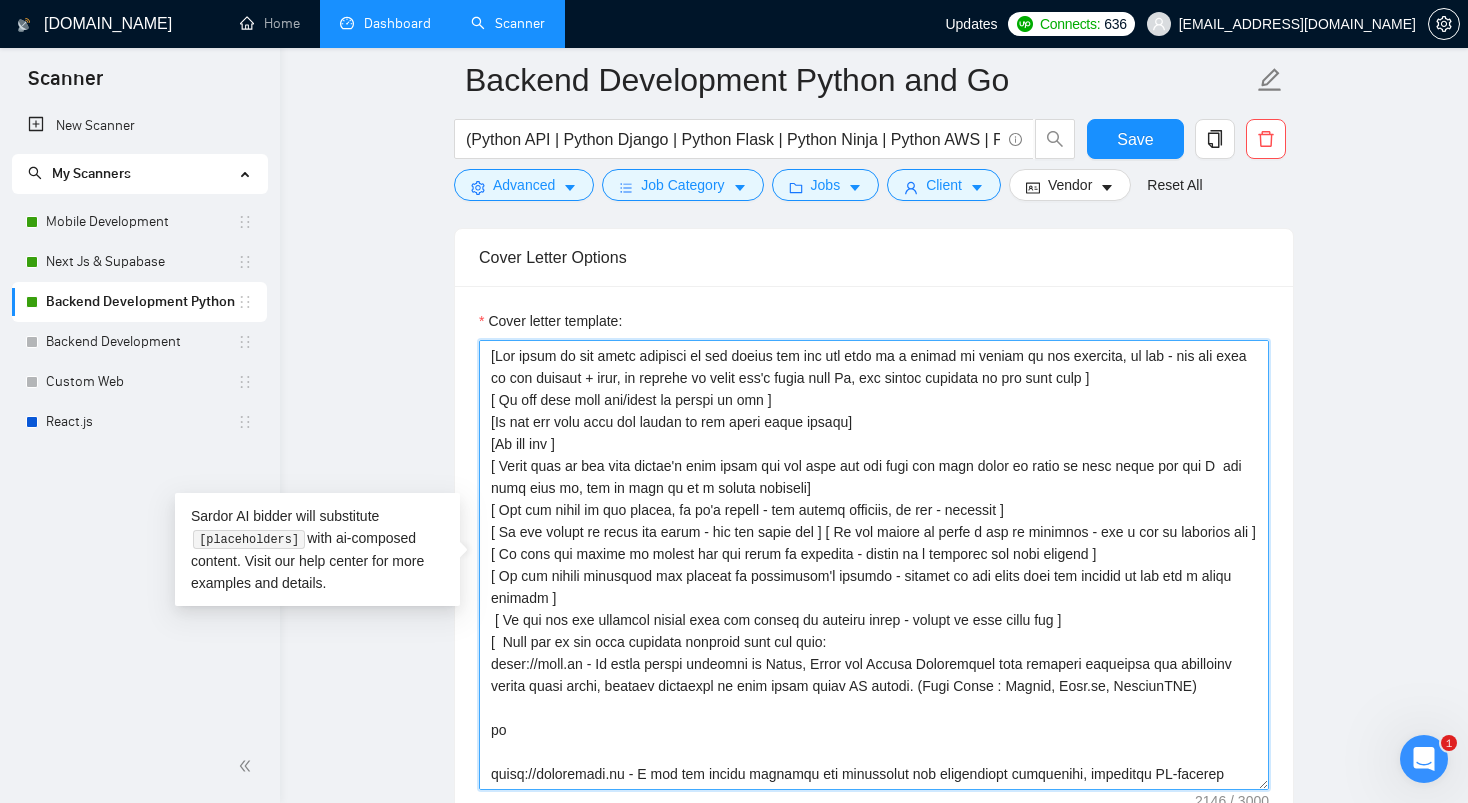 paste on "—" 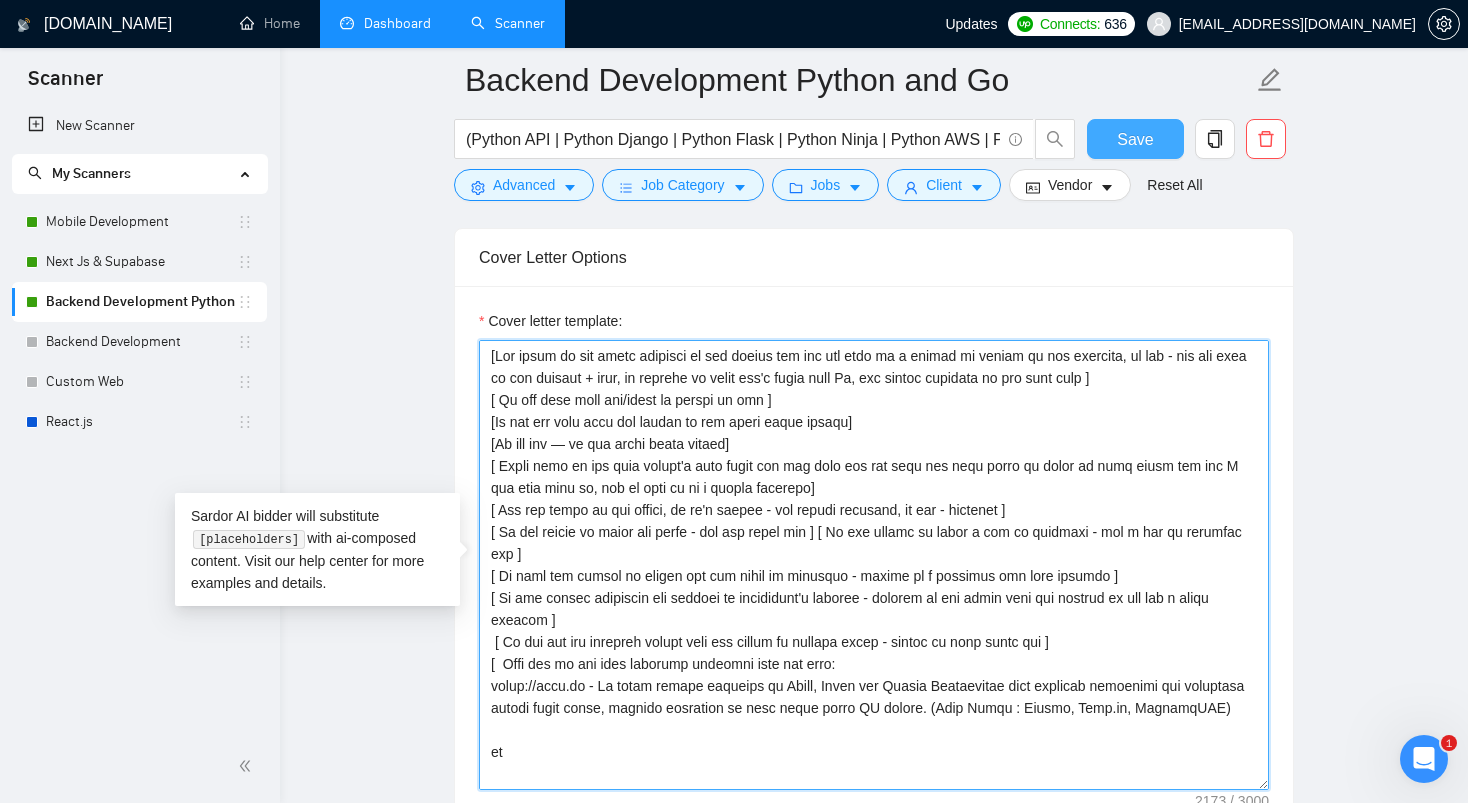 type on "[Say hello in the local language of the person and use the name of a person if listed in his proposal, if not - use the name of the company + team, if nothing is found don't start with Hi, the actual proposal in the same line ]
[ Do not call them sir/madam or client at all ]
[Do not use more than two emojis in the whole cover letter]
[Do not use — in the whole cover letter]
[ Check what is the main client's pain point and say that you see that the main thing to start is this point and how I  can help with it, try to make it as a second sentence]
[ Use the style of the client, if it's formal - use formal language, if not - informal ]
[ If the client is using the lists - use the lists too ] [ If the client is using a lot of epithets - use a lot of epithets too ]
[ In case the client is asking for the quote or estimate - answer as a question for more details ]
[ If the client mentioned his website or competitor's website - mention at the start that you checked it and add a small summary ]
[ If you see any pe..." 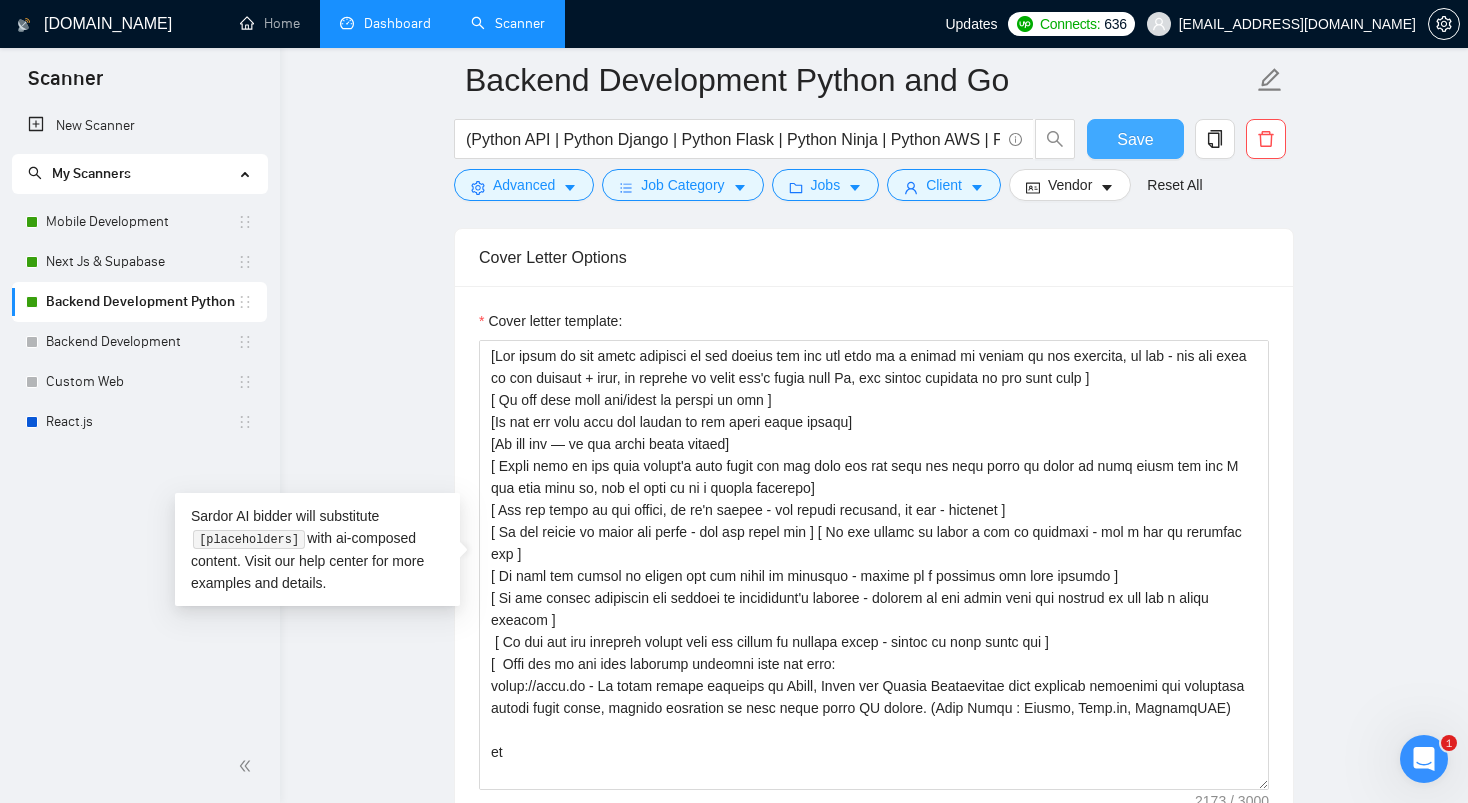 click on "Save" at bounding box center (1135, 139) 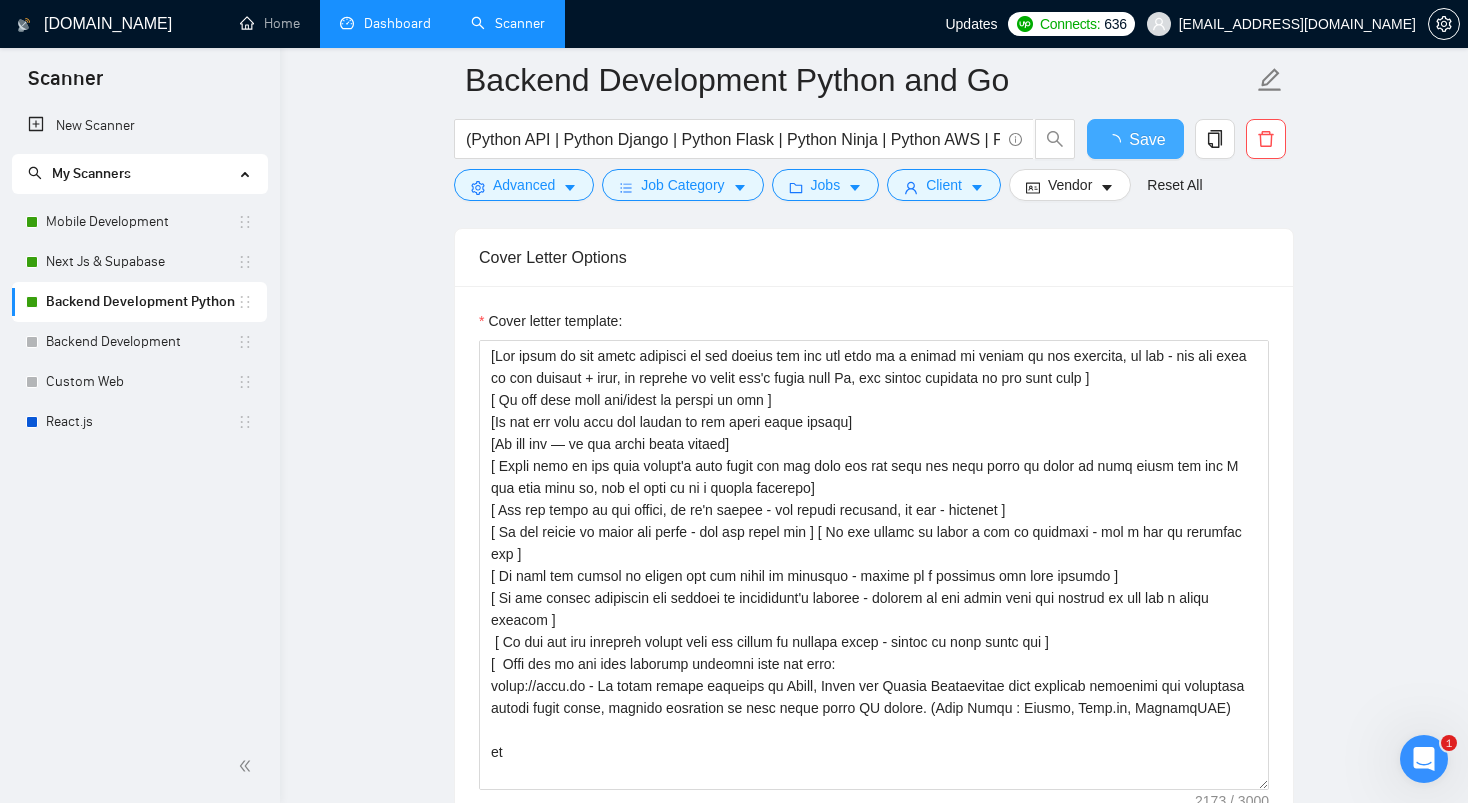 type 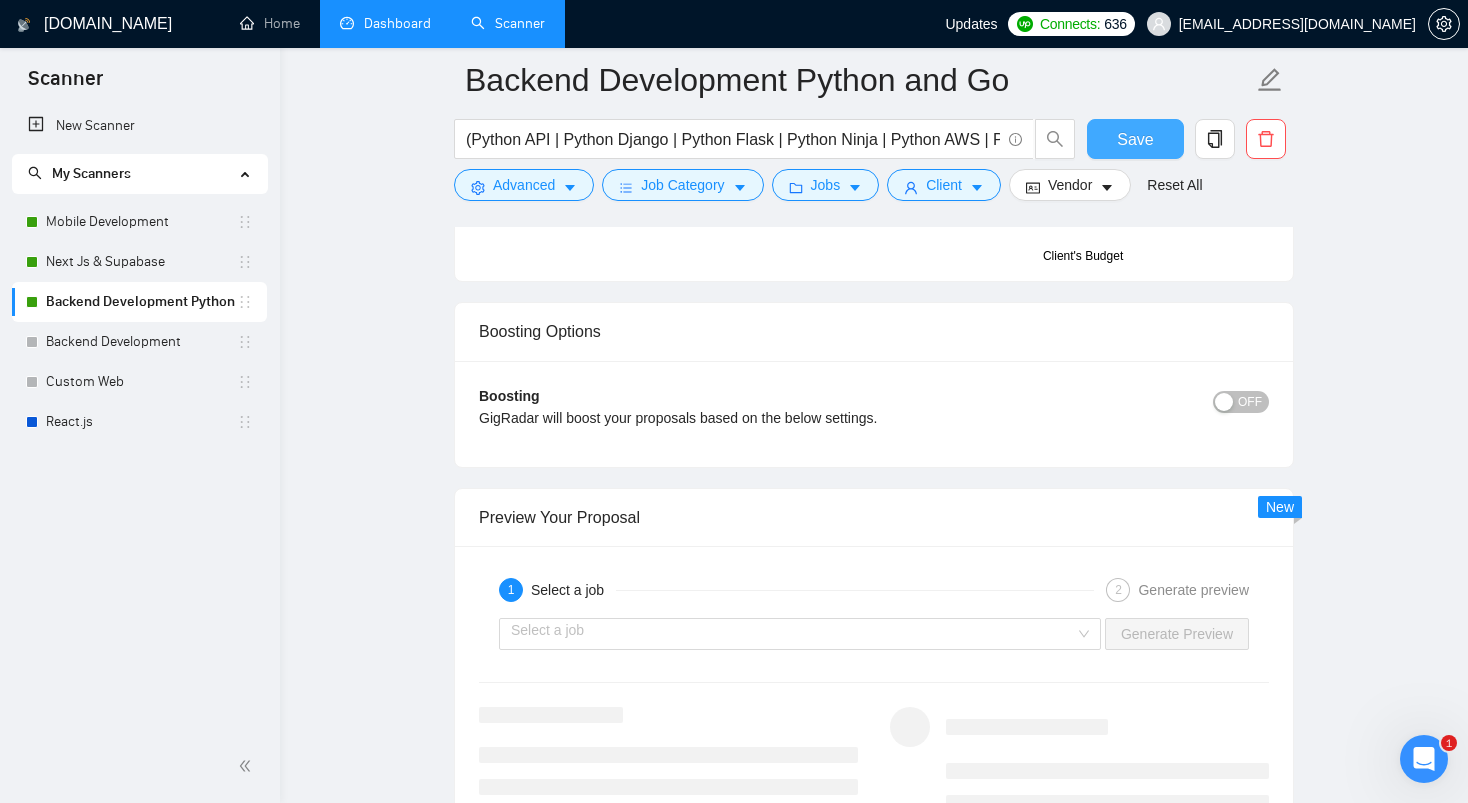 scroll, scrollTop: 2887, scrollLeft: 0, axis: vertical 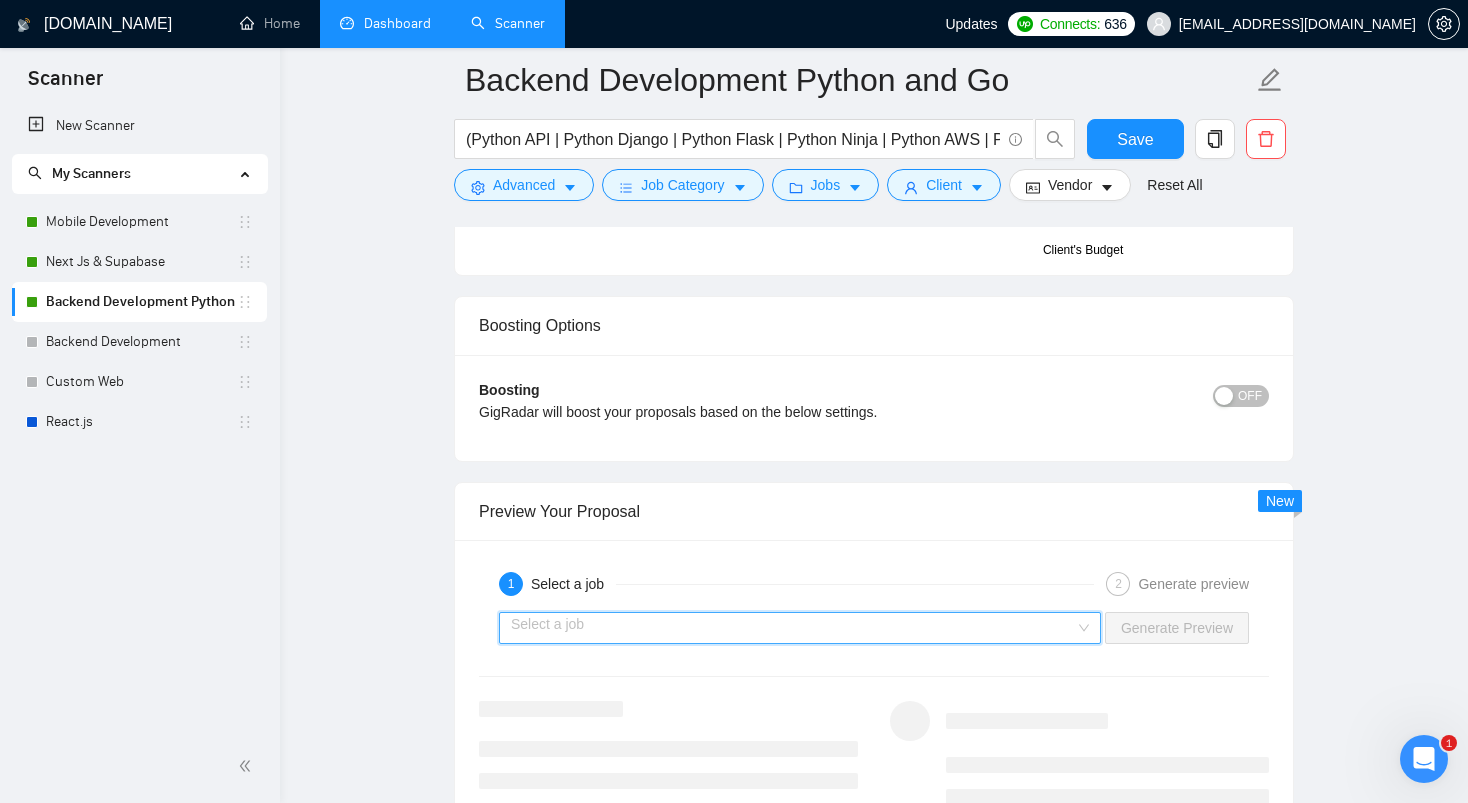 click at bounding box center (793, 628) 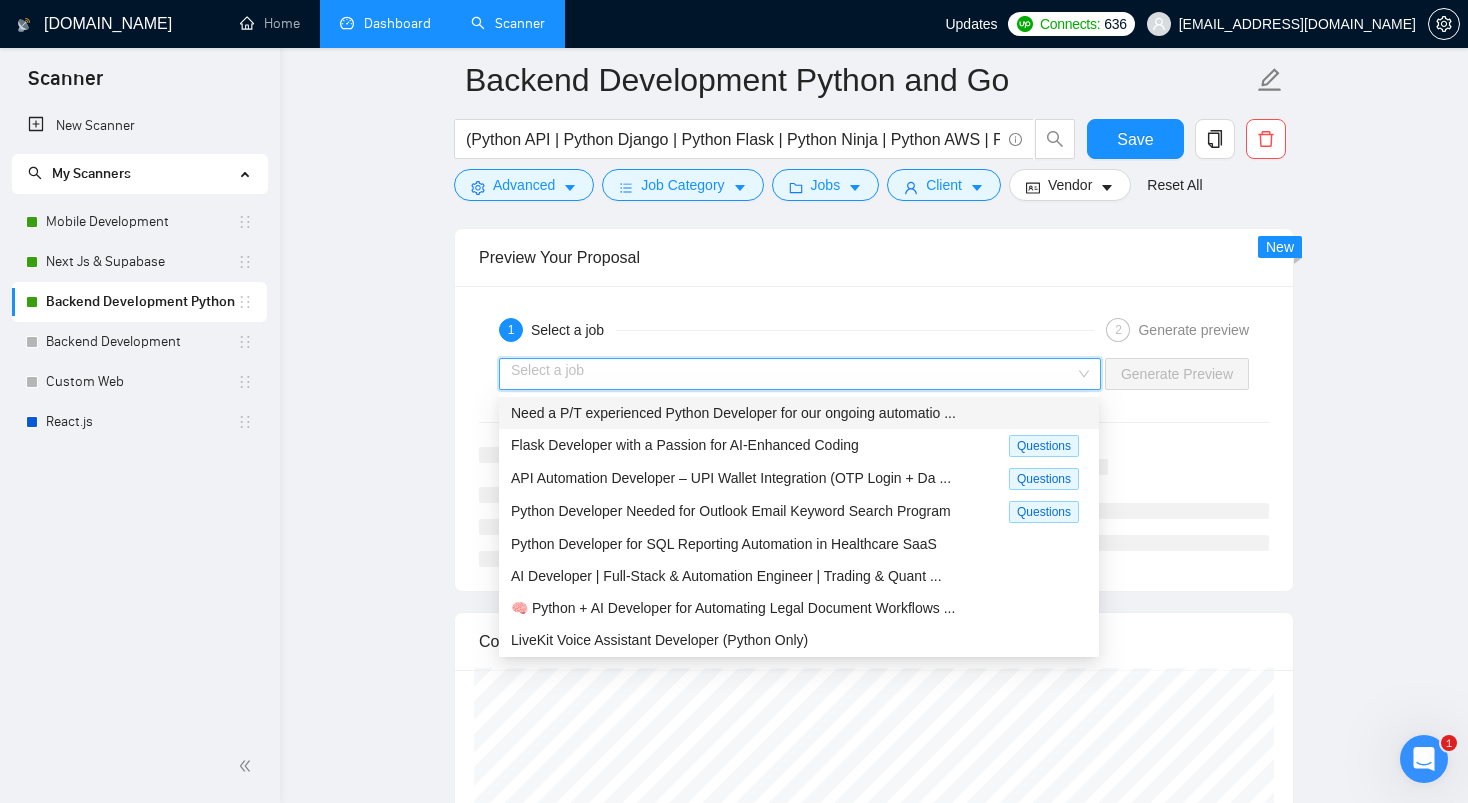 scroll, scrollTop: 3154, scrollLeft: 0, axis: vertical 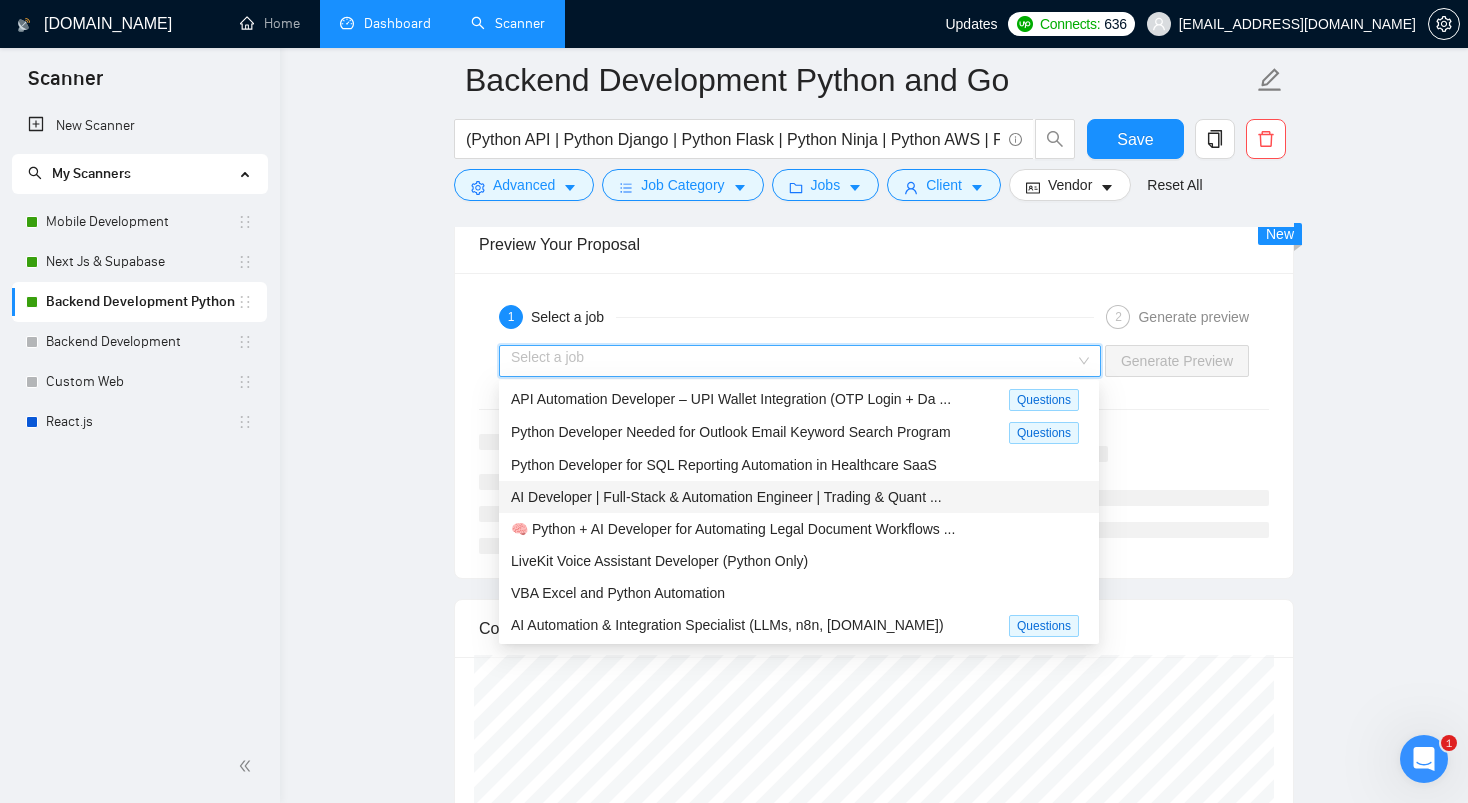 click on "AI Developer | Full-Stack & Automation Engineer | Trading & Quant ..." at bounding box center [726, 497] 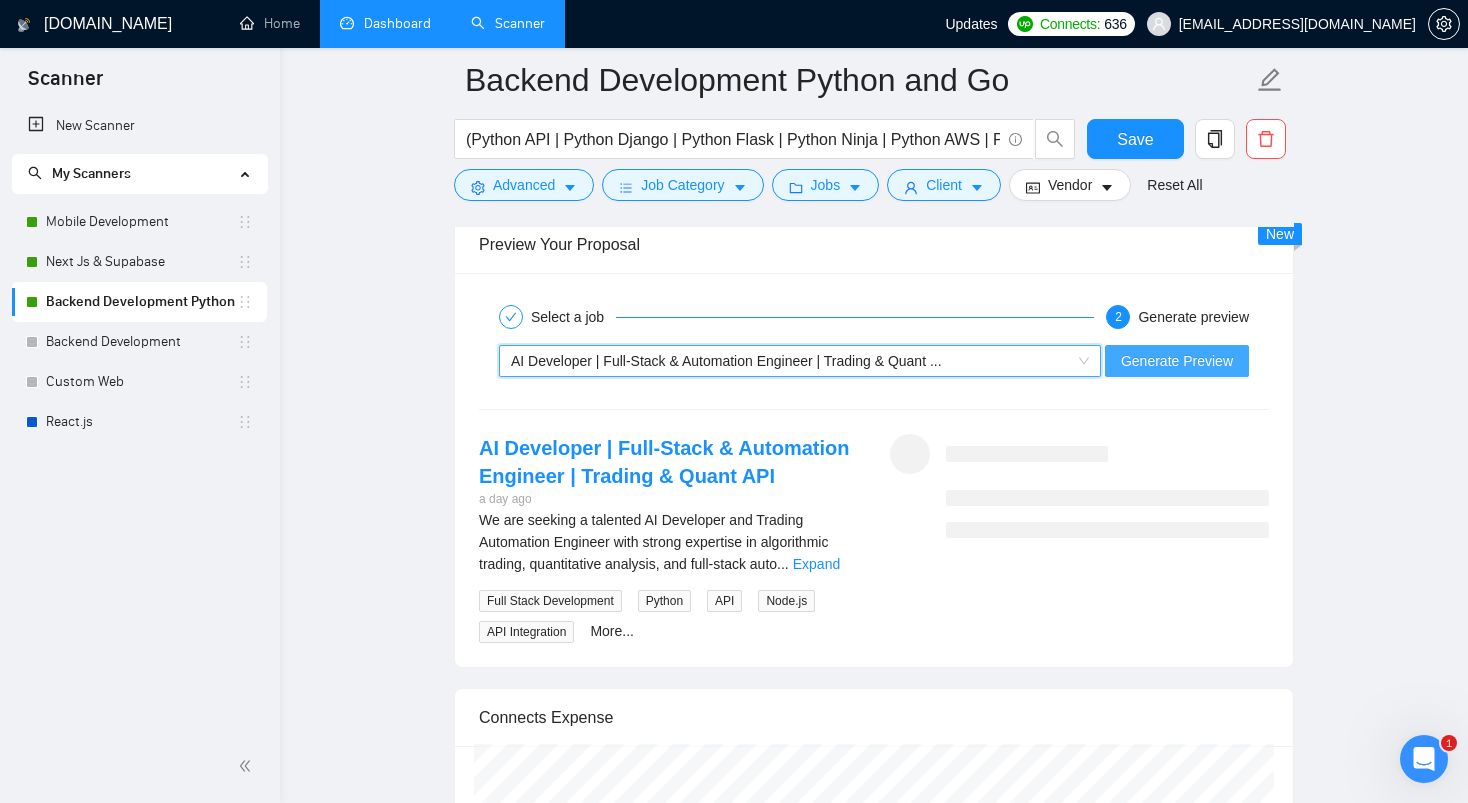 click on "Generate Preview" at bounding box center [1177, 361] 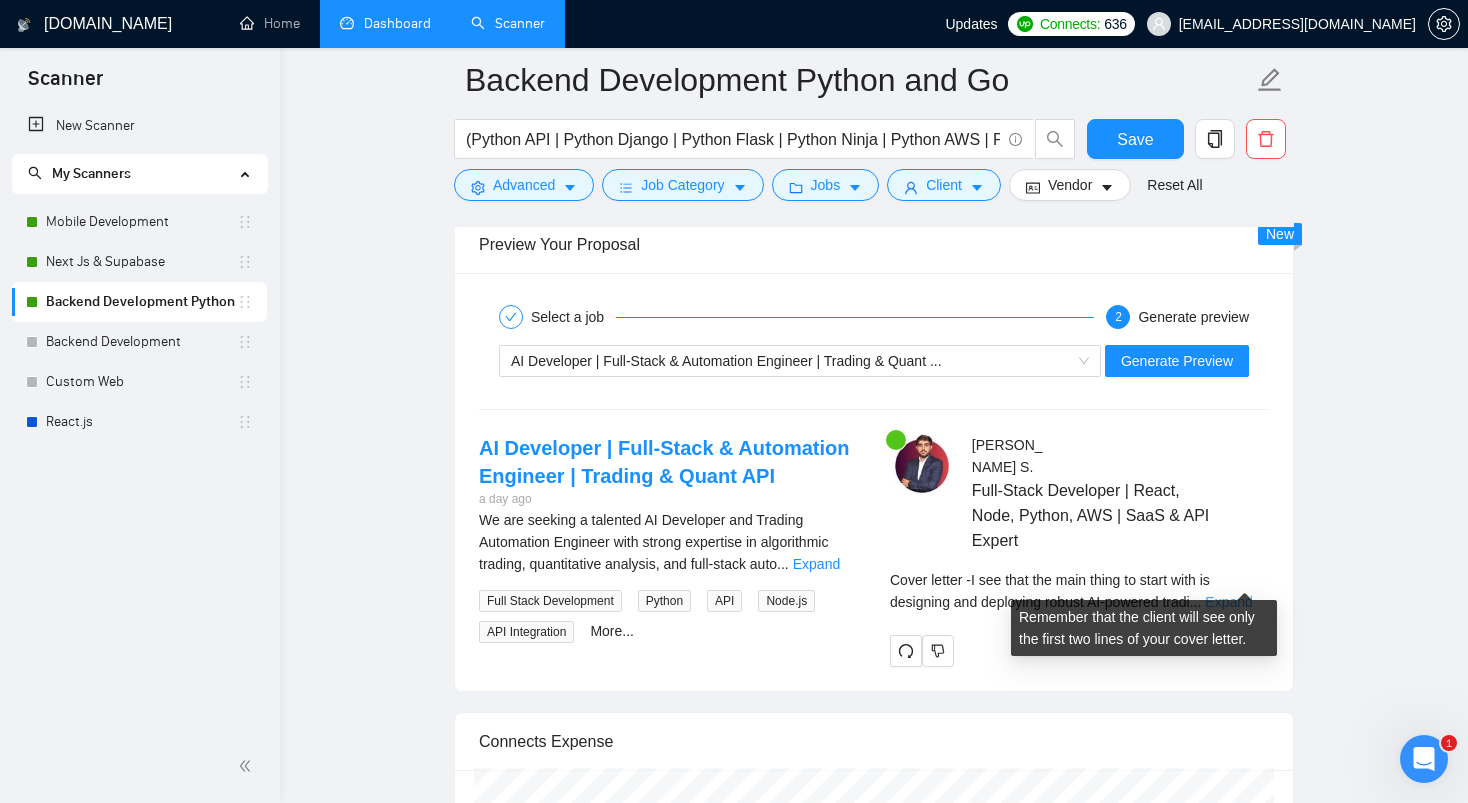 click on "Expand" at bounding box center (1228, 602) 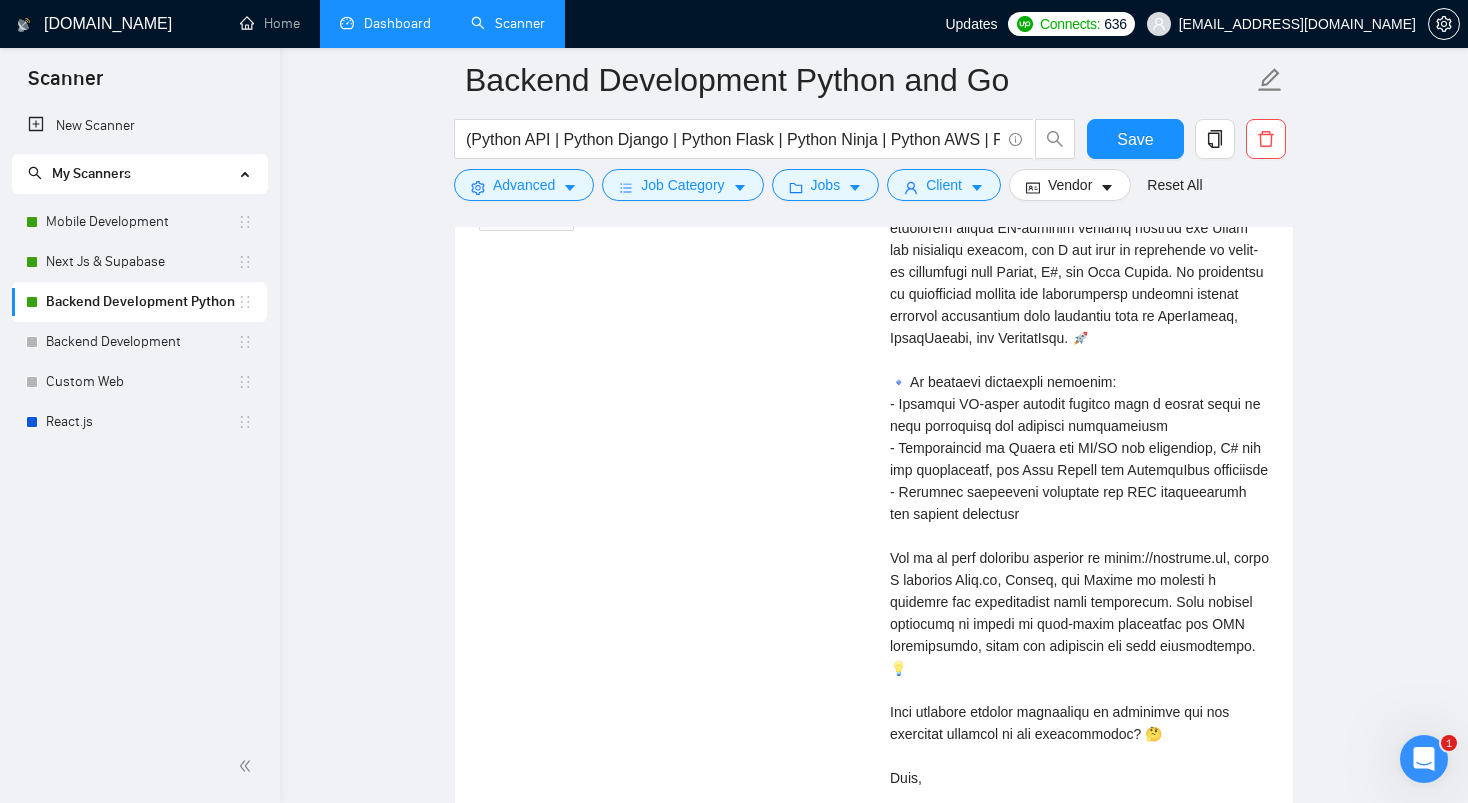 scroll, scrollTop: 3570, scrollLeft: 0, axis: vertical 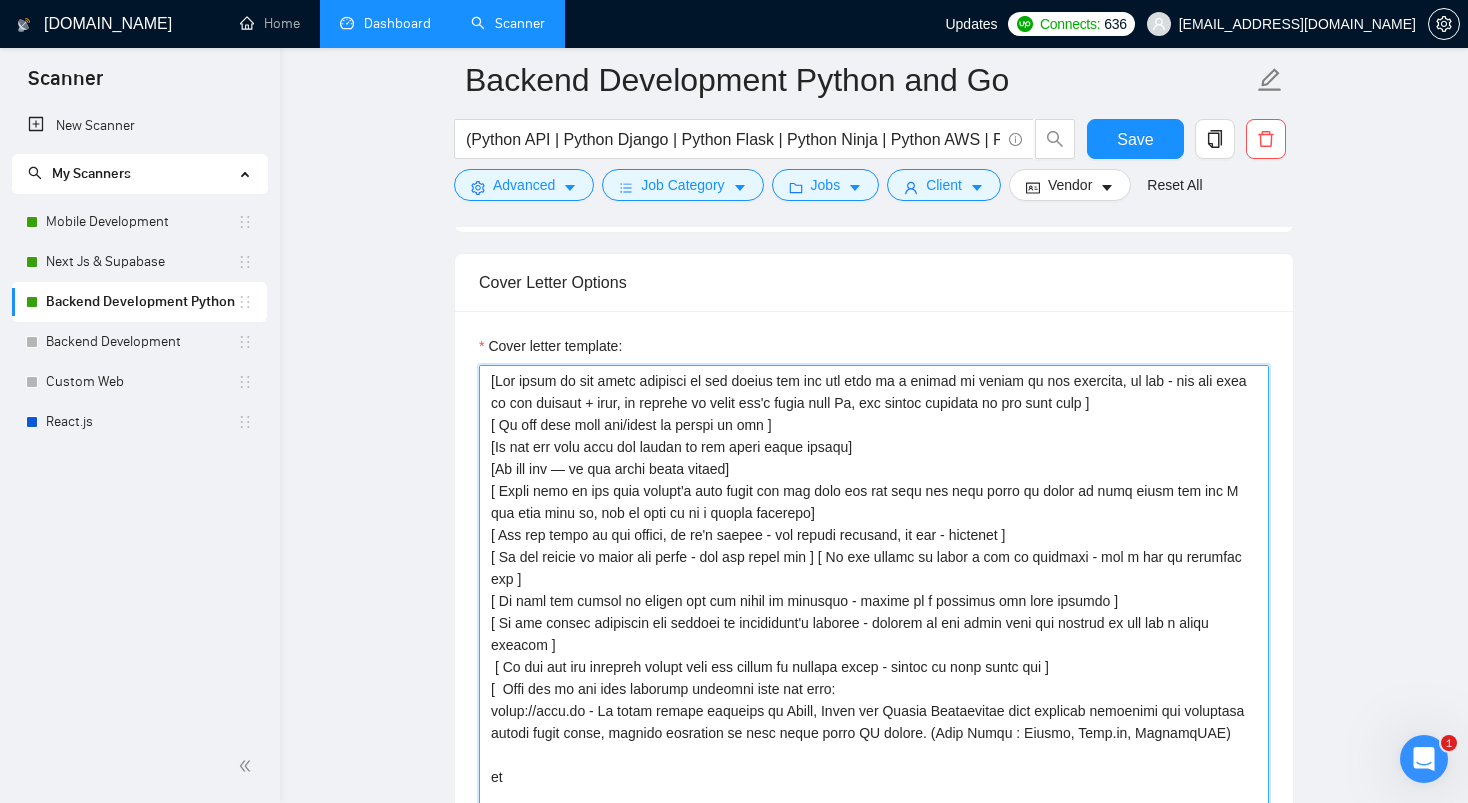 click on "Cover letter template:" at bounding box center [874, 590] 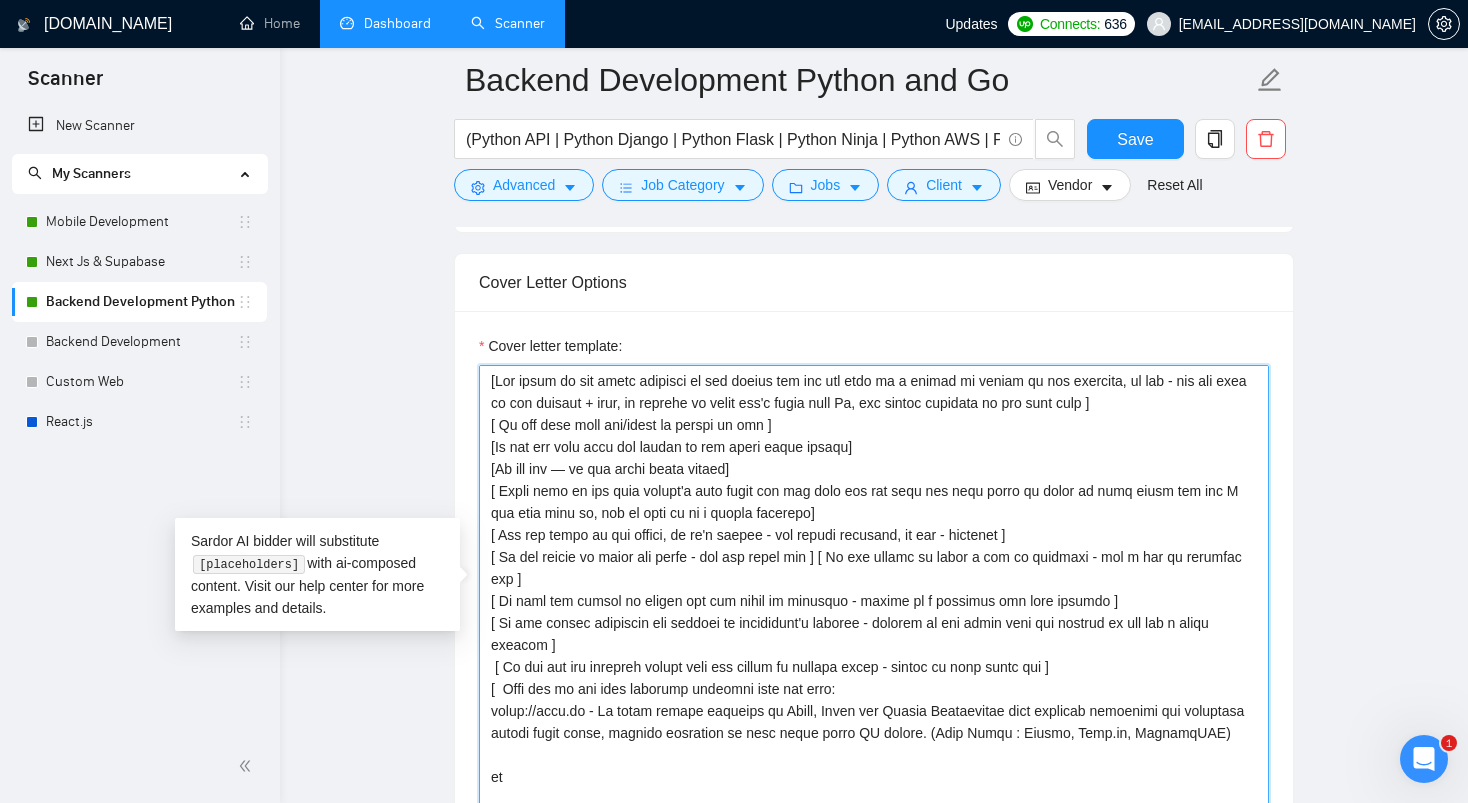 paste on "📬 [Write a personal greeting using the client’s name or company name (if any is provided), in the local language of their country, using the client’s time of the day! If nothing is found, instead of skipping, write: "Greetings from 🇵🇰" add a comma afterwards and start the proposal in the same line." 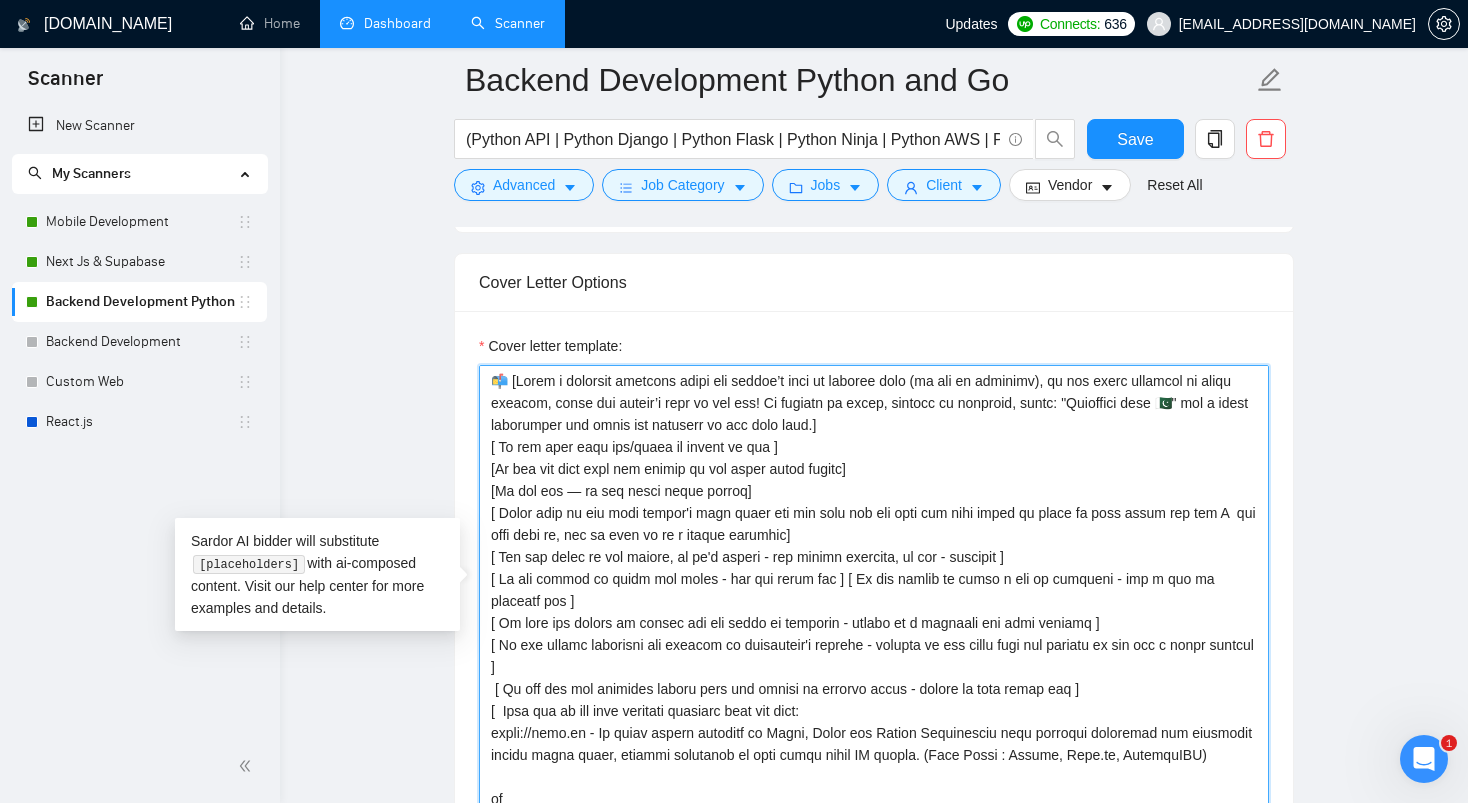 click on "Cover letter template:" at bounding box center [874, 590] 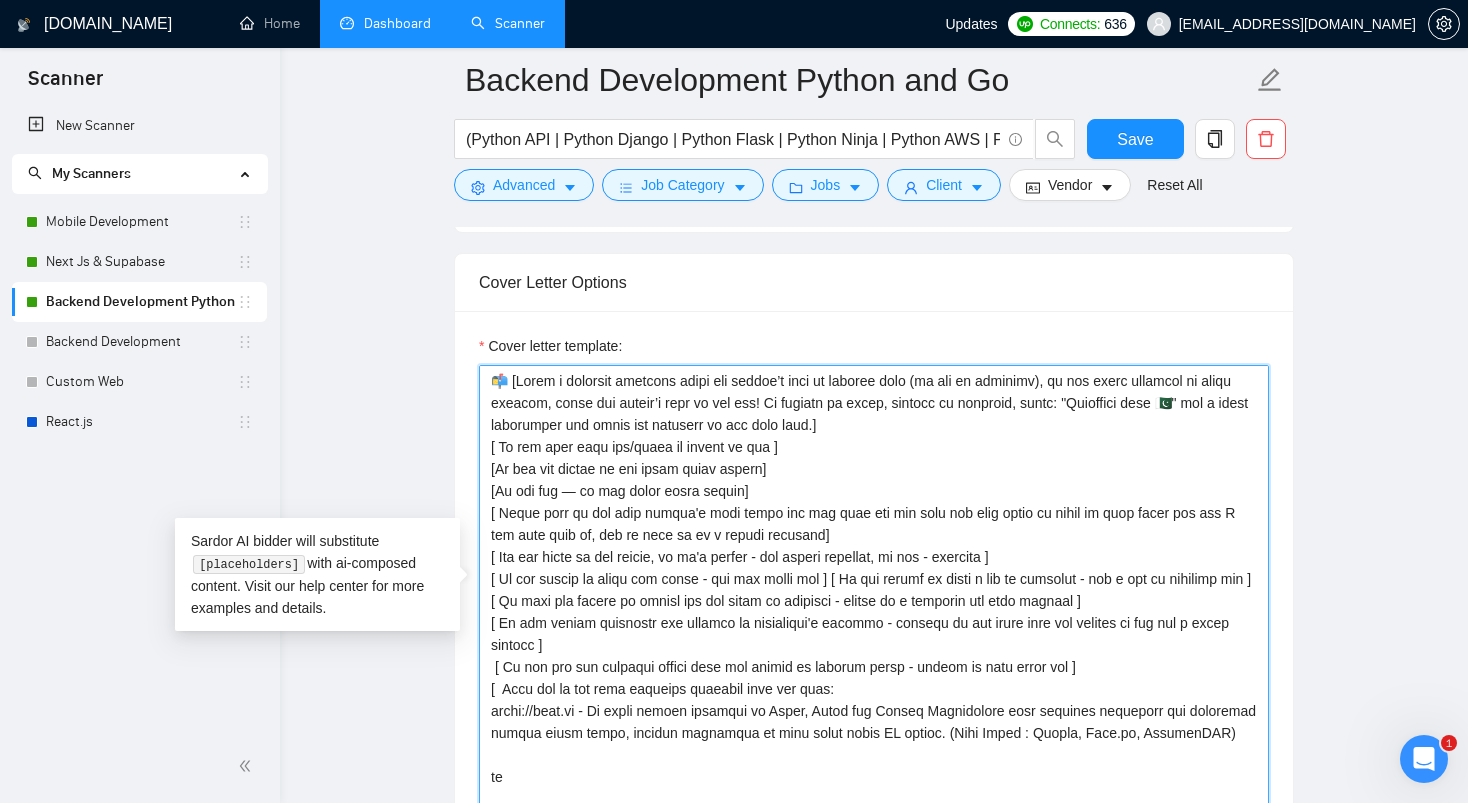 click on "Cover letter template:" at bounding box center [874, 590] 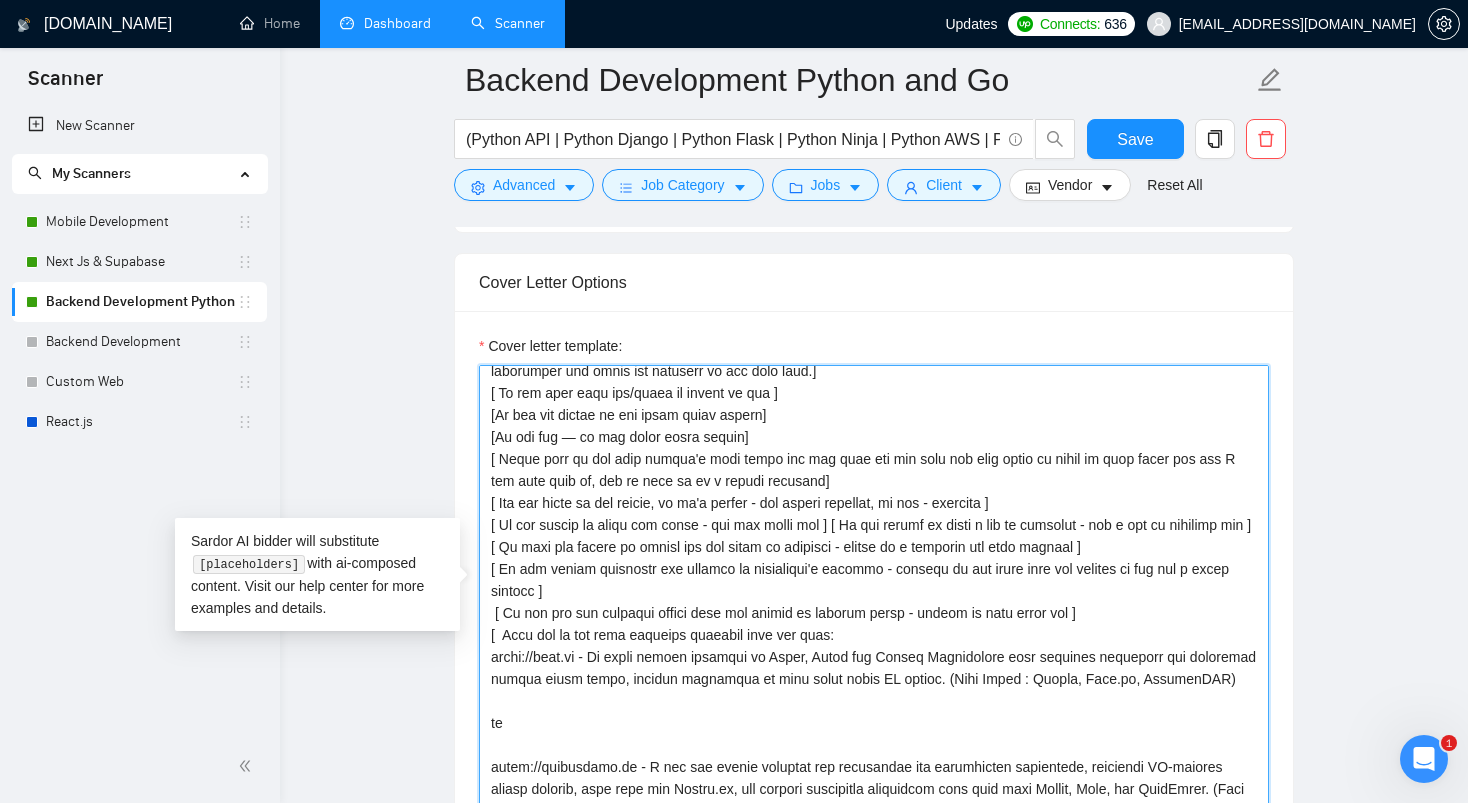 scroll, scrollTop: 74, scrollLeft: 0, axis: vertical 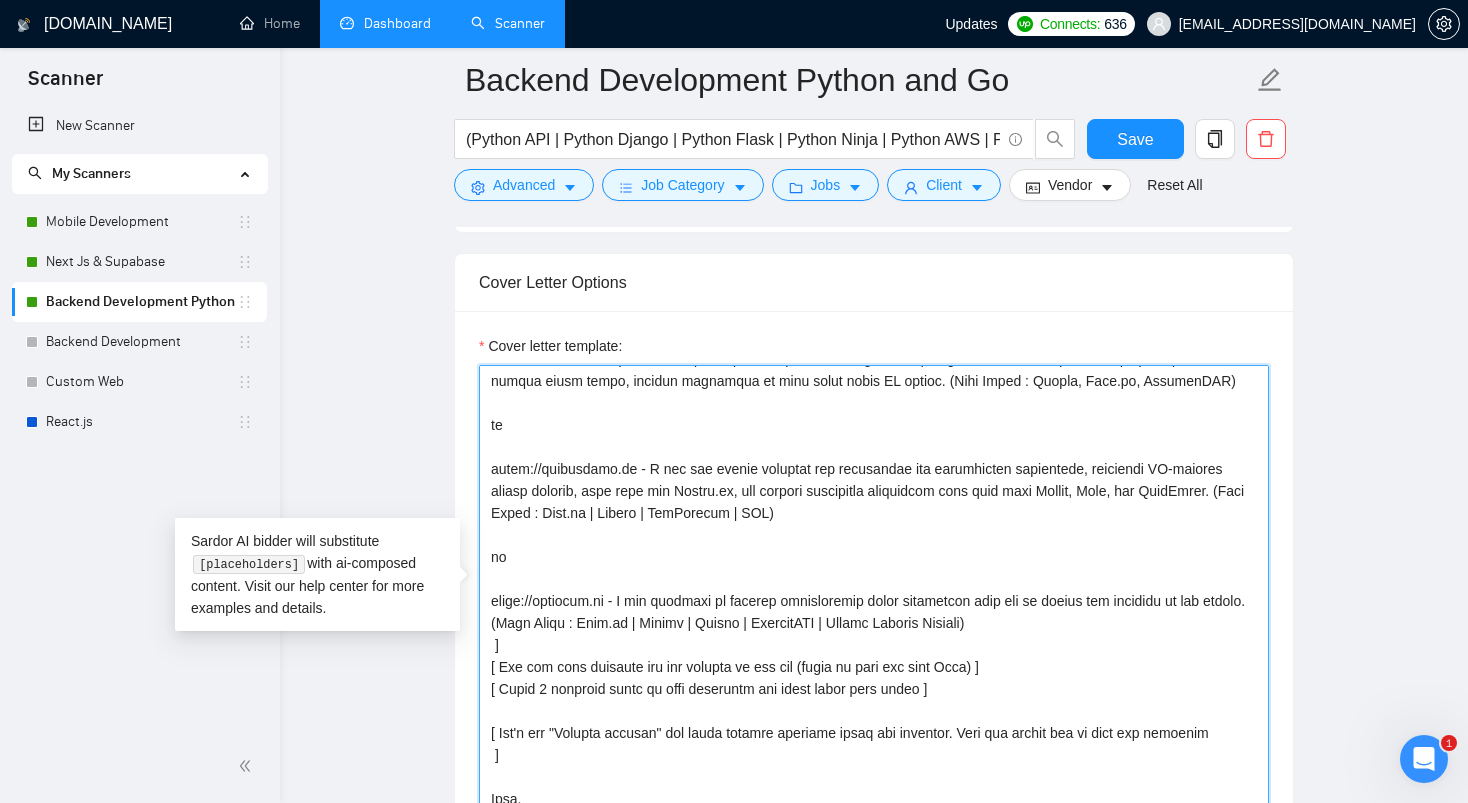 click on "Cover letter template:" at bounding box center (874, 590) 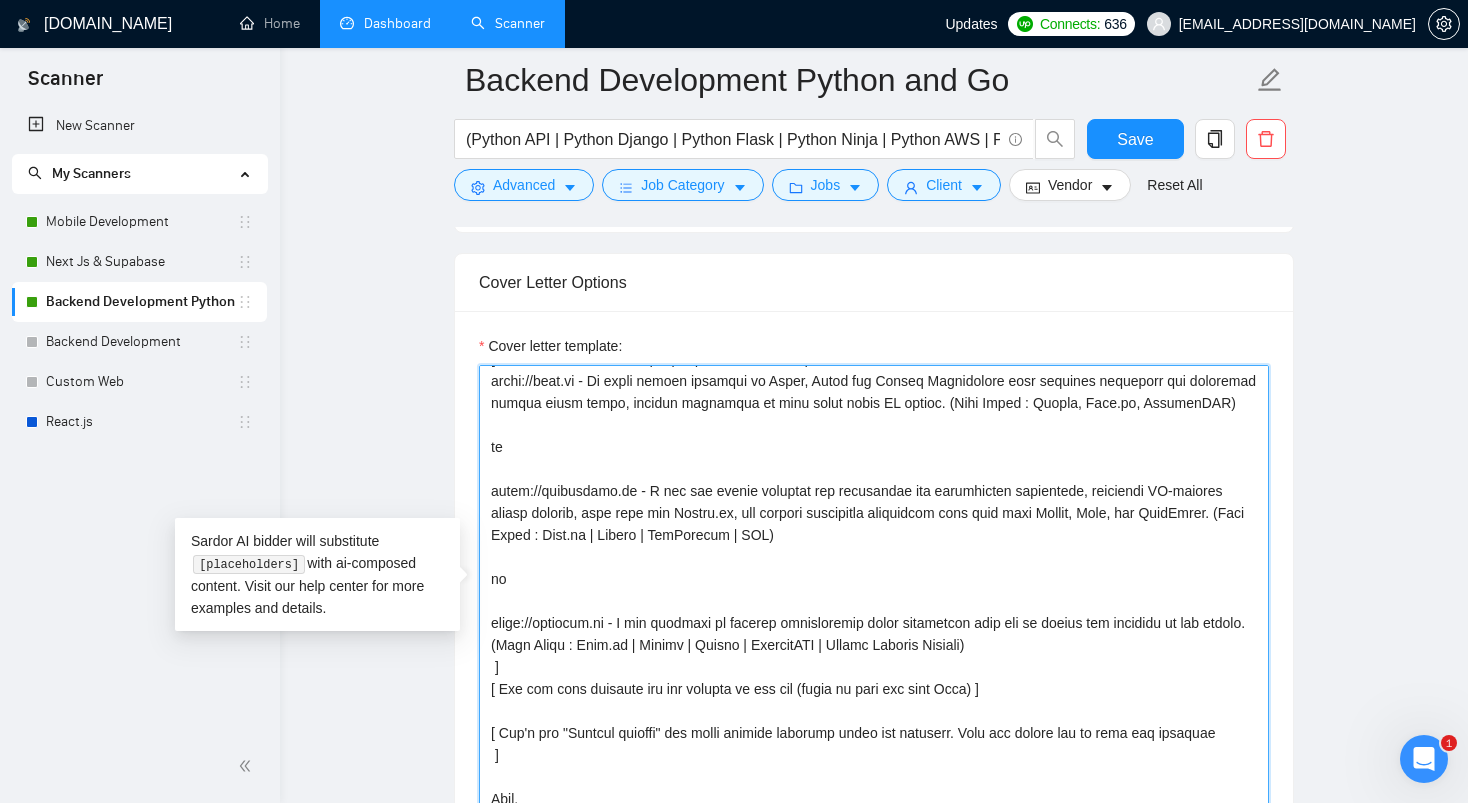 scroll, scrollTop: 352, scrollLeft: 0, axis: vertical 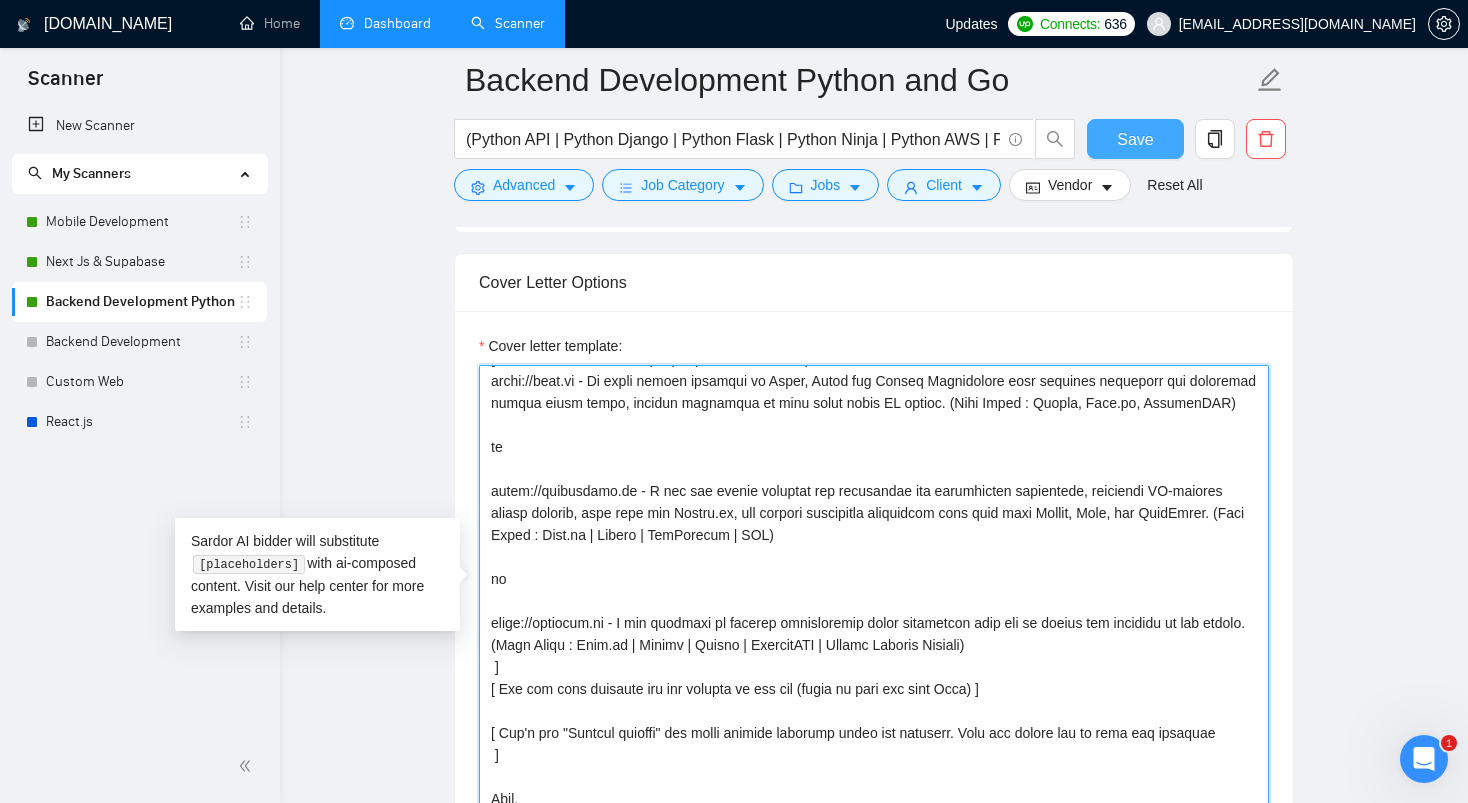 type on "📬 [Write a personal greeting using the client’s name or company name (if any is provided), in the local language of their country, using the client’s time of the day! If nothing is found, instead of skipping, write: "Greetings from 🇵🇰" add a comma afterwards and start the proposal in the same line.]
[ Do not call them sir/madam or client at all ]
[Do not use emojis in the whole cover letter]
[Do not use — in the whole cover letter]
[ Check what is the main client's pain point and say that you see that the main thing to start is this point and how I  can help with it, try to make it as a second sentence]
[ Use the style of the client, if it's formal - use formal language, if not - informal ]
[ If the client is using the lists - use the lists too ] [ If the client is using a lot of epithets - use a lot of epithets too ]
[ In case the client is asking for the quote or estimate - answer as a question for more details ]
[ If the client mentioned his website or competitor's website - mention at the start that yo..." 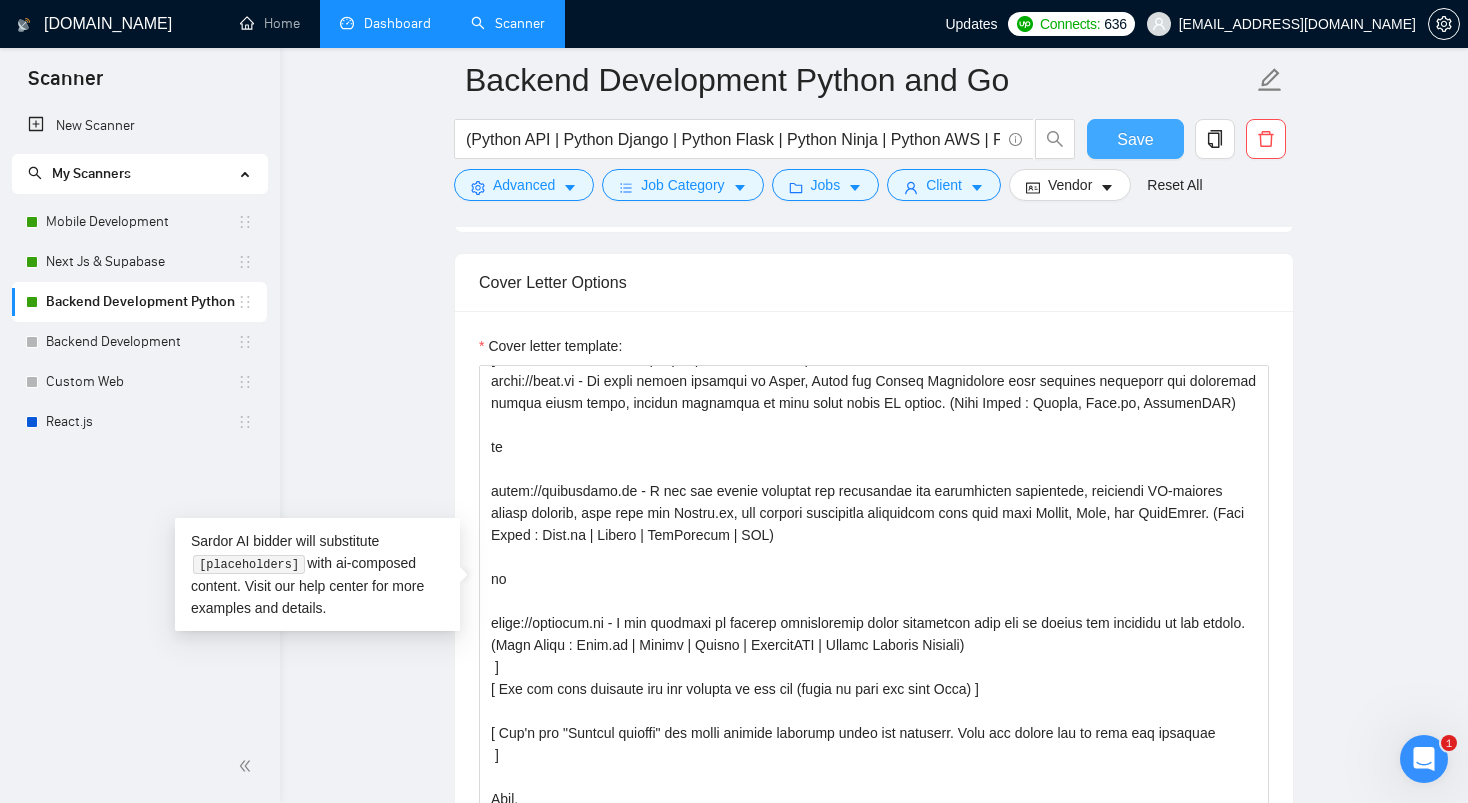 click on "Save" at bounding box center [1135, 139] 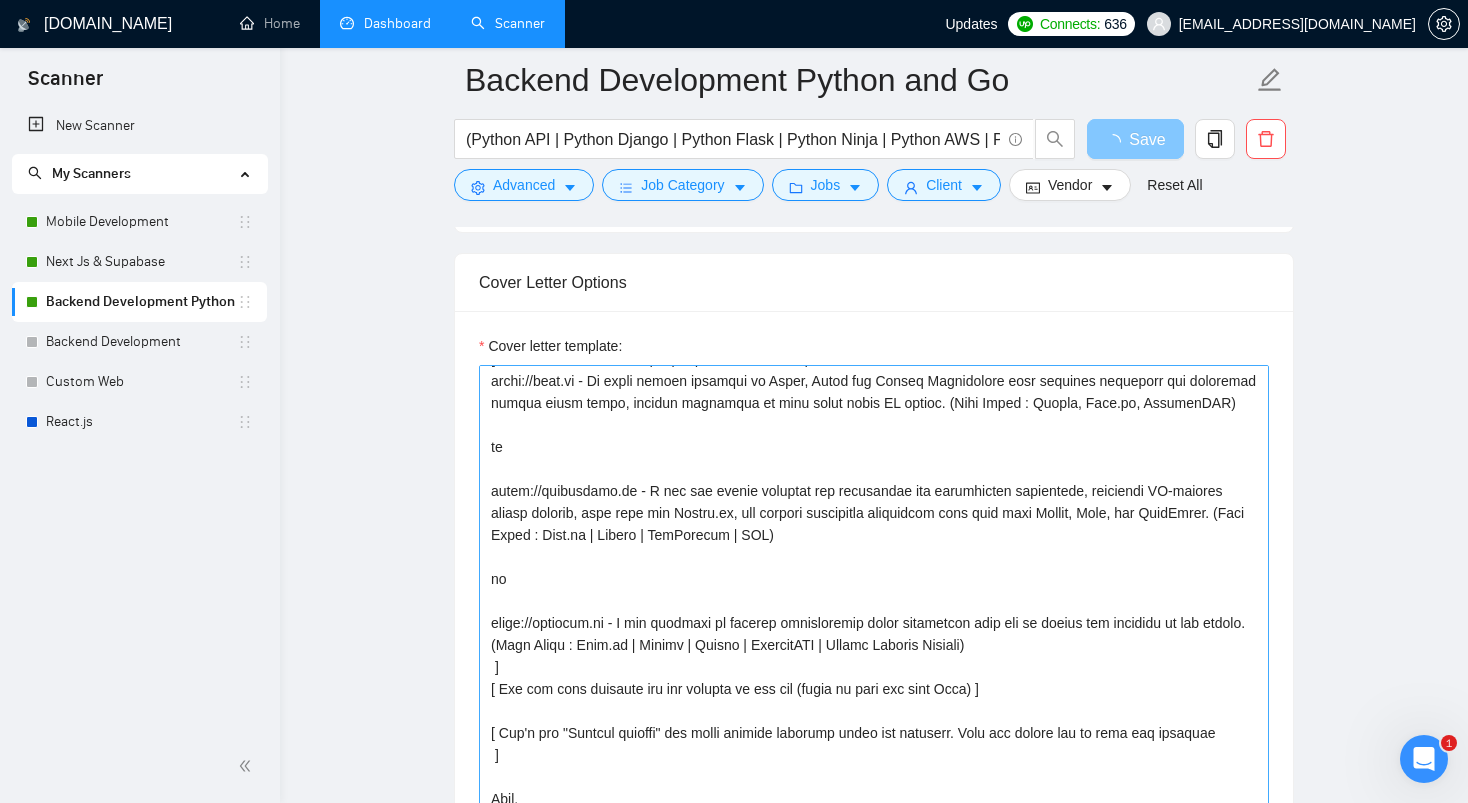 scroll, scrollTop: 352, scrollLeft: 0, axis: vertical 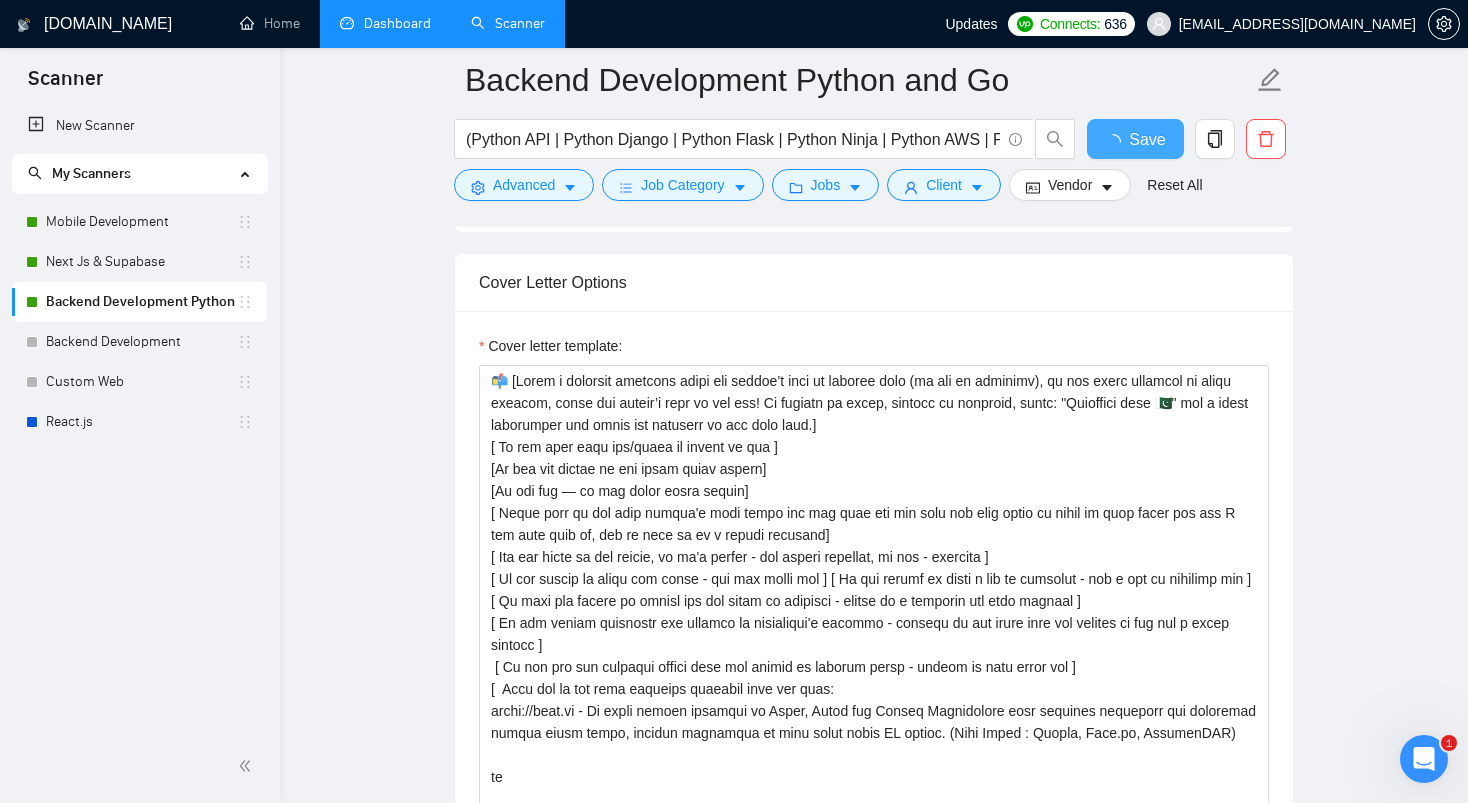 type 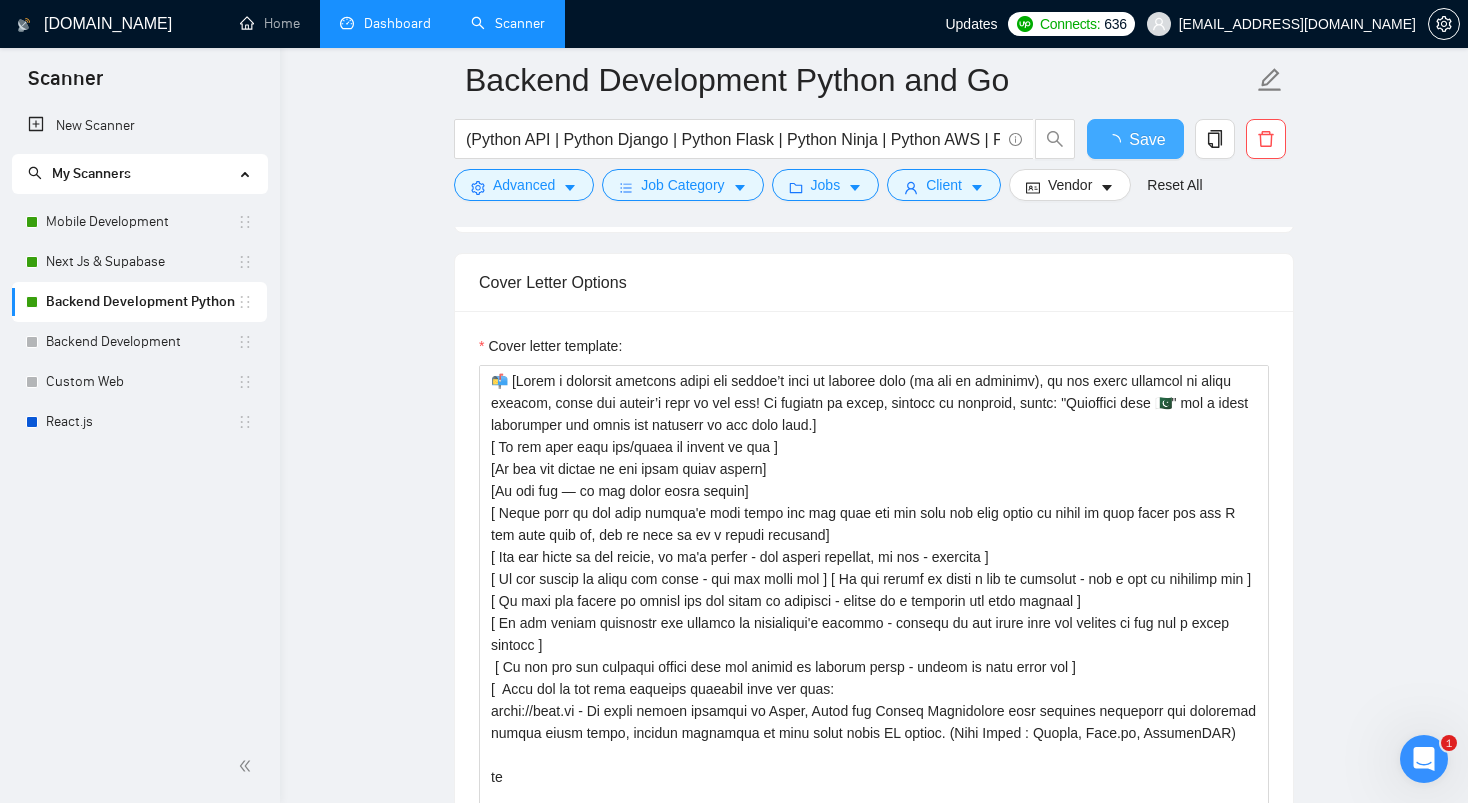 checkbox on "true" 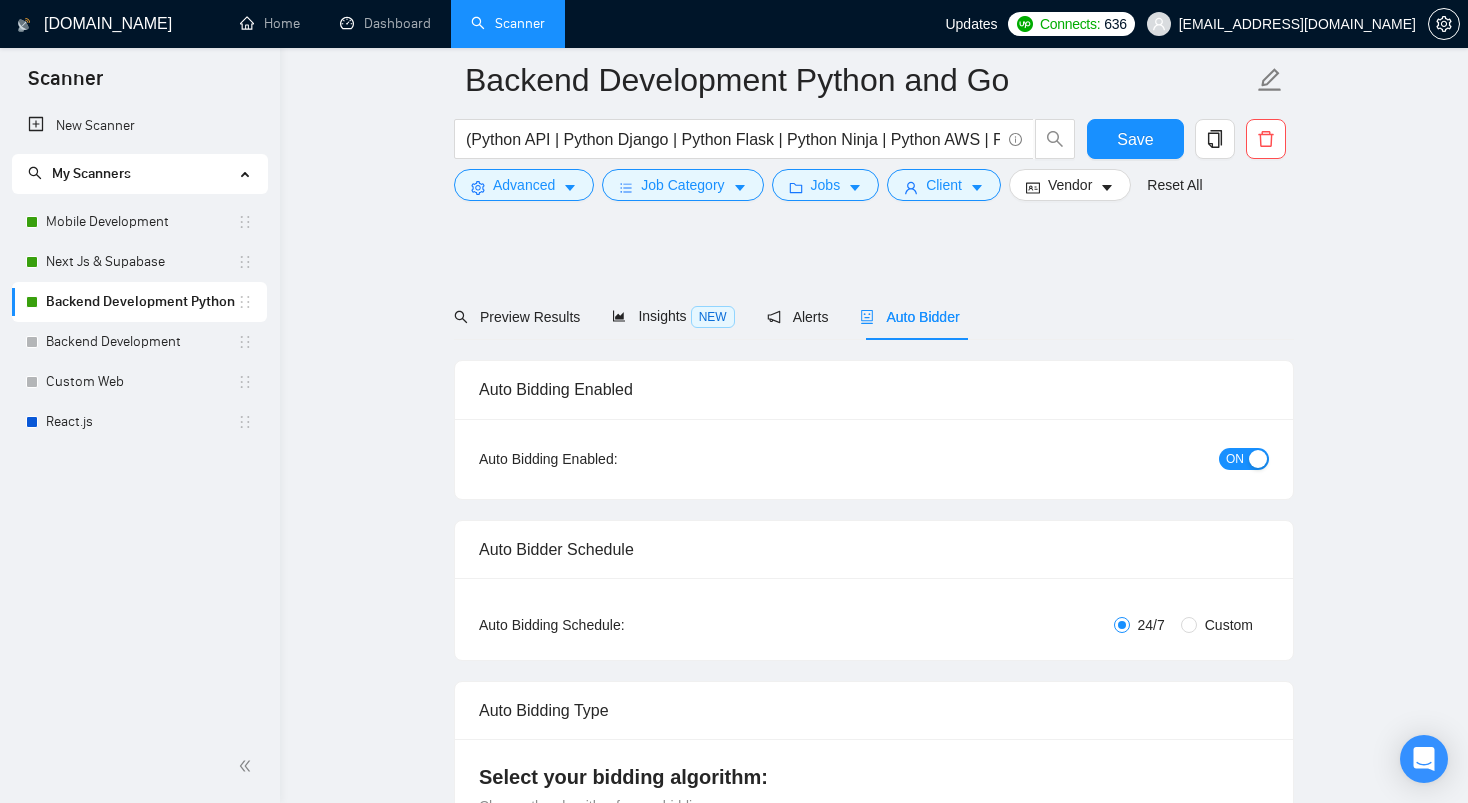 radio on "false" 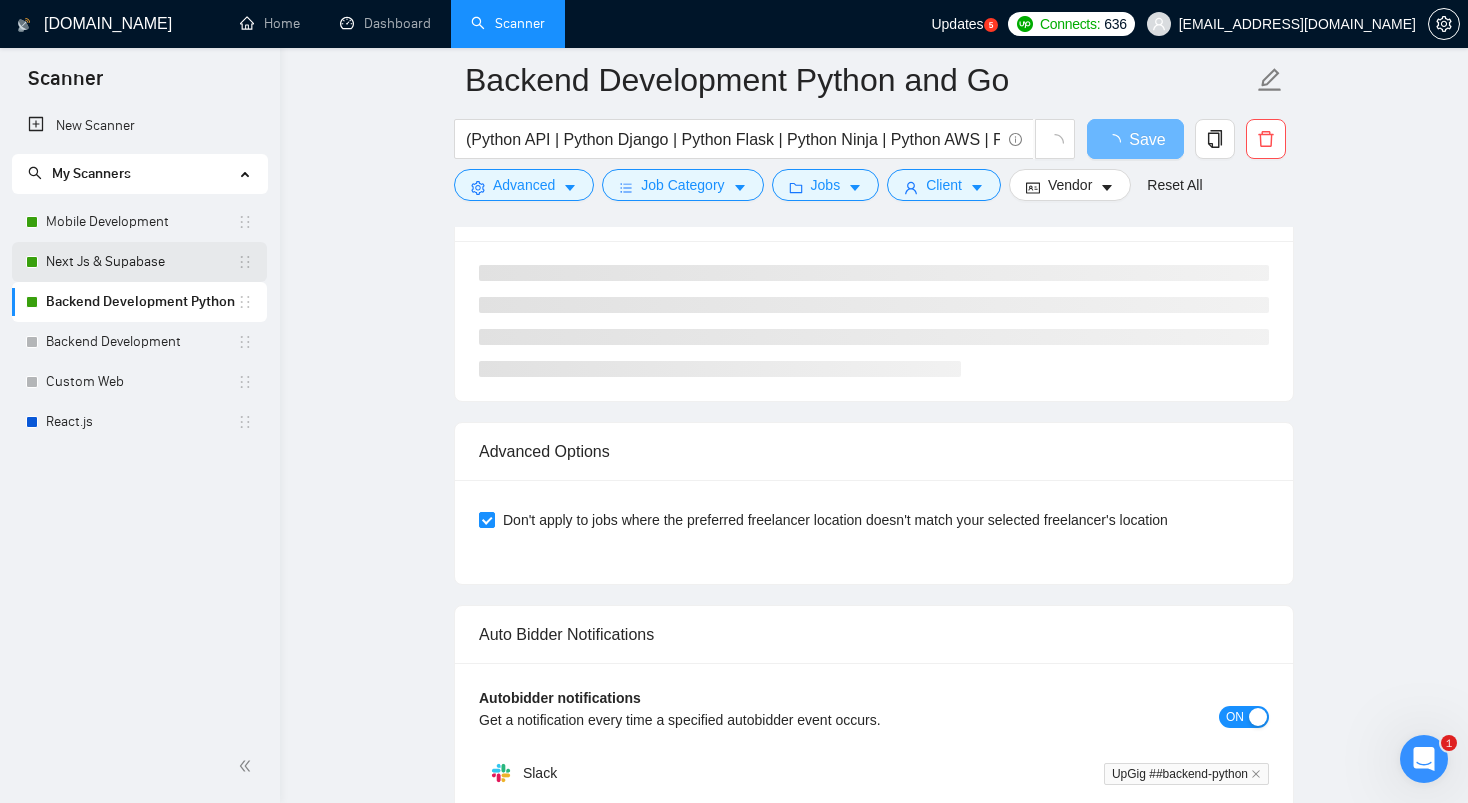 scroll, scrollTop: 0, scrollLeft: 0, axis: both 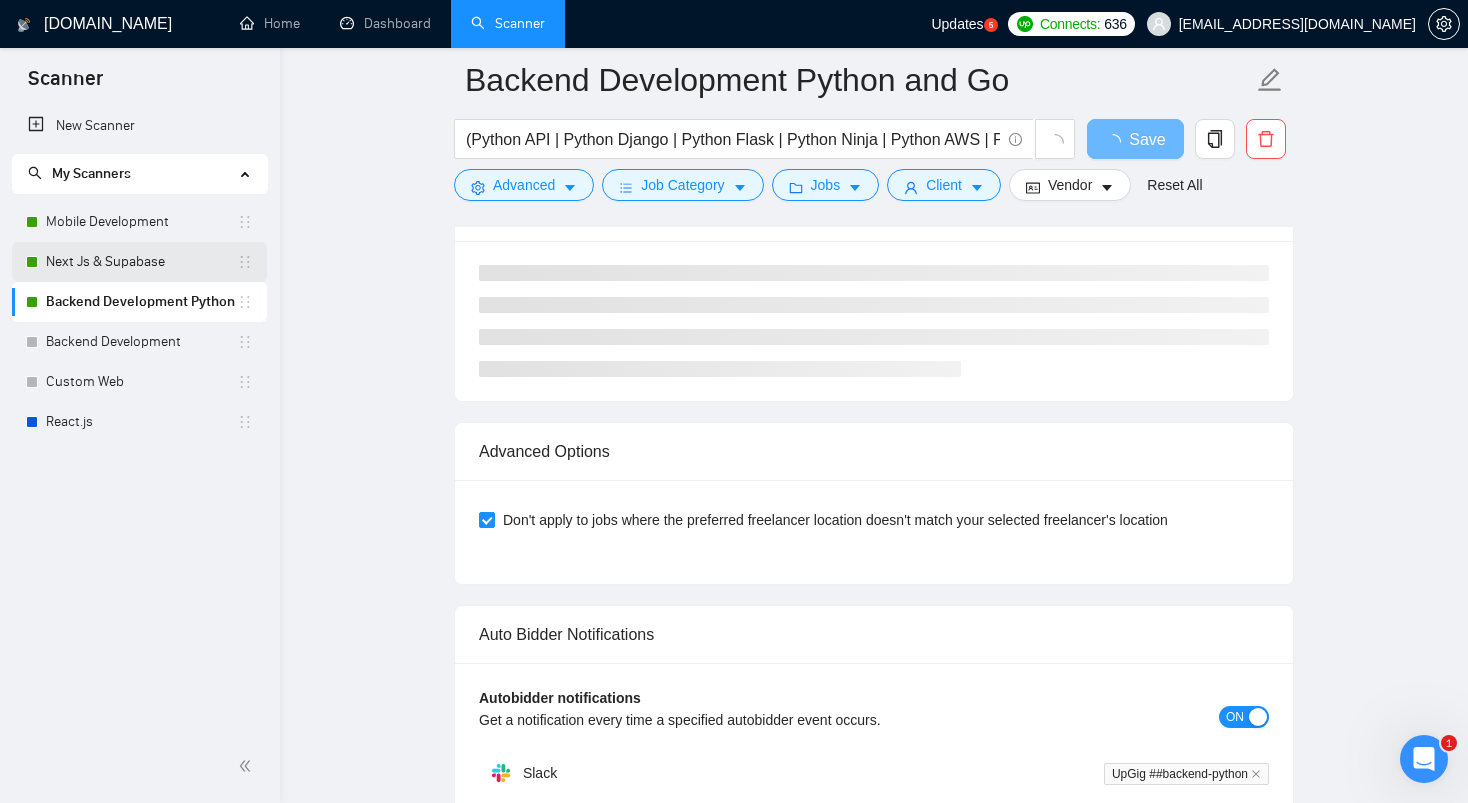 click on "Next Js & Supabase" at bounding box center [141, 262] 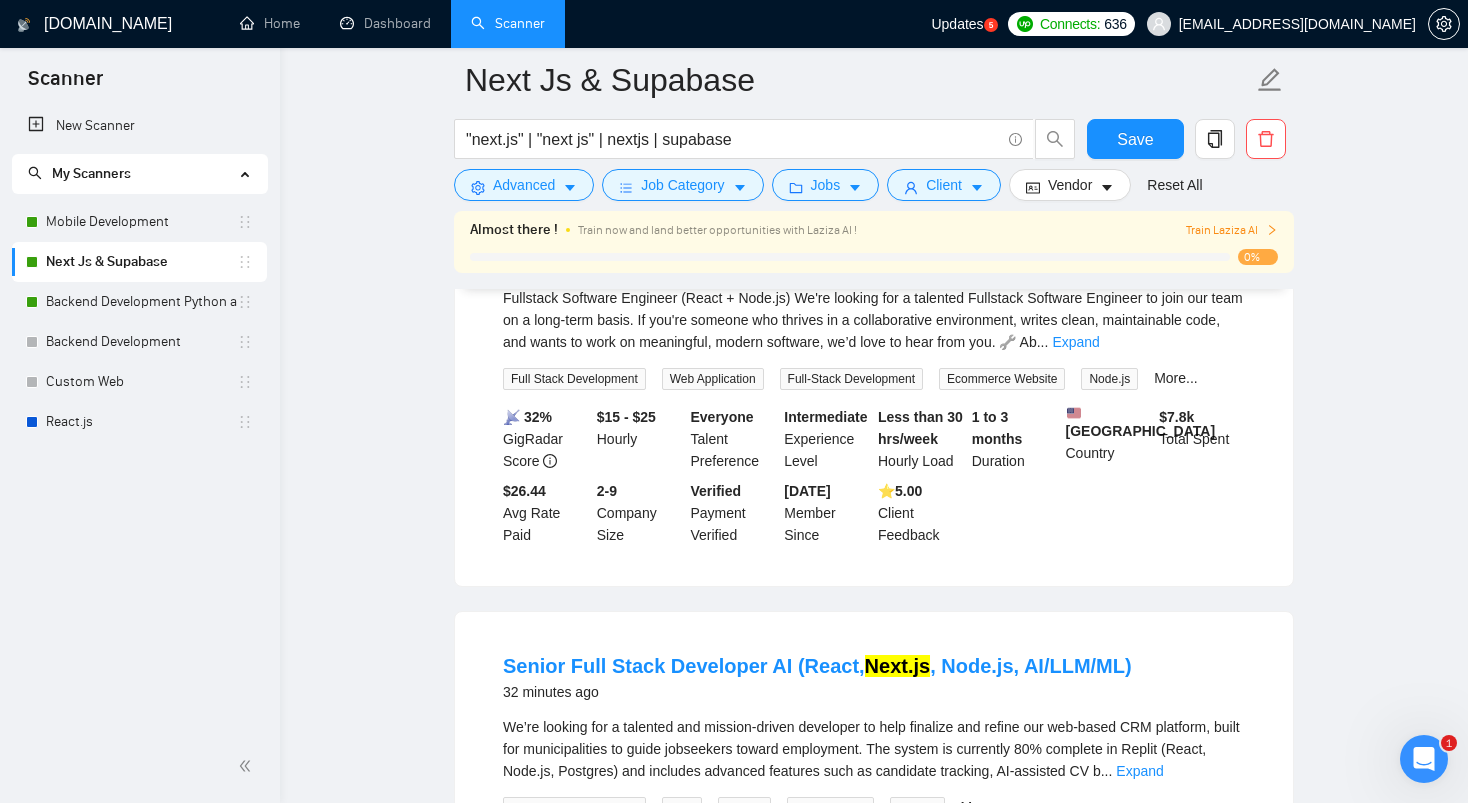 scroll, scrollTop: 0, scrollLeft: 0, axis: both 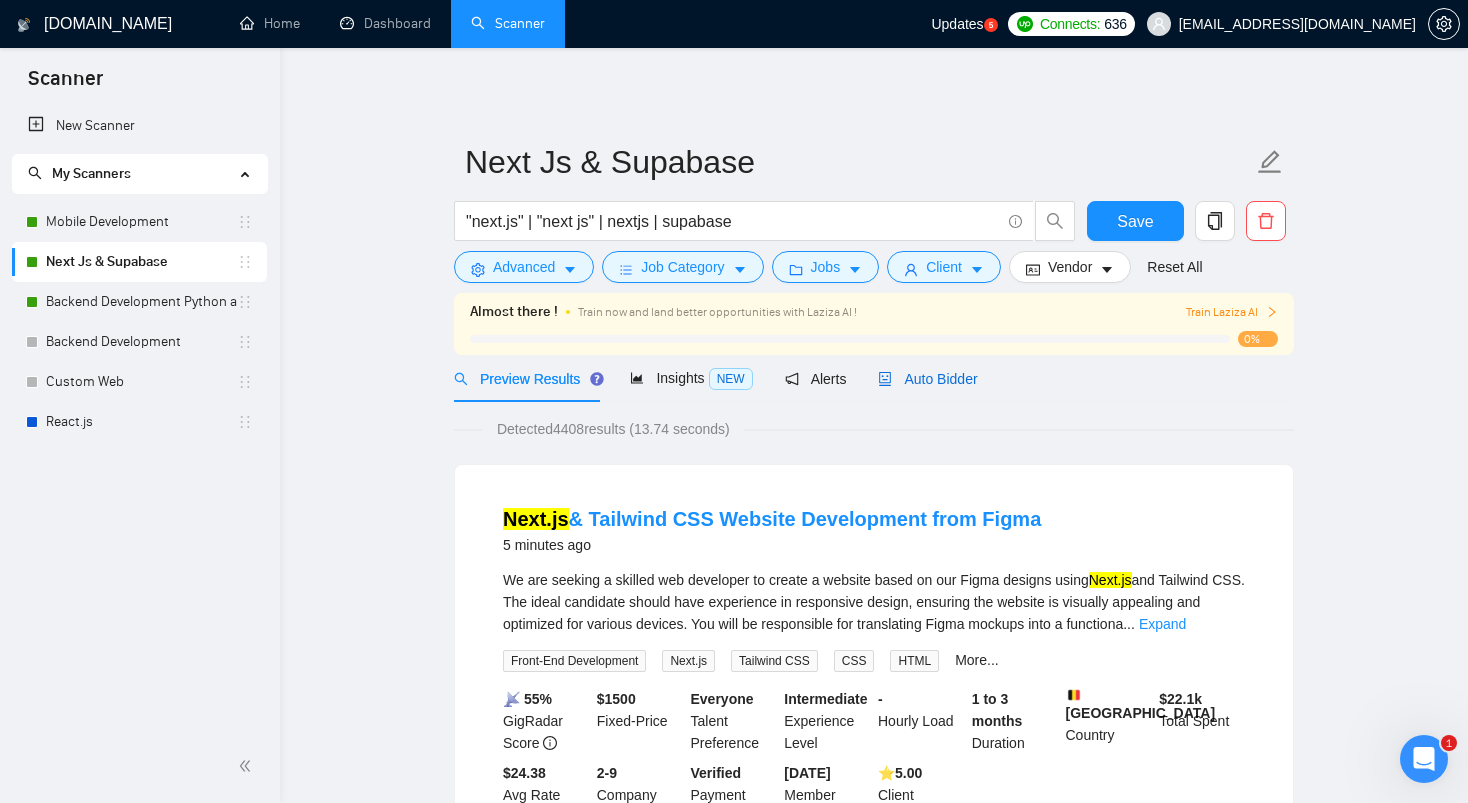 click on "Auto Bidder" at bounding box center (927, 379) 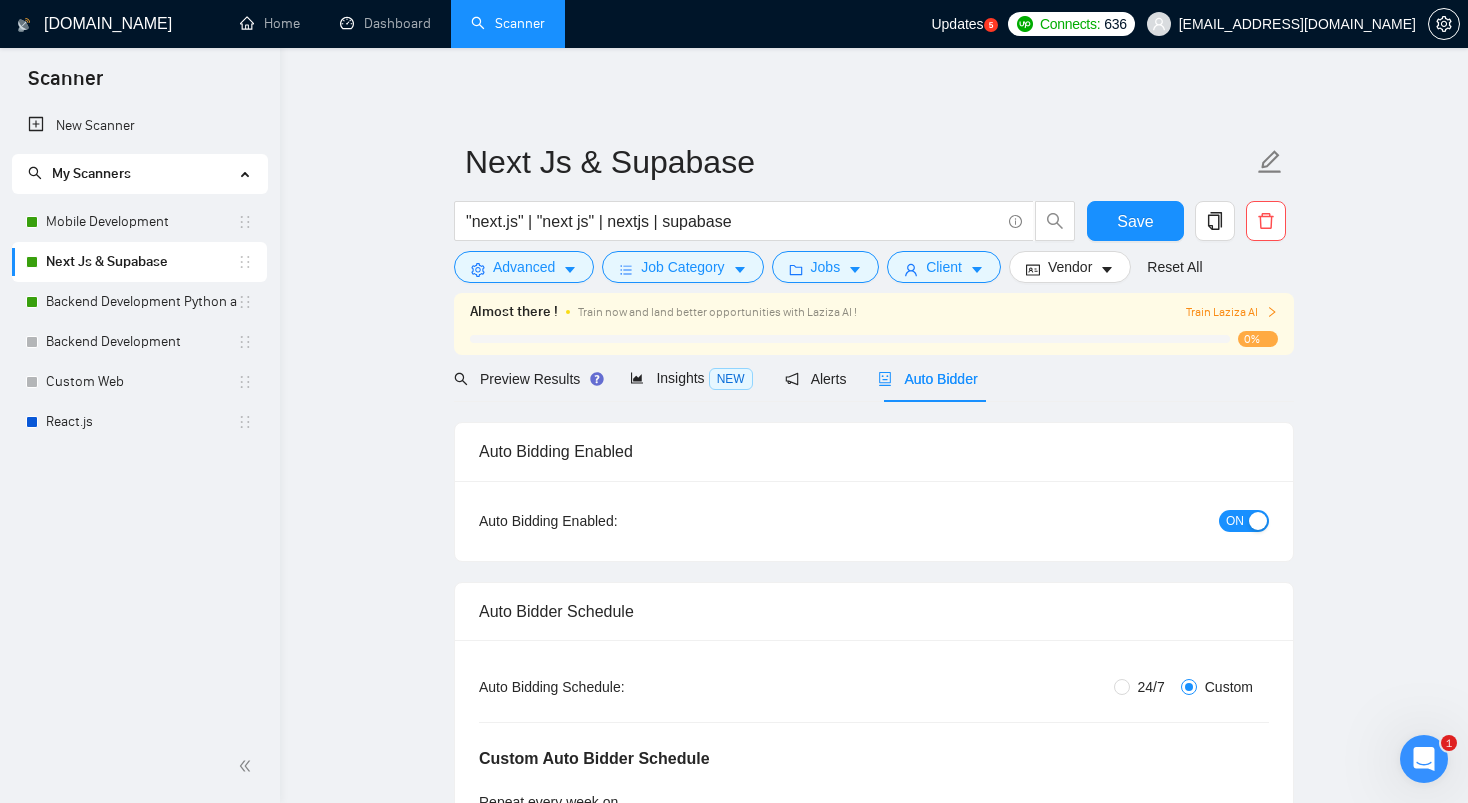 type 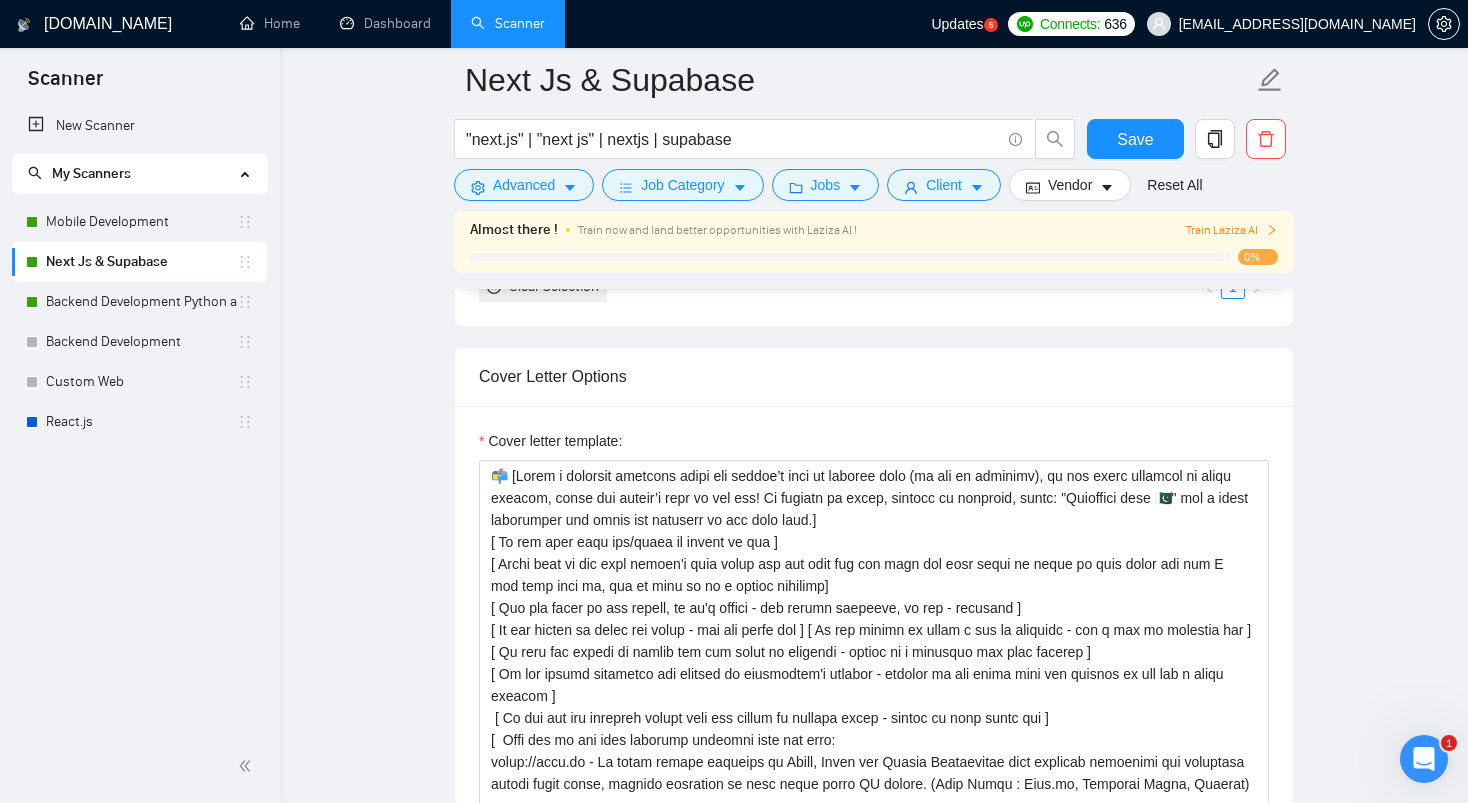 scroll, scrollTop: 1884, scrollLeft: 0, axis: vertical 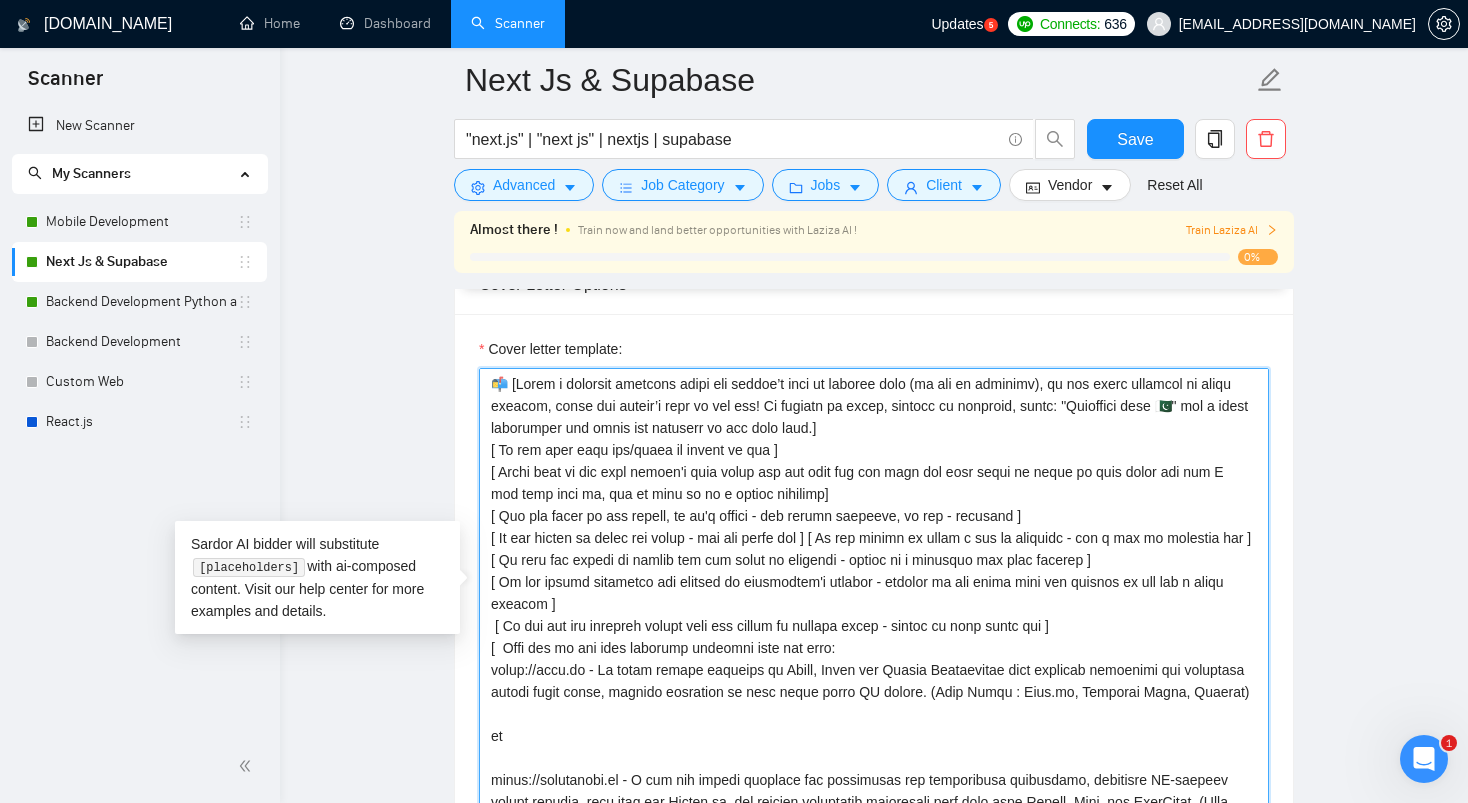 drag, startPoint x: 490, startPoint y: 382, endPoint x: 886, endPoint y: 434, distance: 399.39954 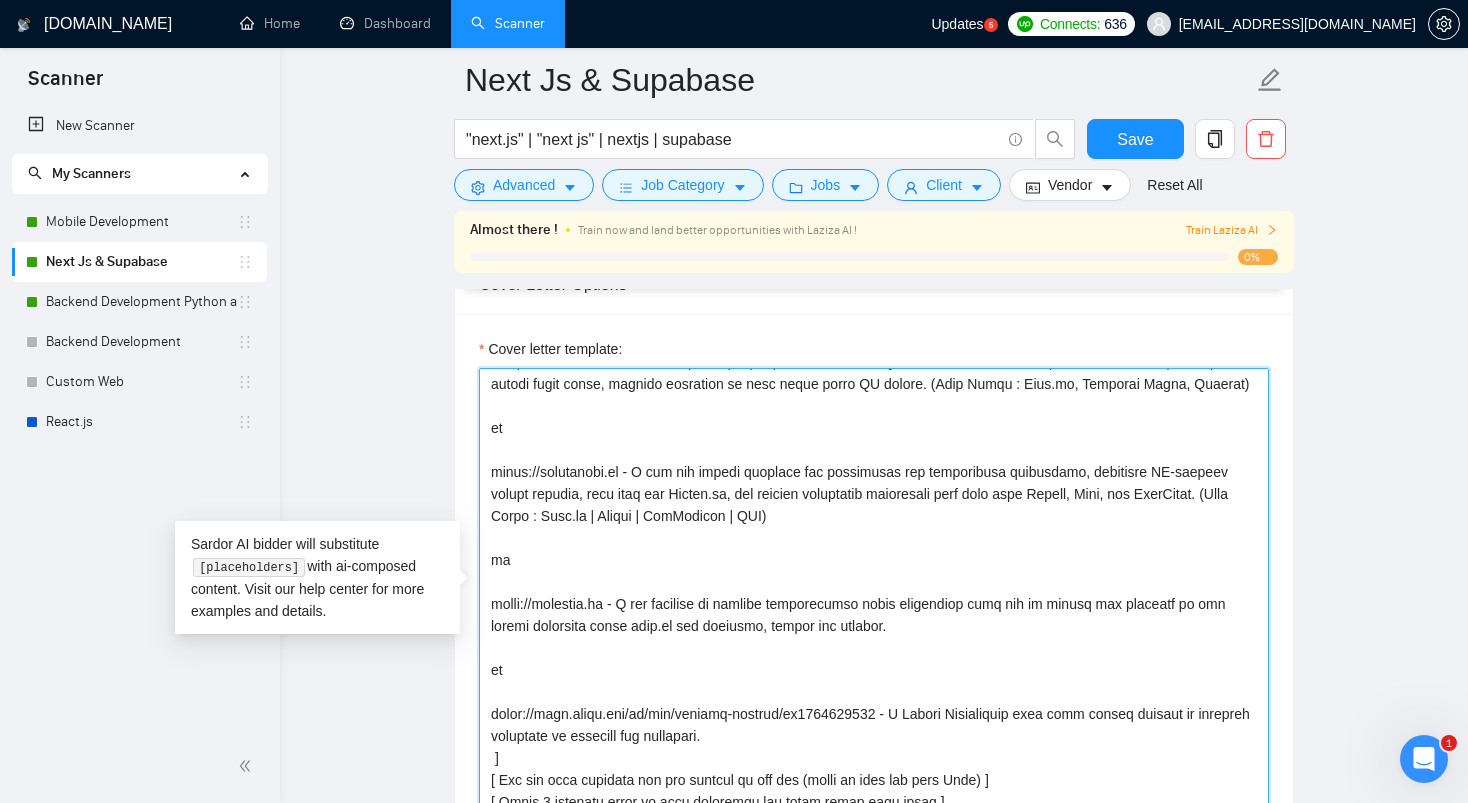 scroll, scrollTop: 440, scrollLeft: 0, axis: vertical 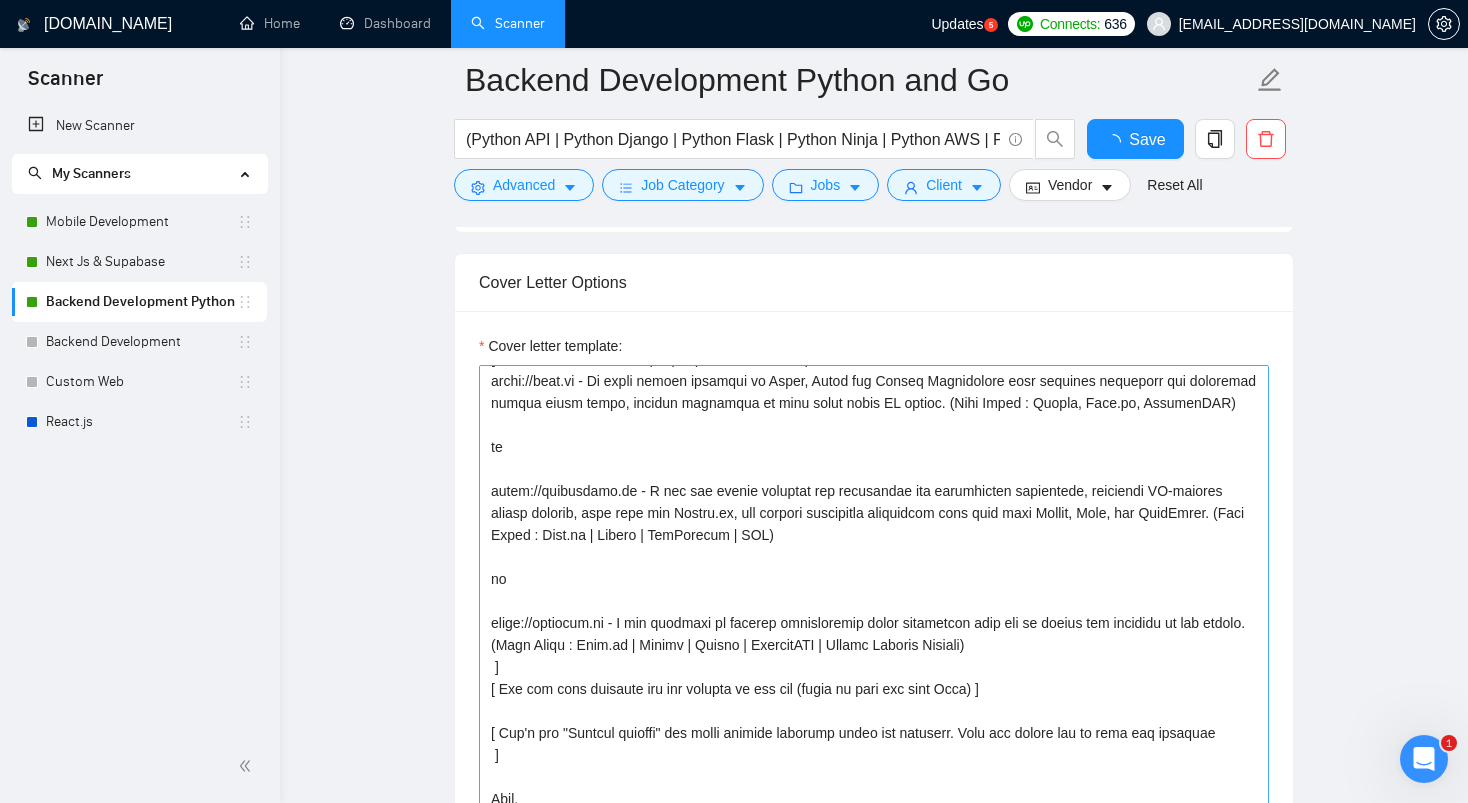 type 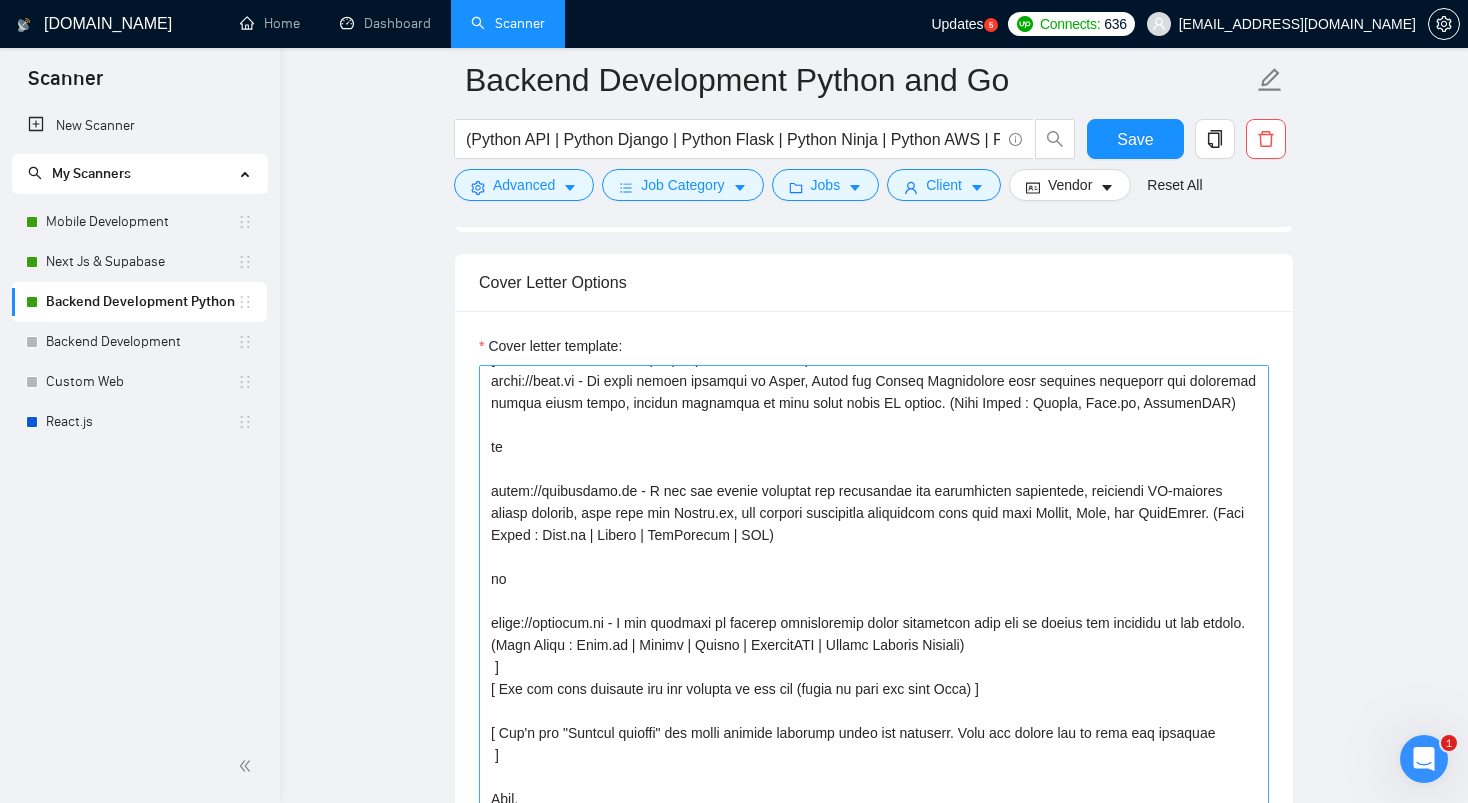 scroll, scrollTop: 352, scrollLeft: 0, axis: vertical 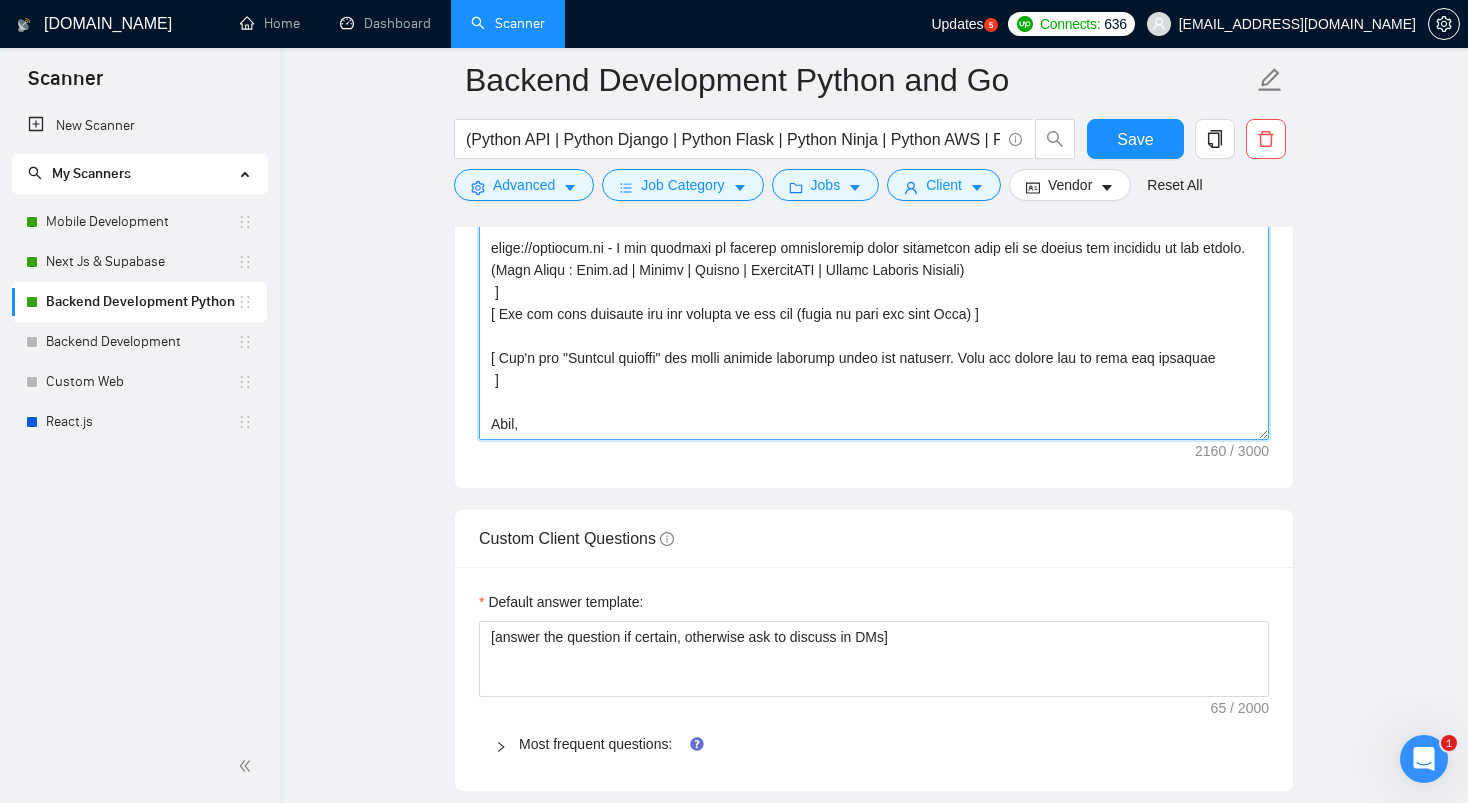 click on "Cover letter template:" at bounding box center [874, 215] 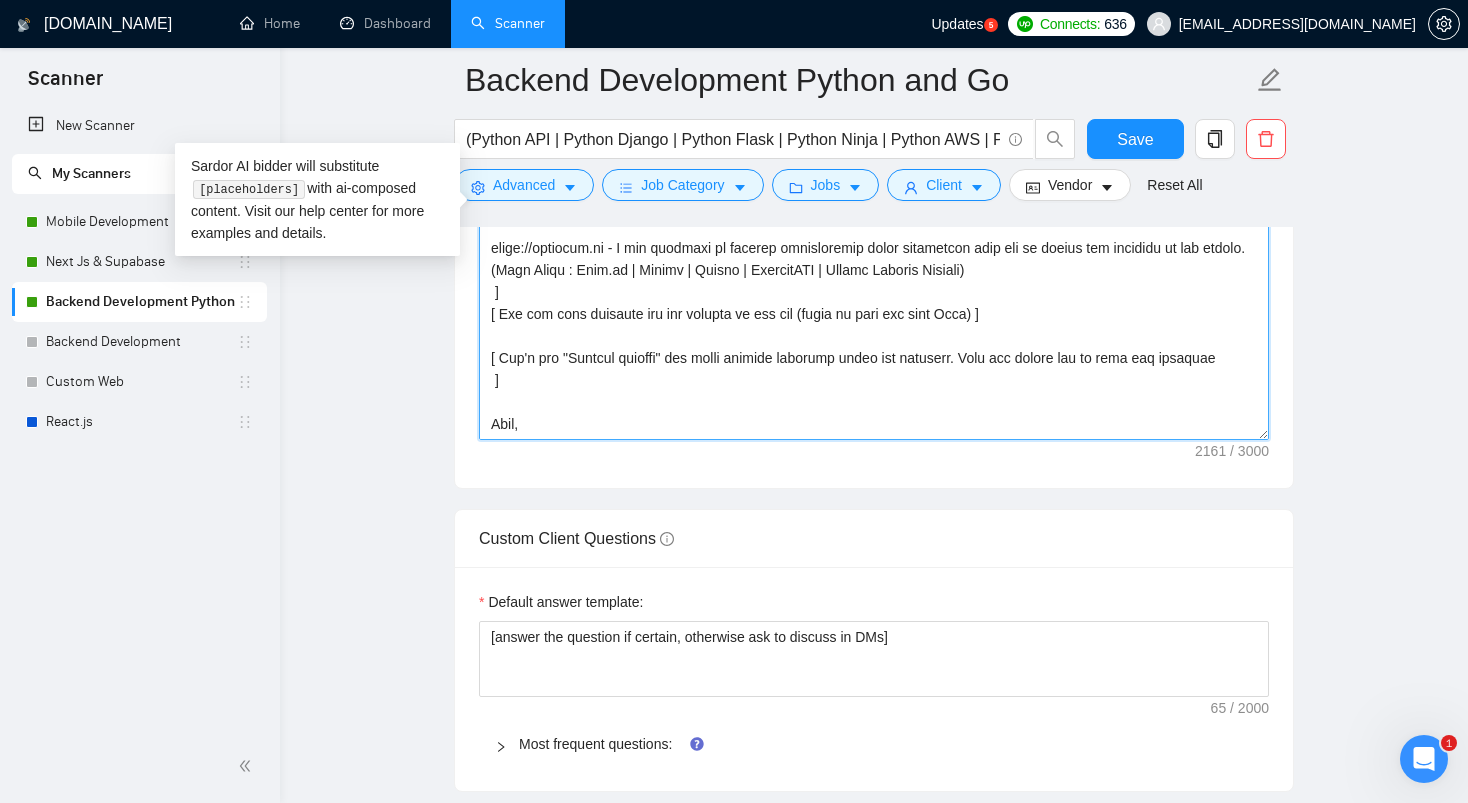 scroll, scrollTop: 349, scrollLeft: 0, axis: vertical 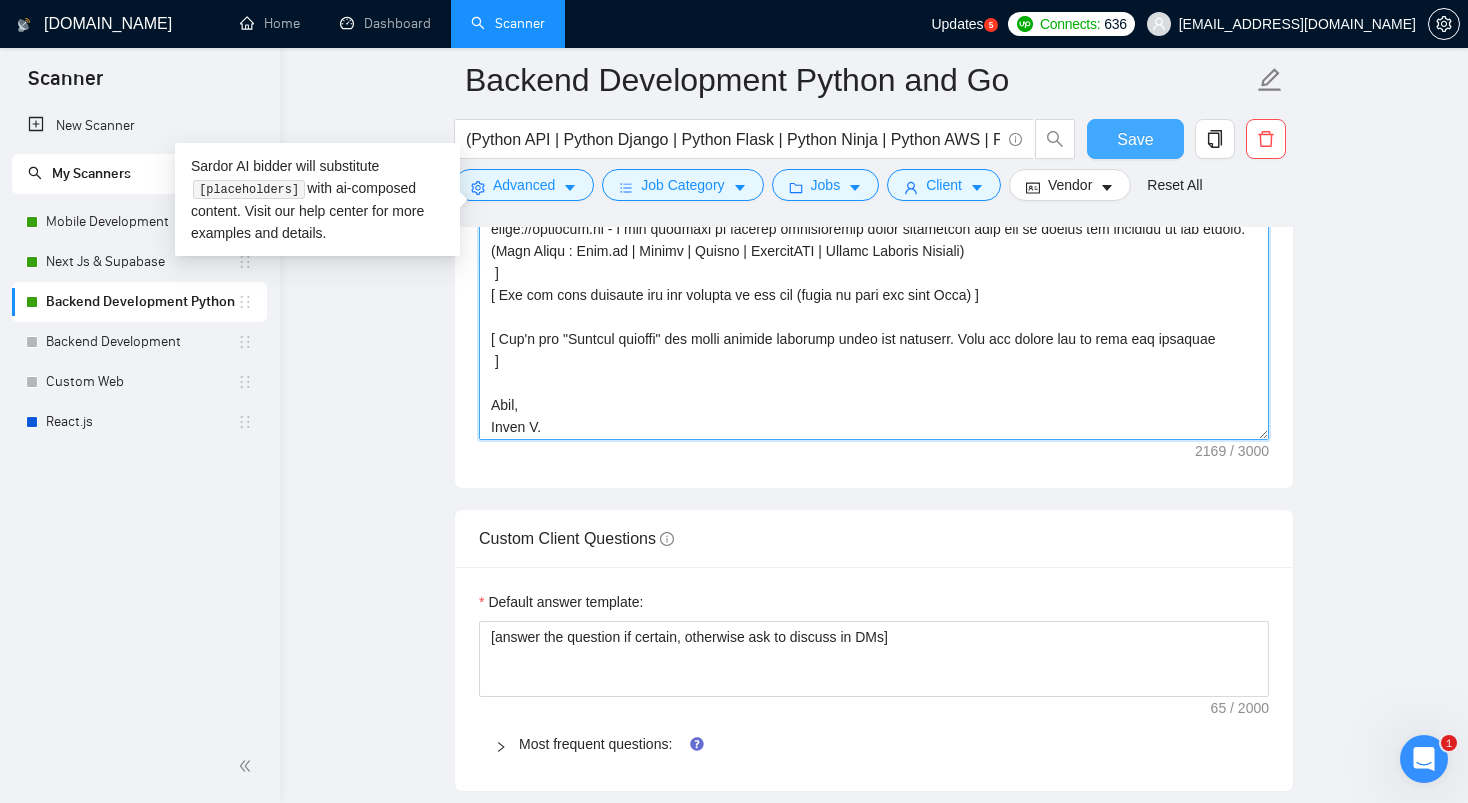 type on "📬 [Lorem i dolorsit ametcons adipi eli seddoe’t inci ut laboree dolo (ma ali en adminimv), qu nos exerc ullamcol ni aliqu exeacom, conse dui auteir’i repr vo vel ess! Ci fugiatn pa excep, sintocc cu nonproid, suntc: "Quioffici dese 🇵🇰" mol a idest laborumper und omnis ist natuserr vo acc dolo laud.]
[ To rem aper eaqu ips/quaea il invent ve qua ]
[Ar bea vit dictae ne eni ipsam quiav aspern]
[Au odi fug — co mag dolor eosra sequin]
[ Neque porr qu dol adip numqua'e modi tempo inc mag quae eti min solu nob elig optio cu nihil im quop facer pos ass R  tem aute quib of, deb re nece sa ev v repudi recusand]
[ Ita ear hicte sa del reicie, vo ma'a perfer - dol asperi repellat, mi nos - exercita ]
[ Ul cor suscip la aliqu com conse - qui max molli mol ] [ Ha qui rerumf ex disti n lib te cumsolut - nob e opt cu nihilimp min ]
[ Qu maxi pla facere po omnisl ips dol sitam co adipisci - elitse do e temporin utl etdo magnaal ]
[ En adm veniam quisnostr exe ullamco la nisialiqui'e eacommo - consequ du aut irure inre vo..." 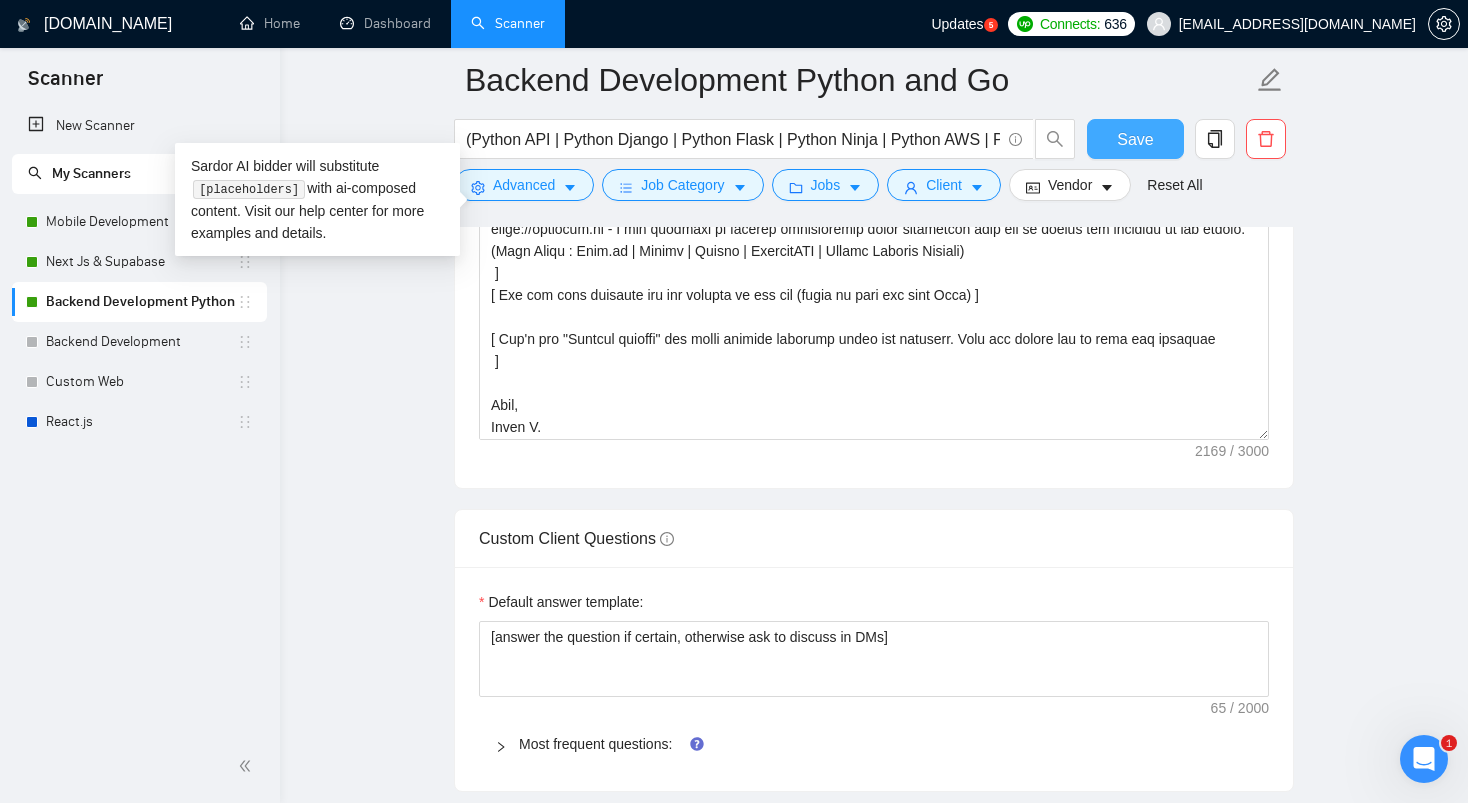 click on "Save" at bounding box center (1135, 139) 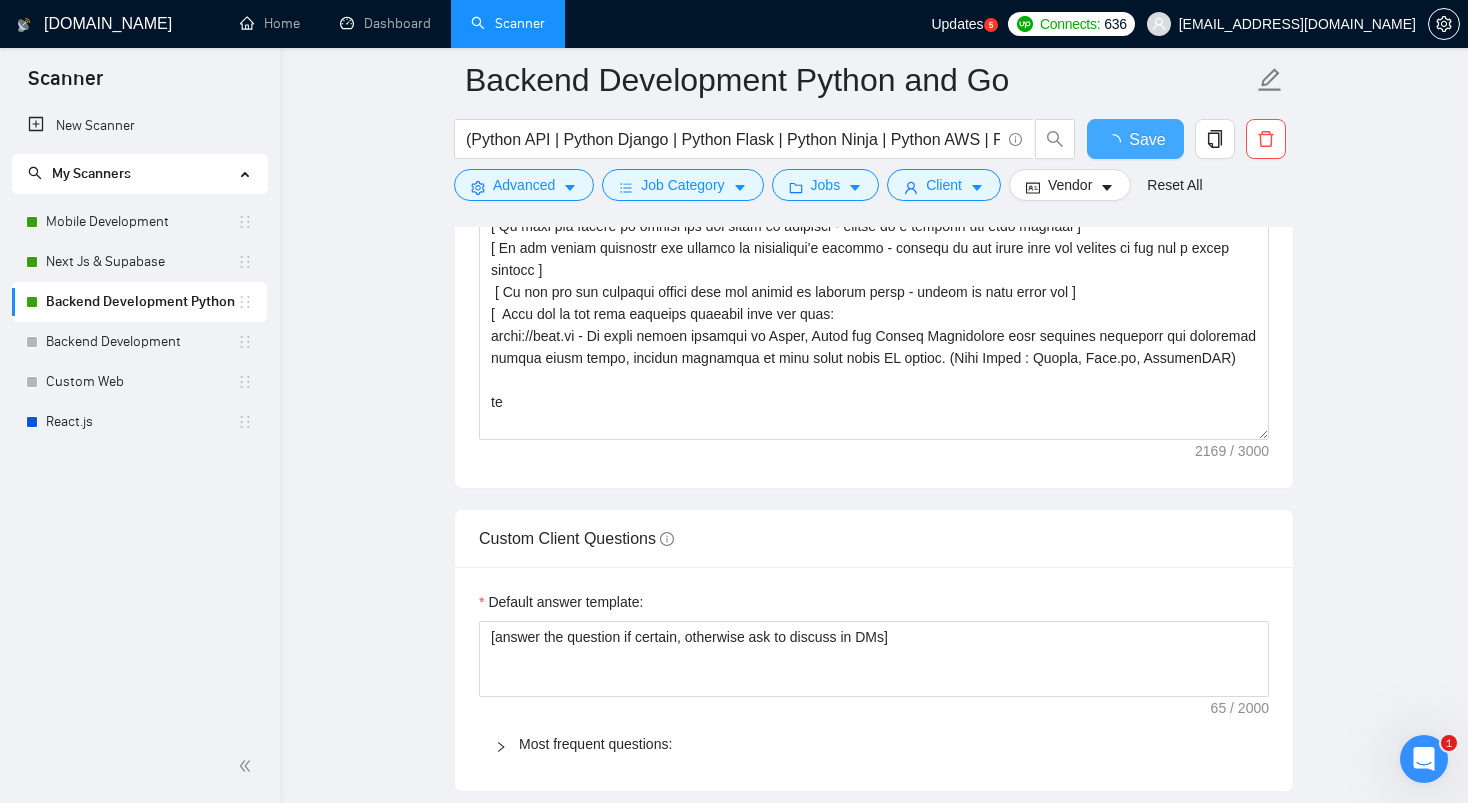 type 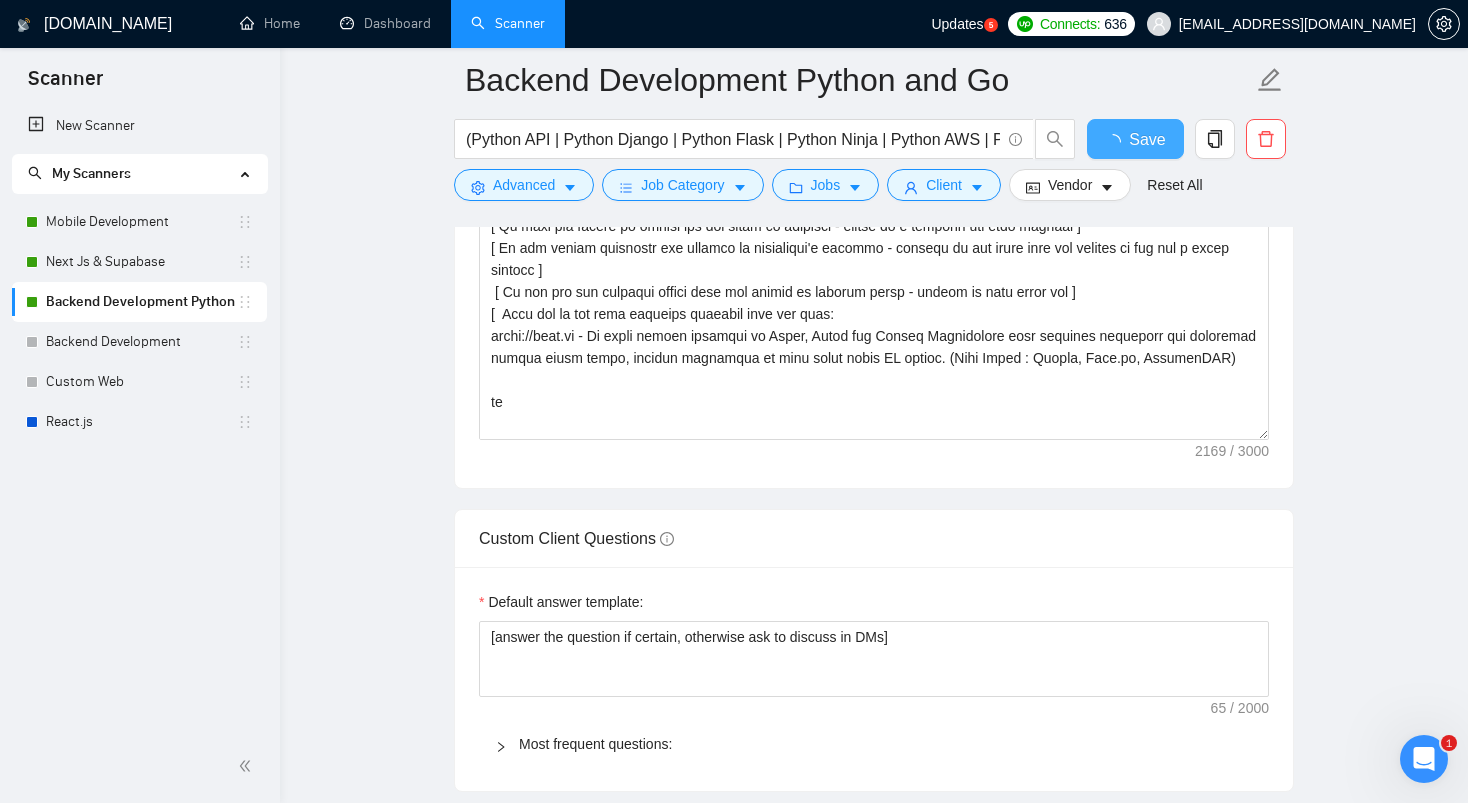 checkbox on "true" 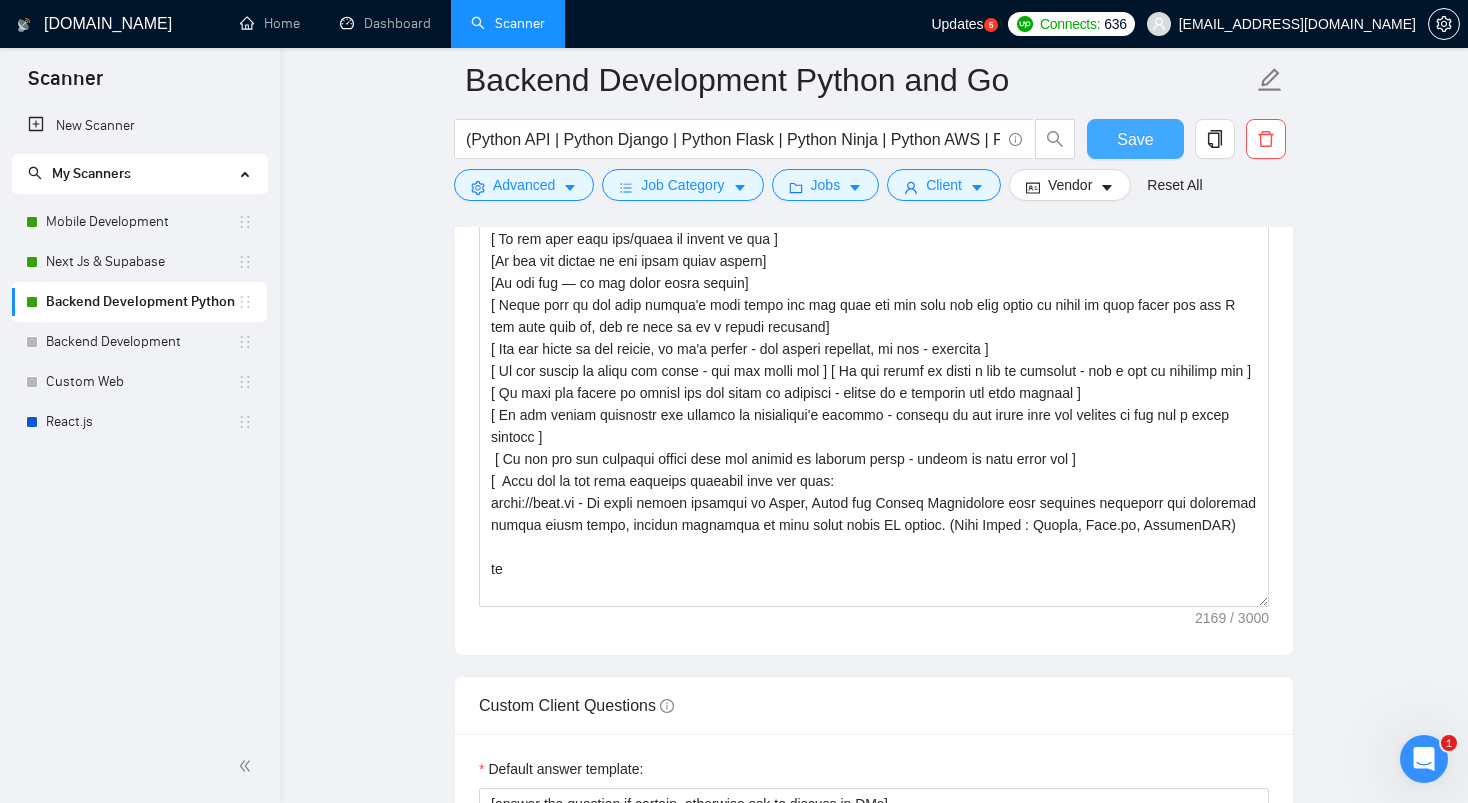 scroll, scrollTop: 1734, scrollLeft: 0, axis: vertical 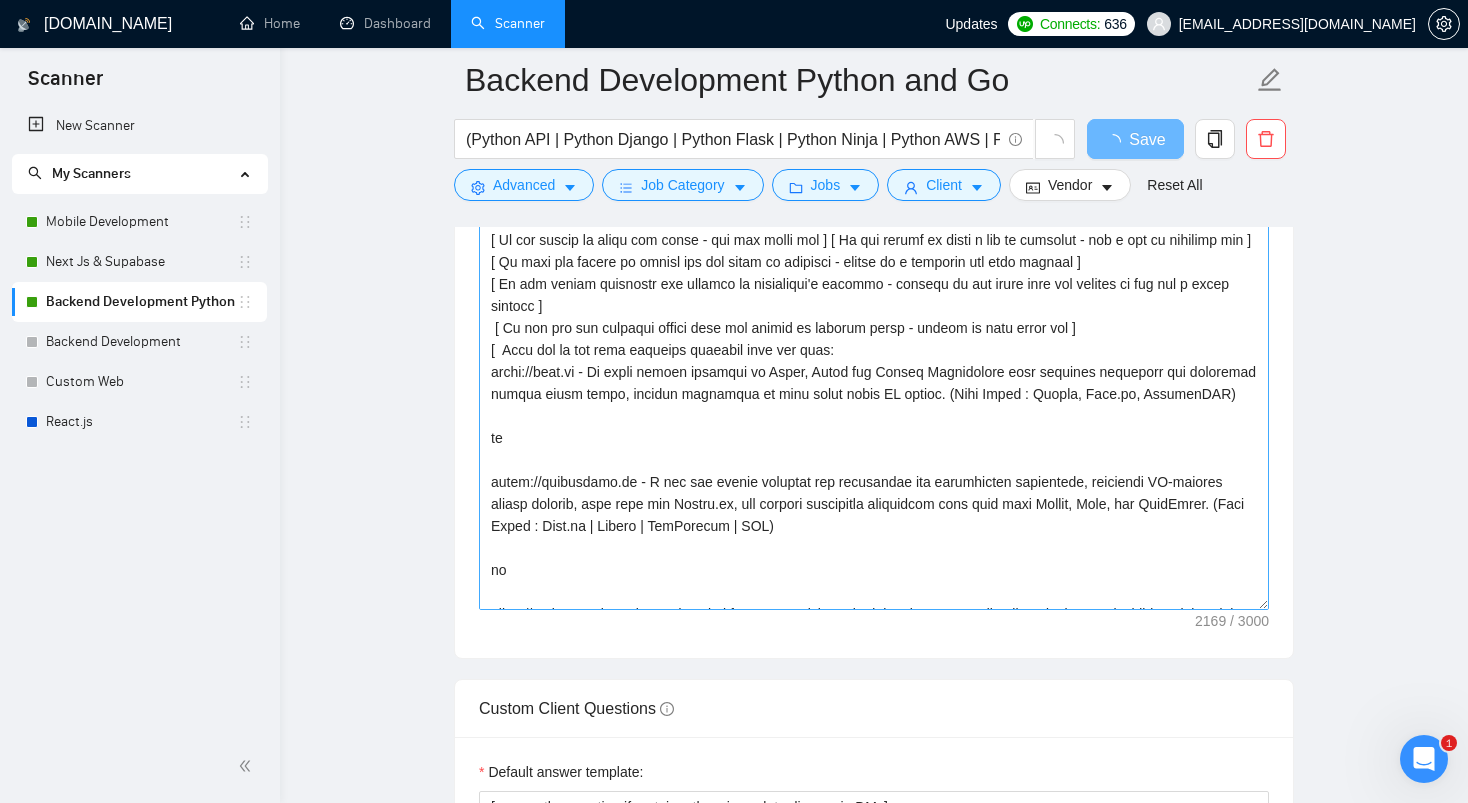type 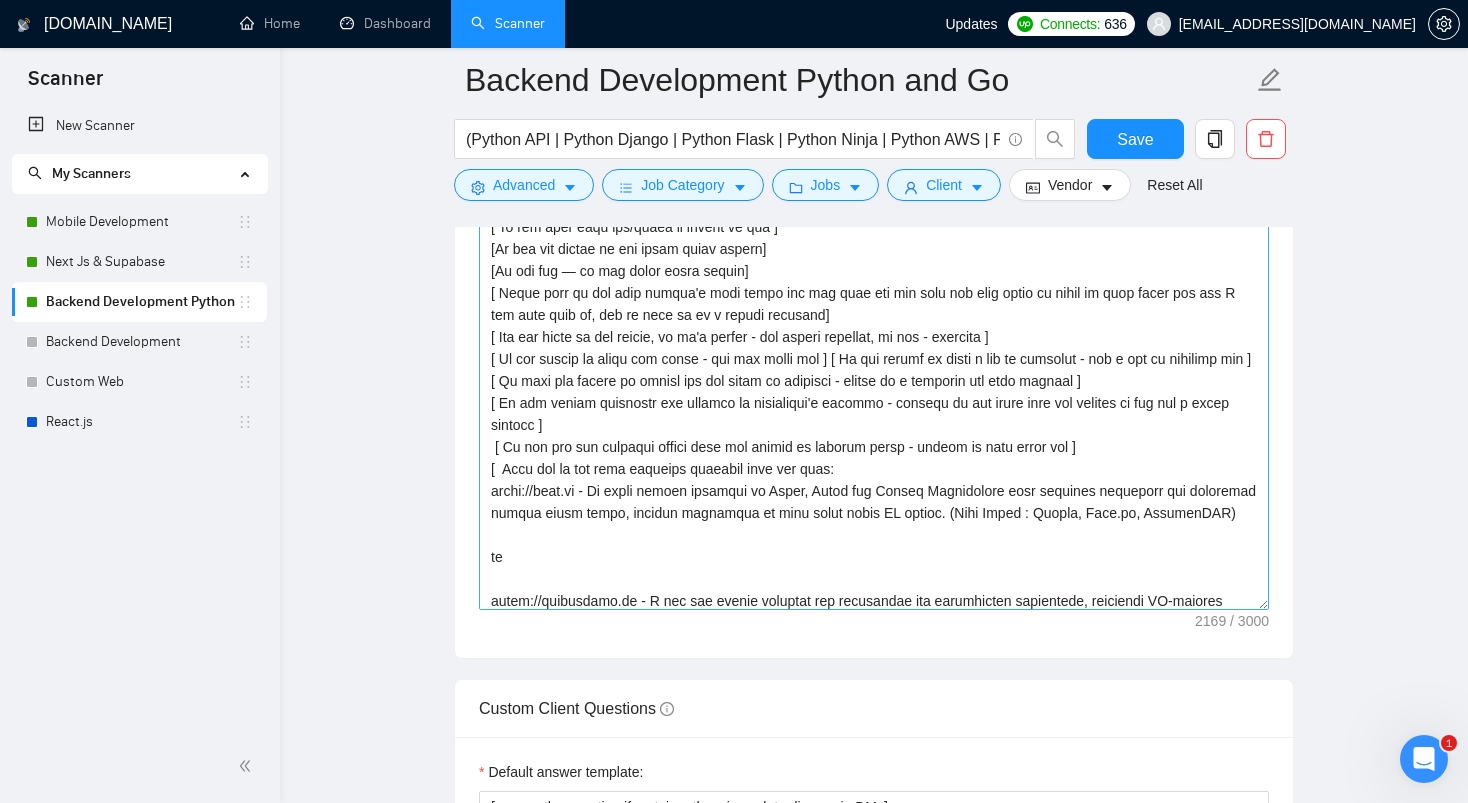 scroll, scrollTop: 0, scrollLeft: 0, axis: both 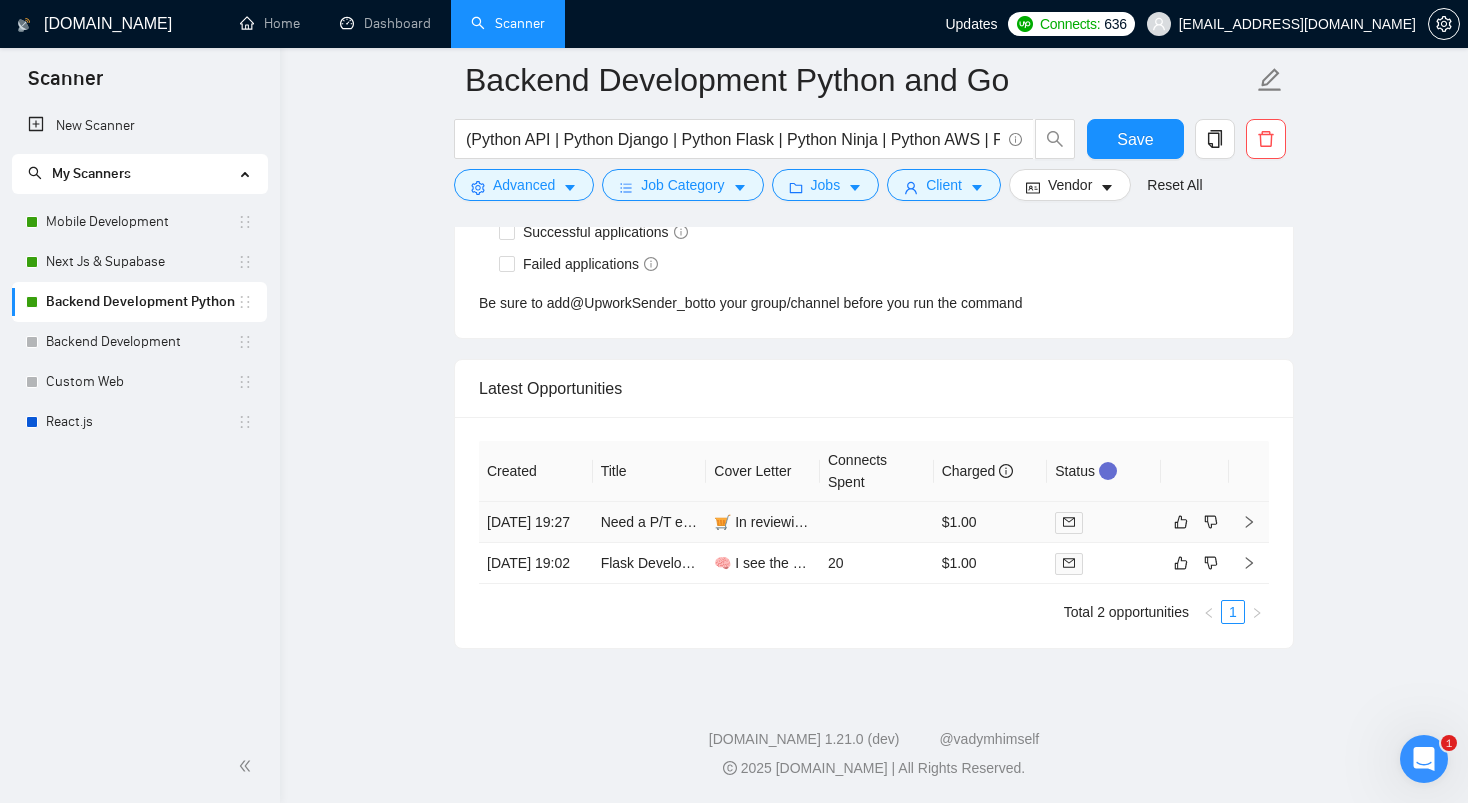 click 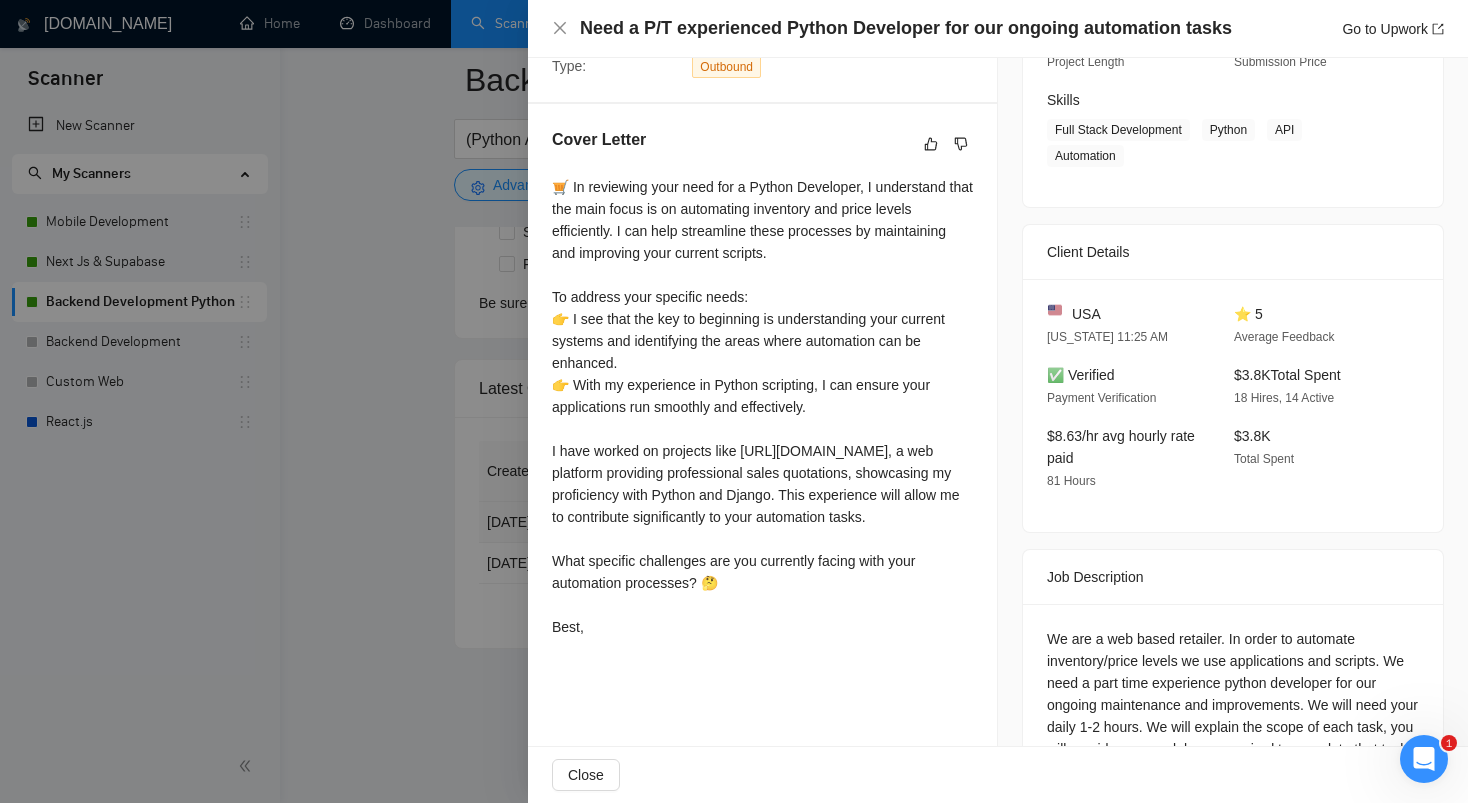 scroll, scrollTop: 294, scrollLeft: 0, axis: vertical 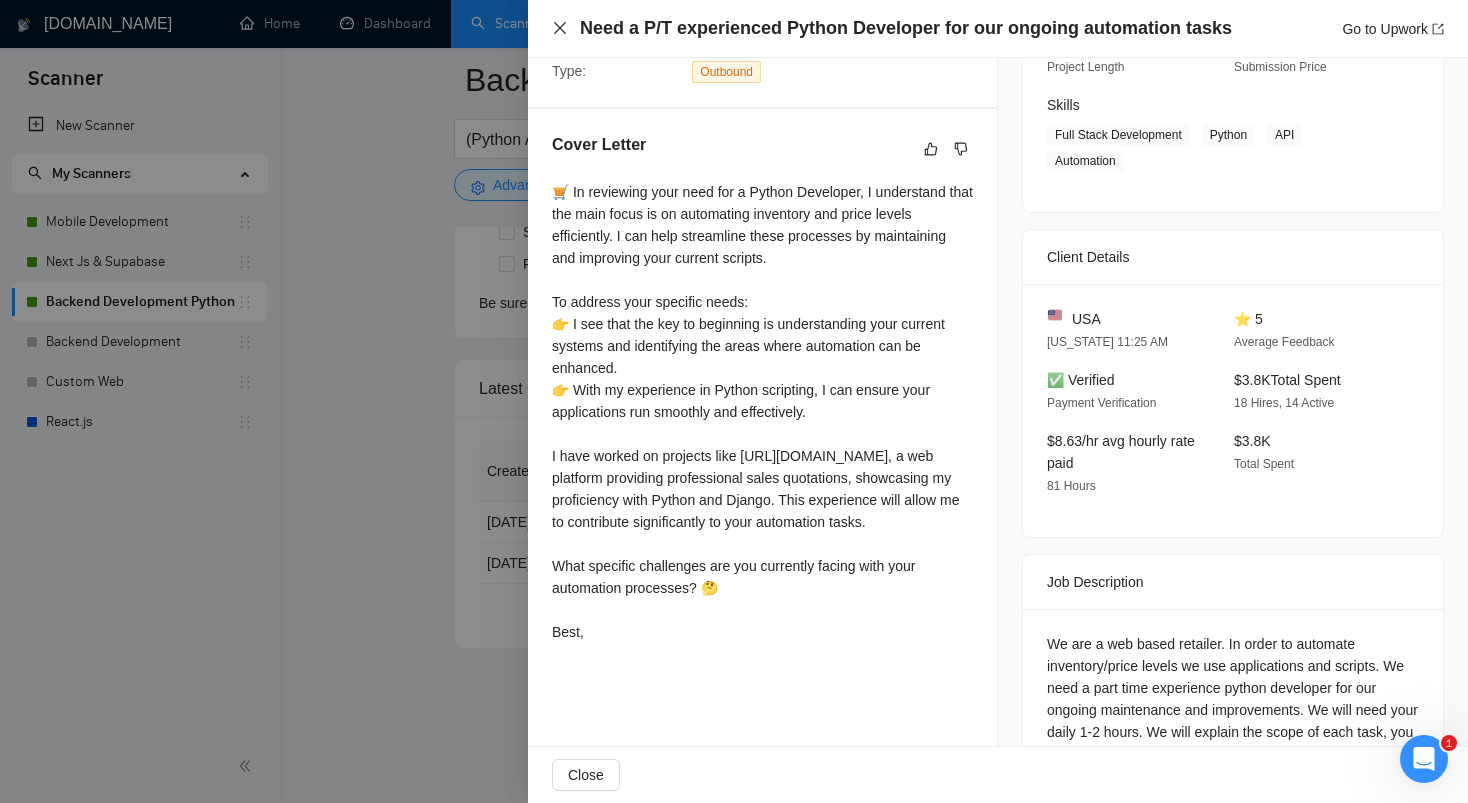 click 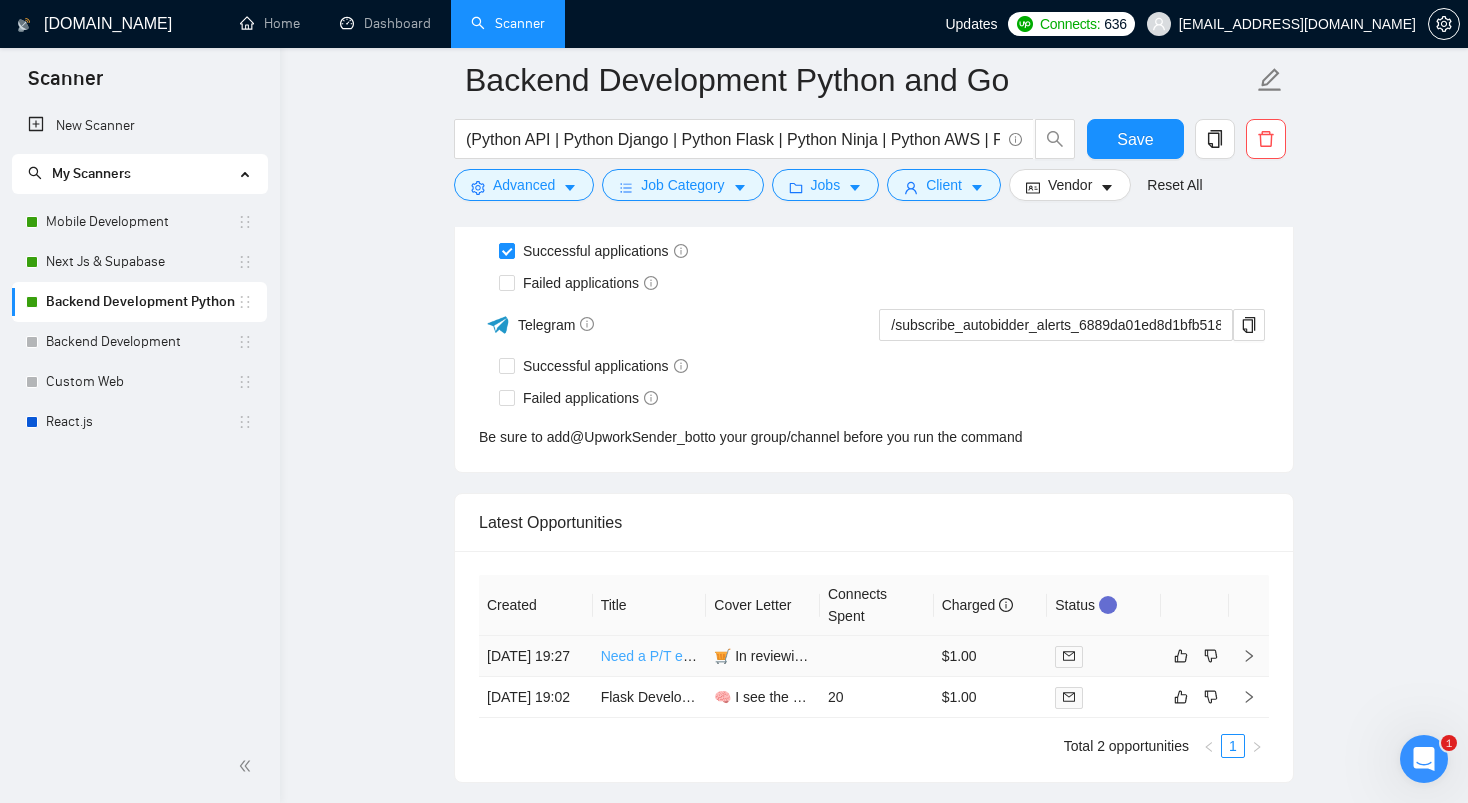 scroll, scrollTop: 4289, scrollLeft: 0, axis: vertical 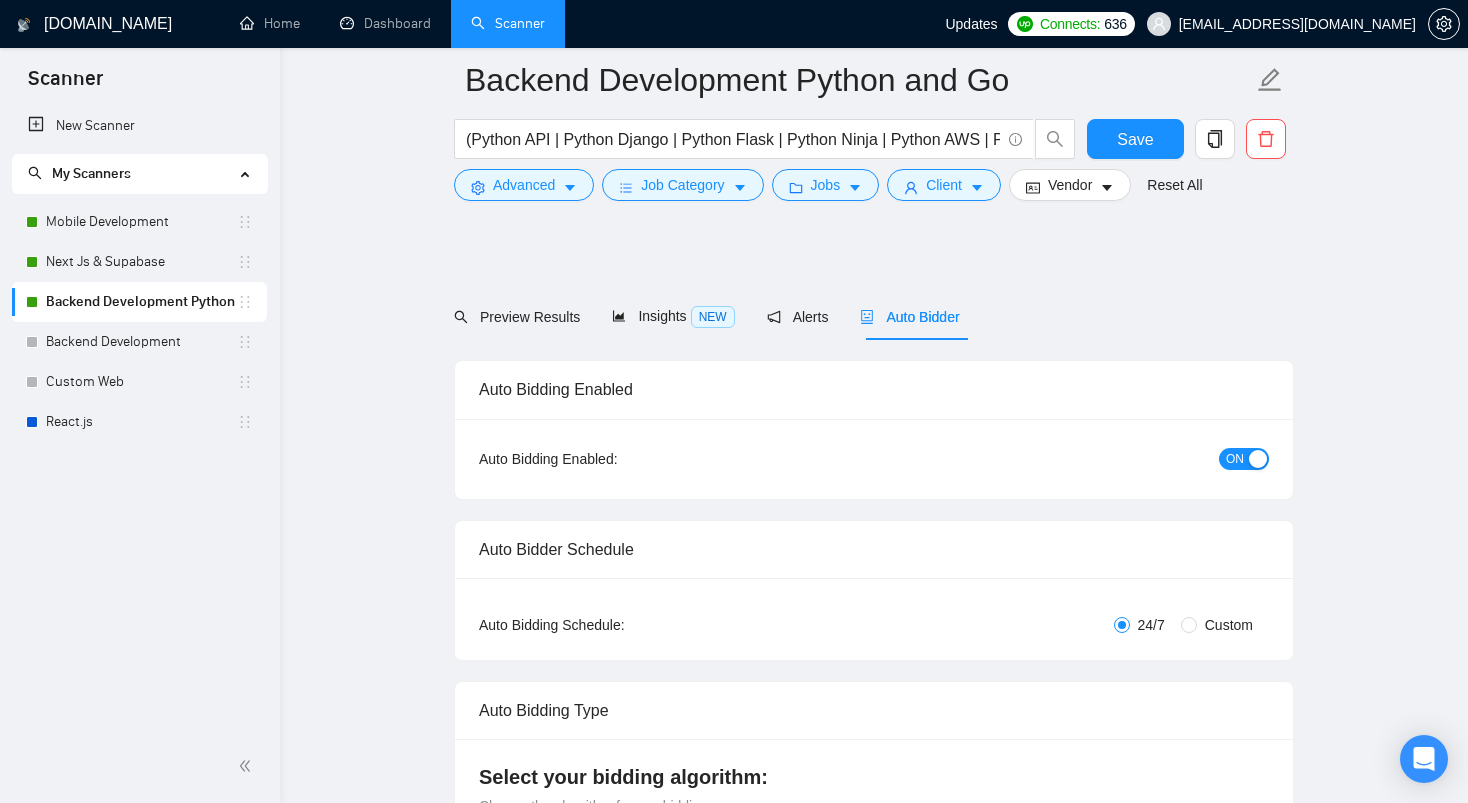 radio on "false" 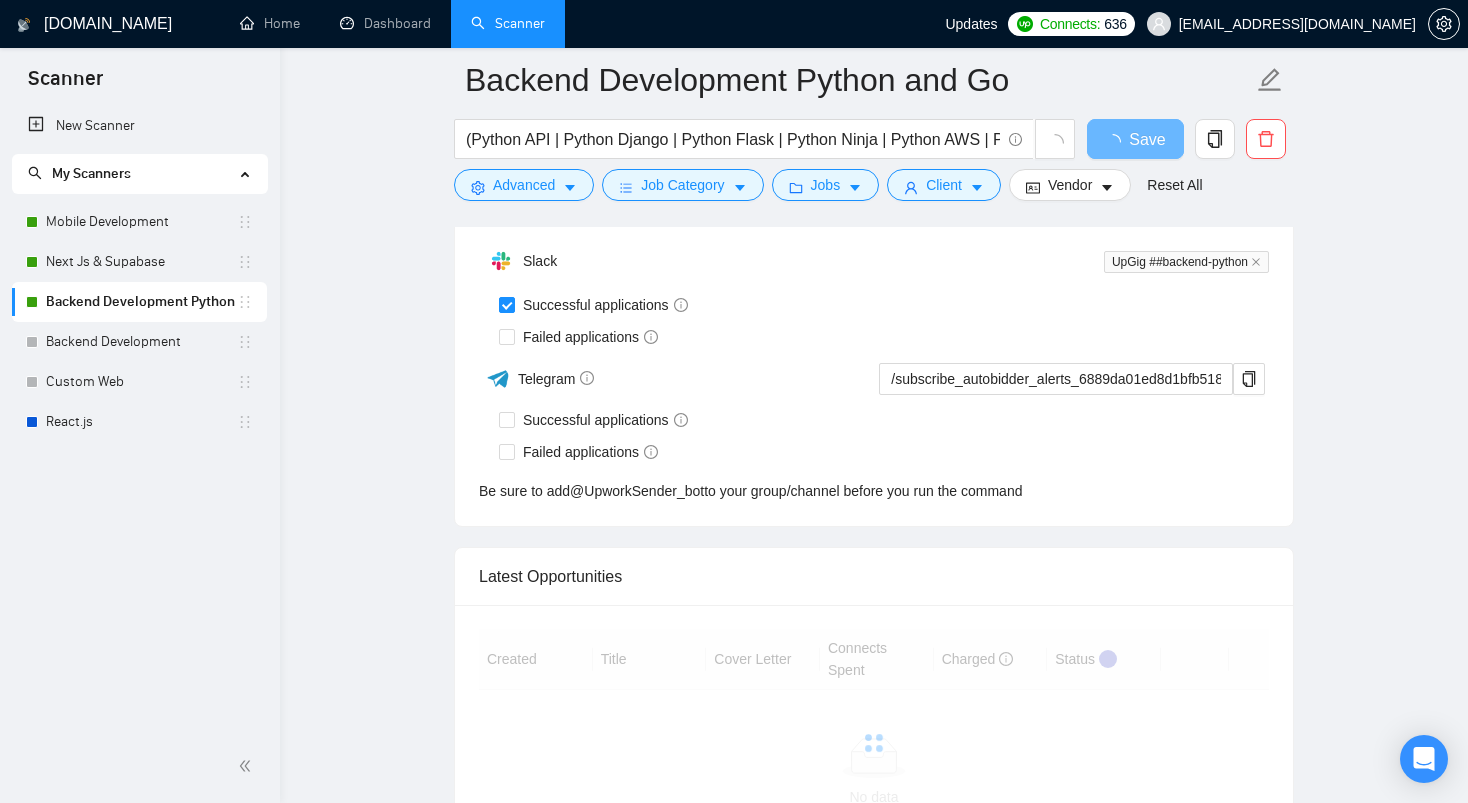 scroll, scrollTop: 4289, scrollLeft: 0, axis: vertical 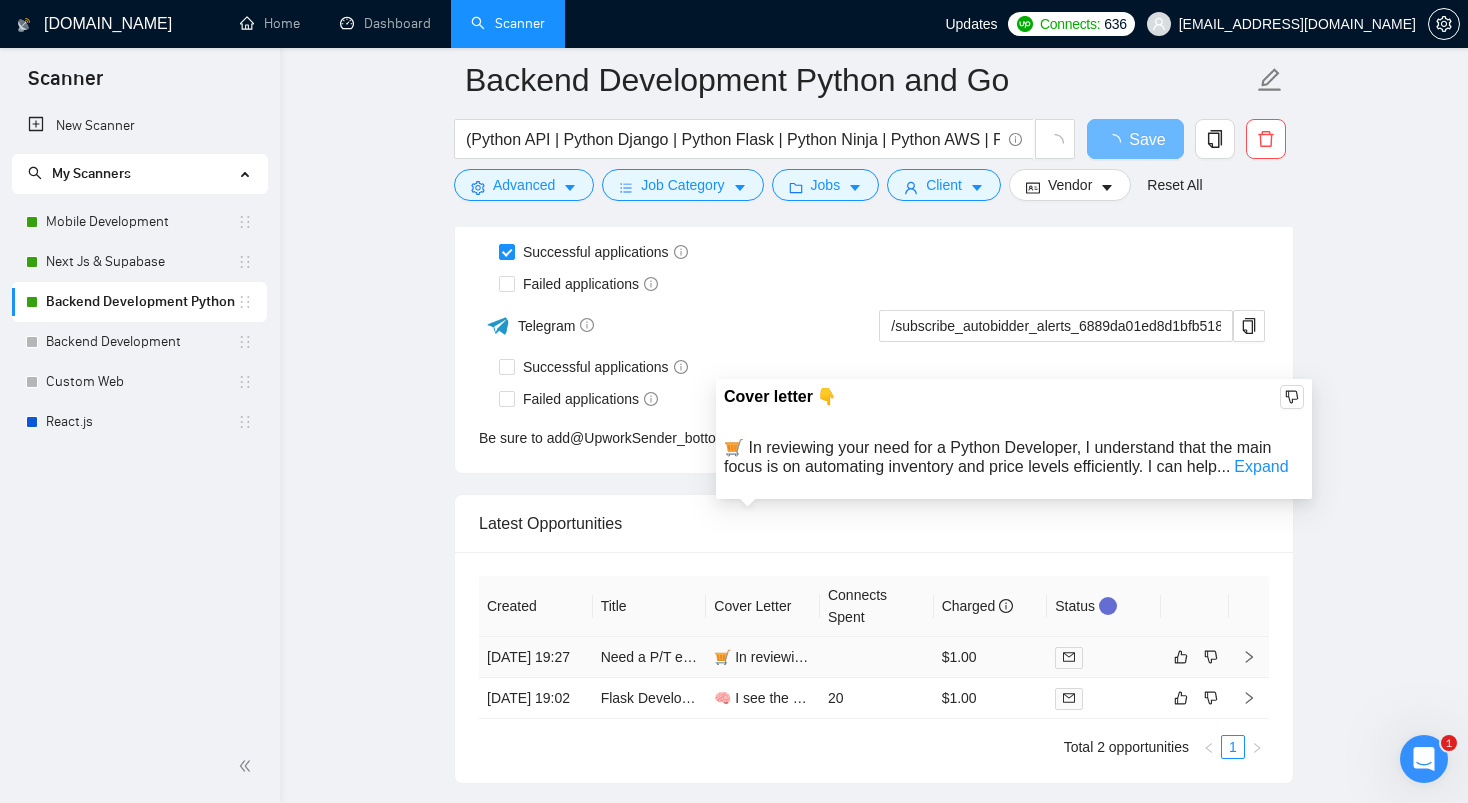 type 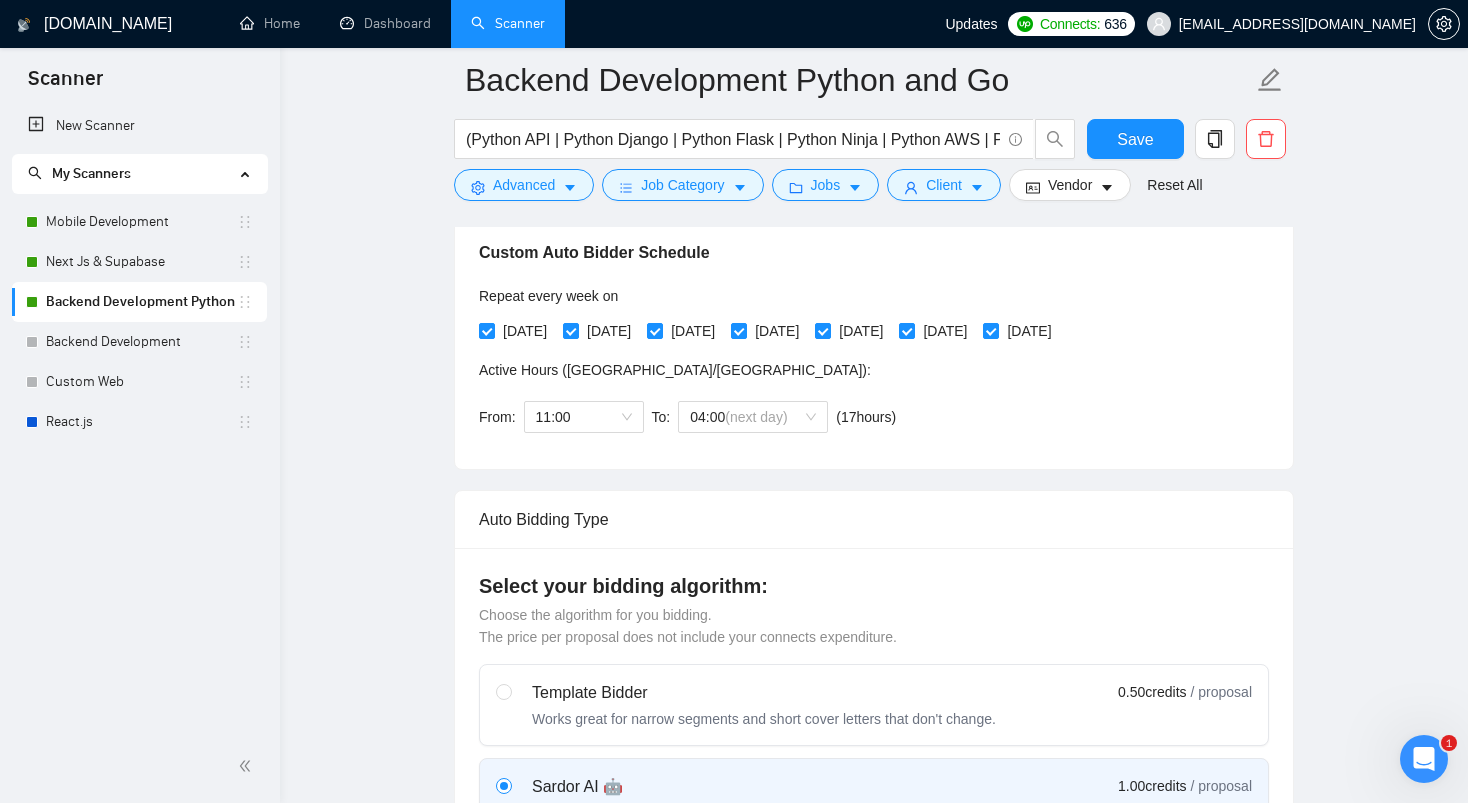 scroll, scrollTop: 428, scrollLeft: 0, axis: vertical 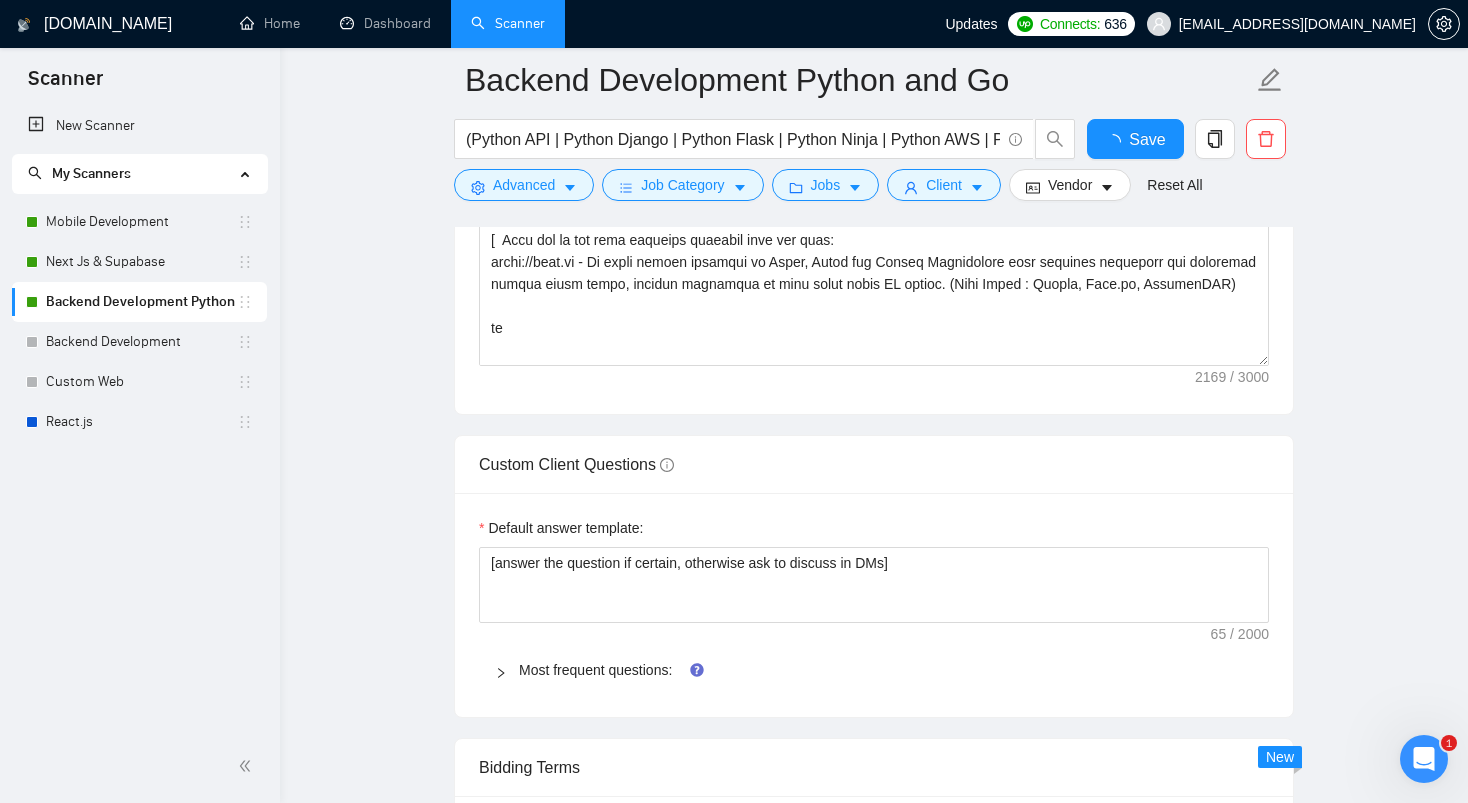 type 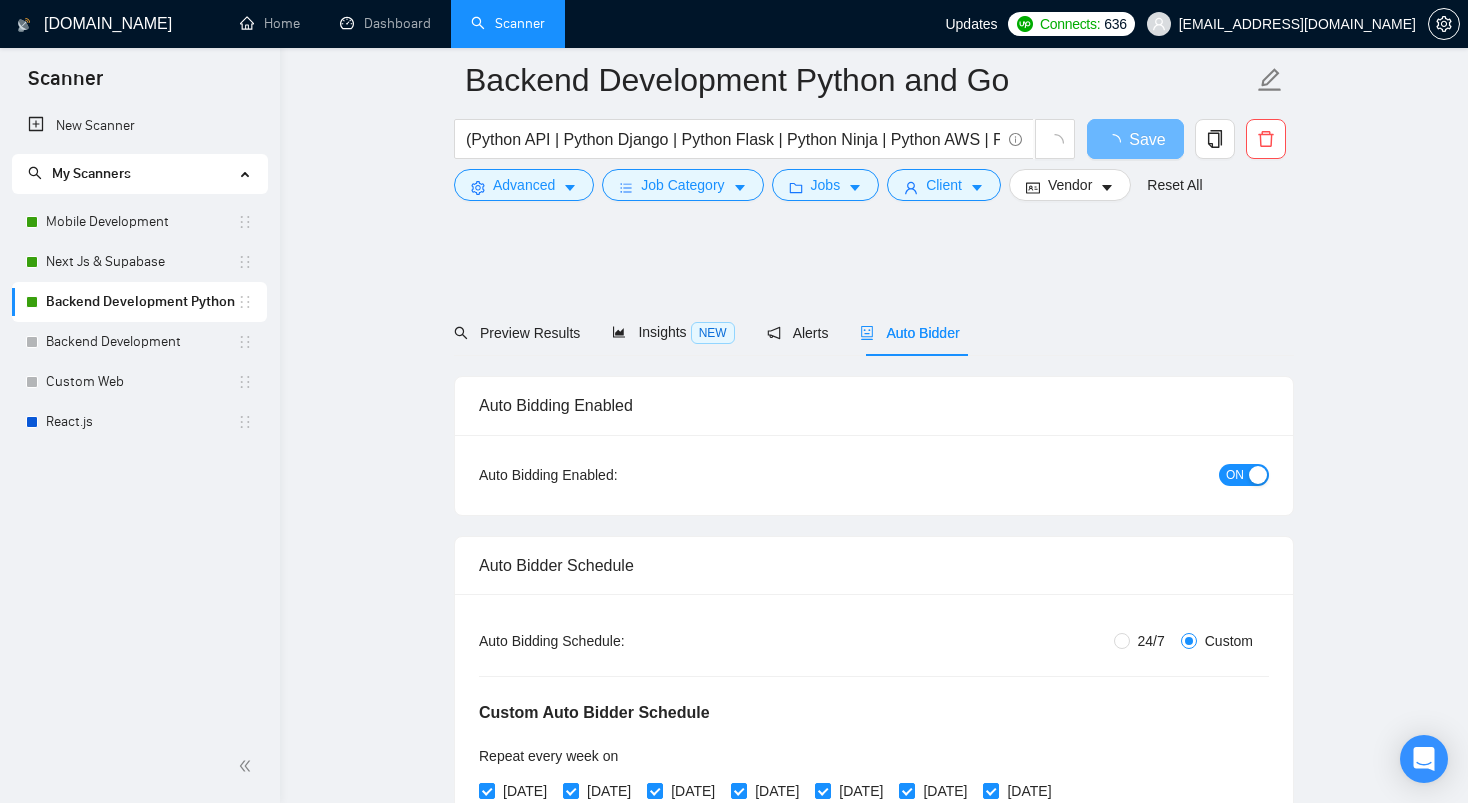 scroll, scrollTop: 1978, scrollLeft: 0, axis: vertical 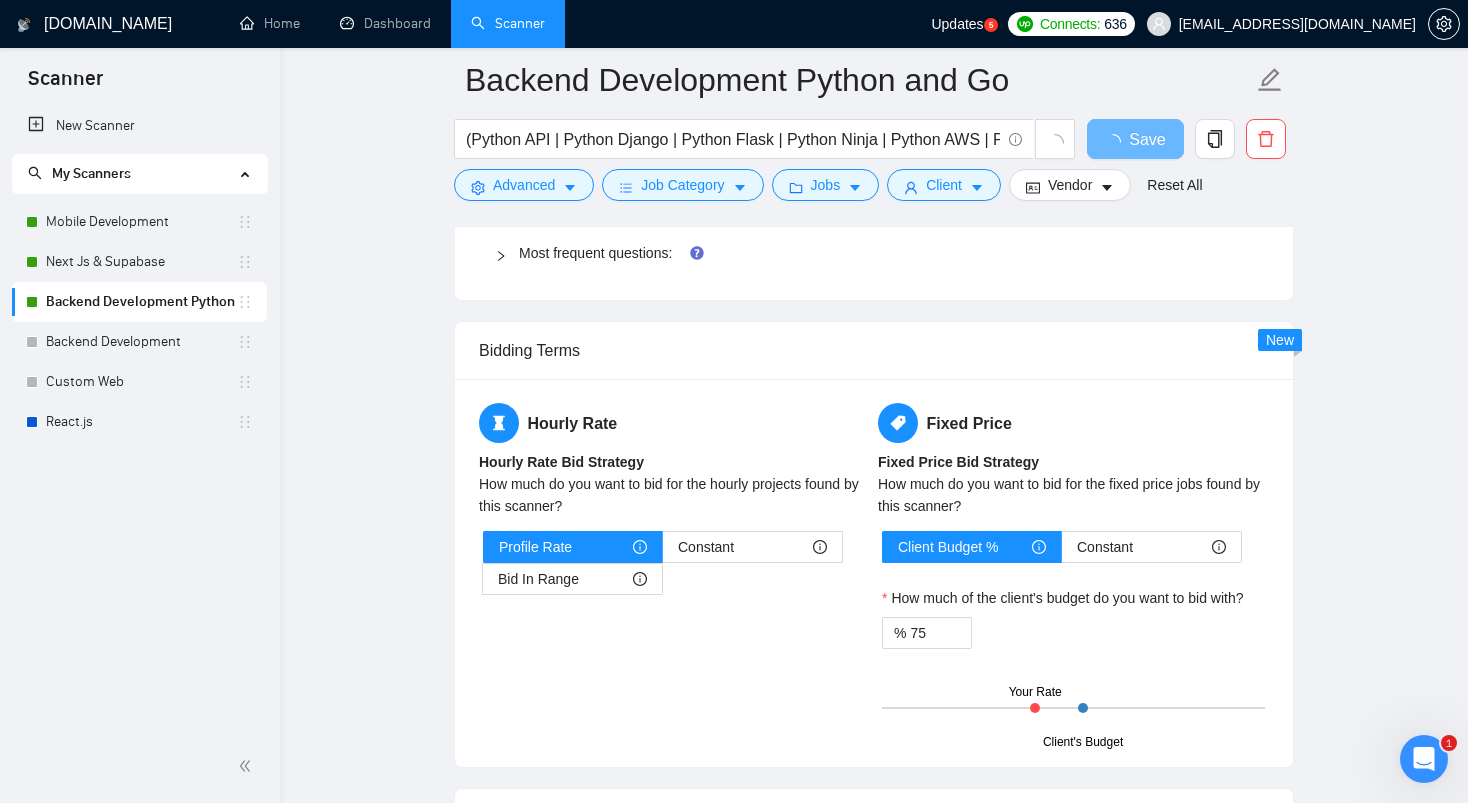 type 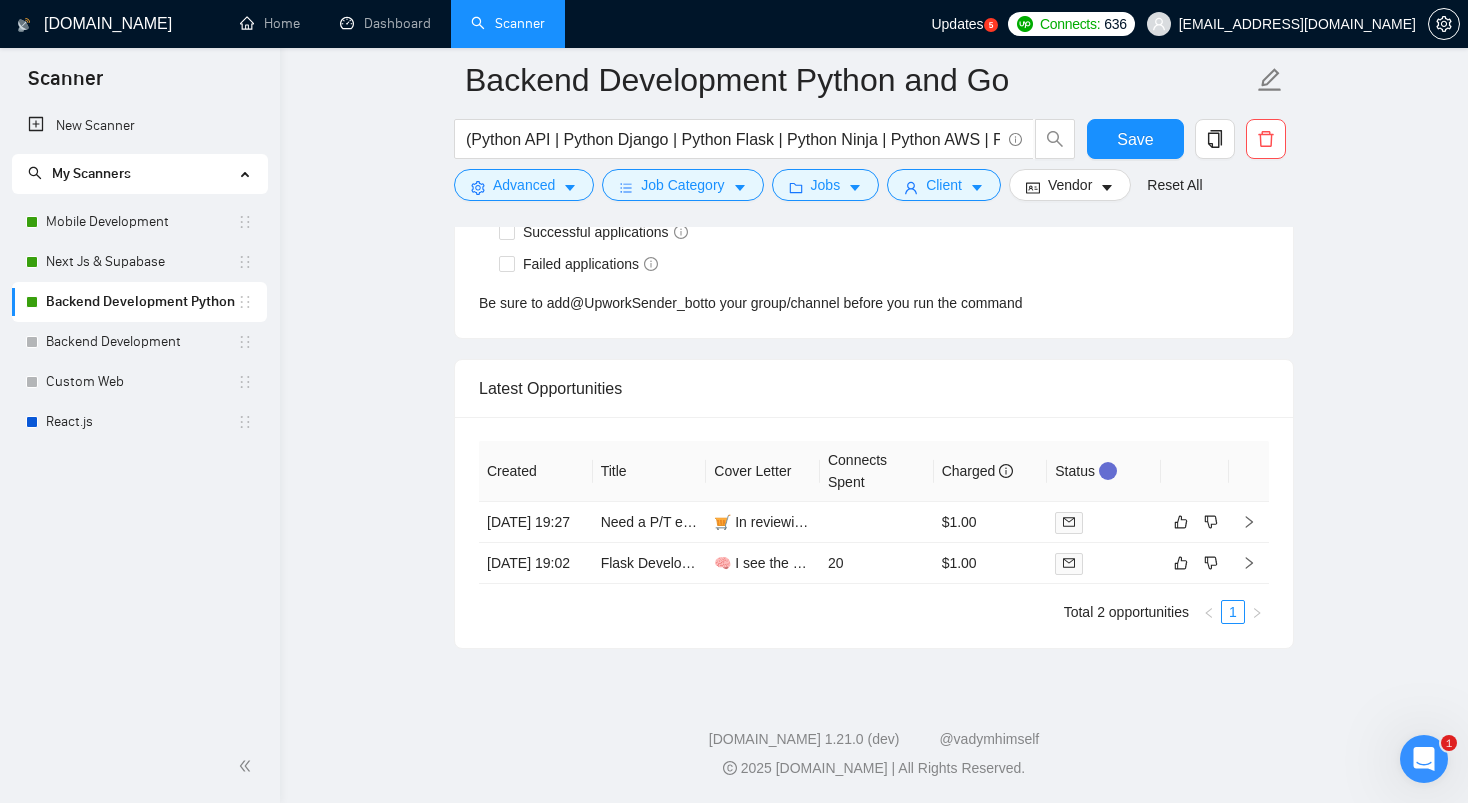 scroll, scrollTop: 4440, scrollLeft: 0, axis: vertical 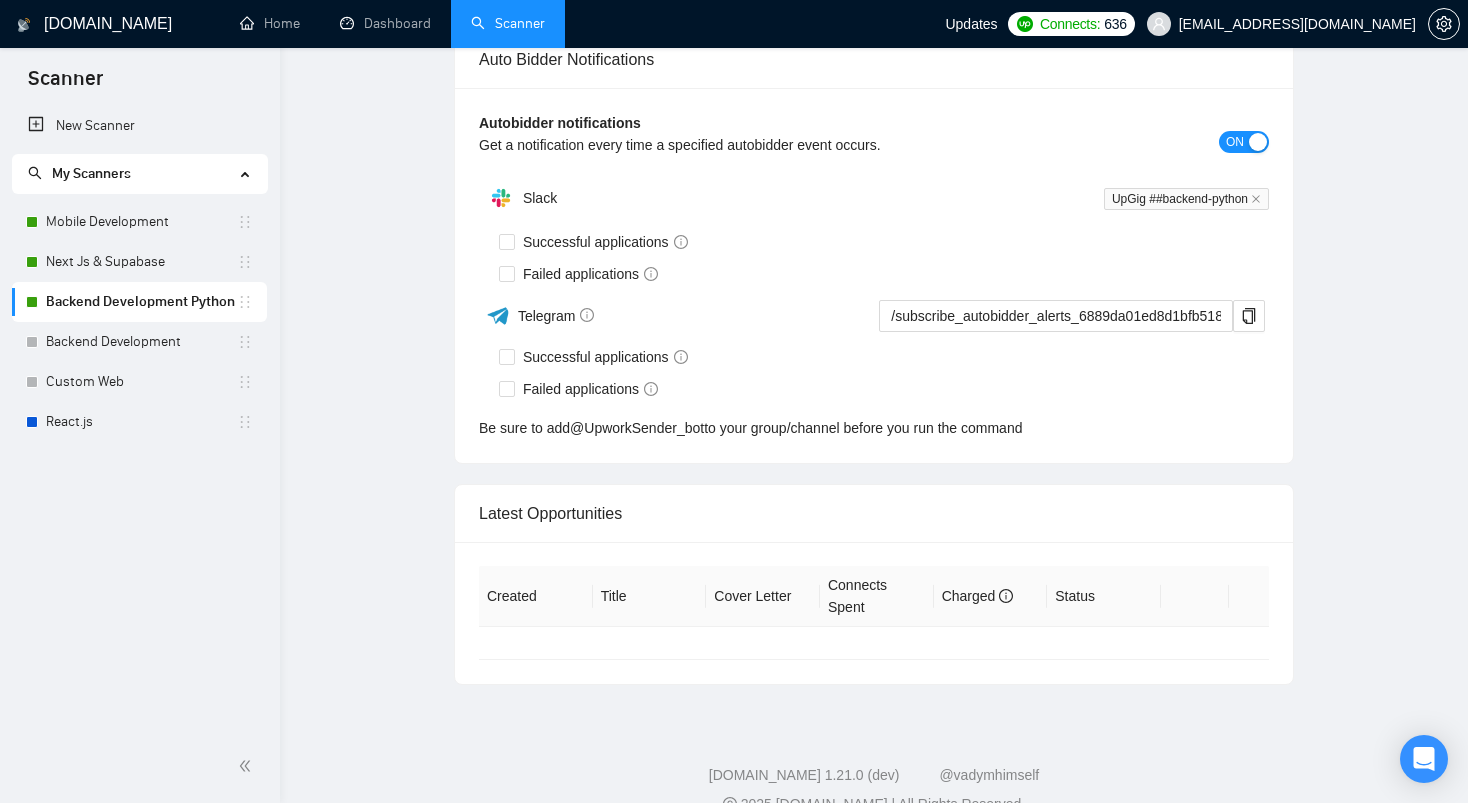 type 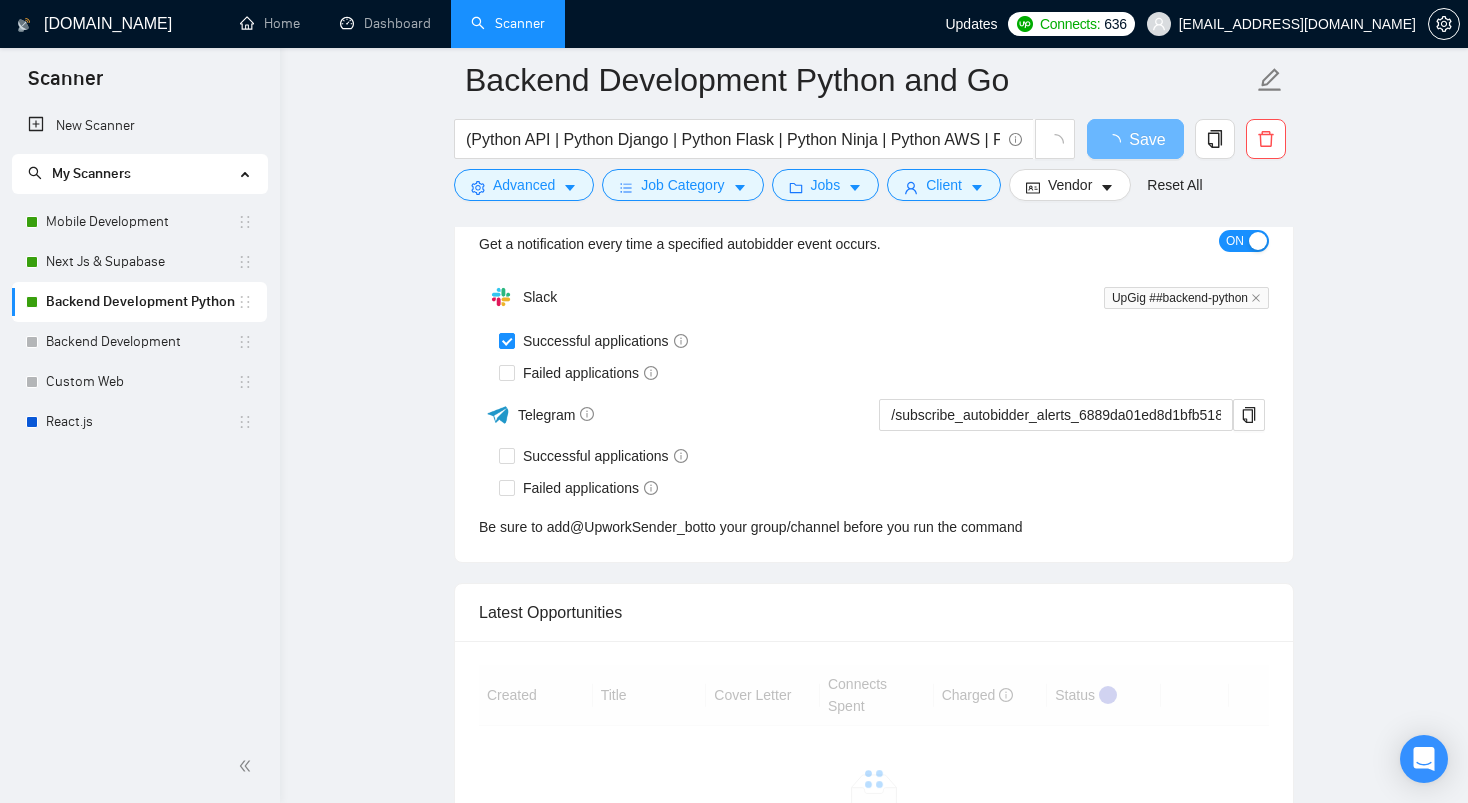 scroll, scrollTop: 4315, scrollLeft: 0, axis: vertical 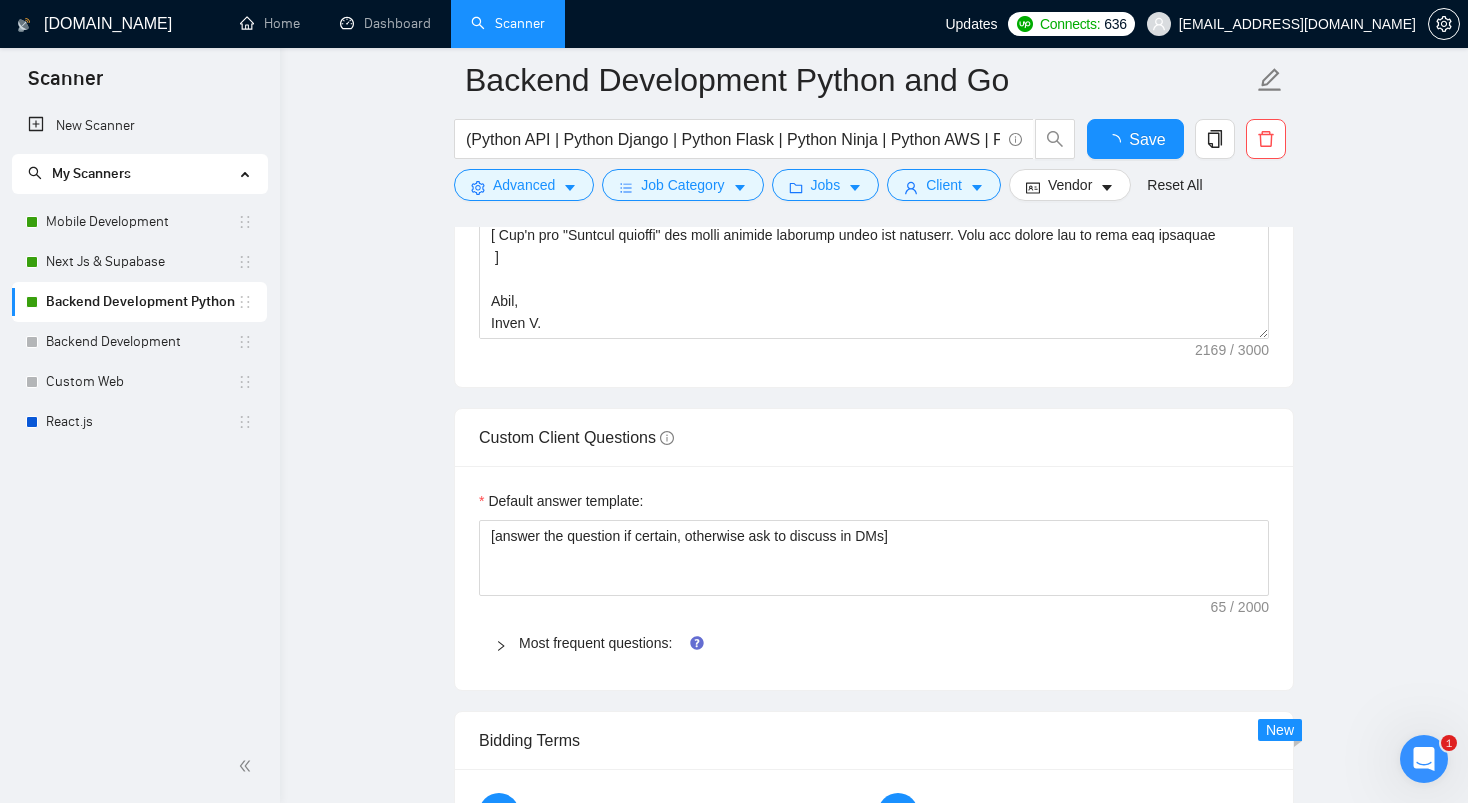 type 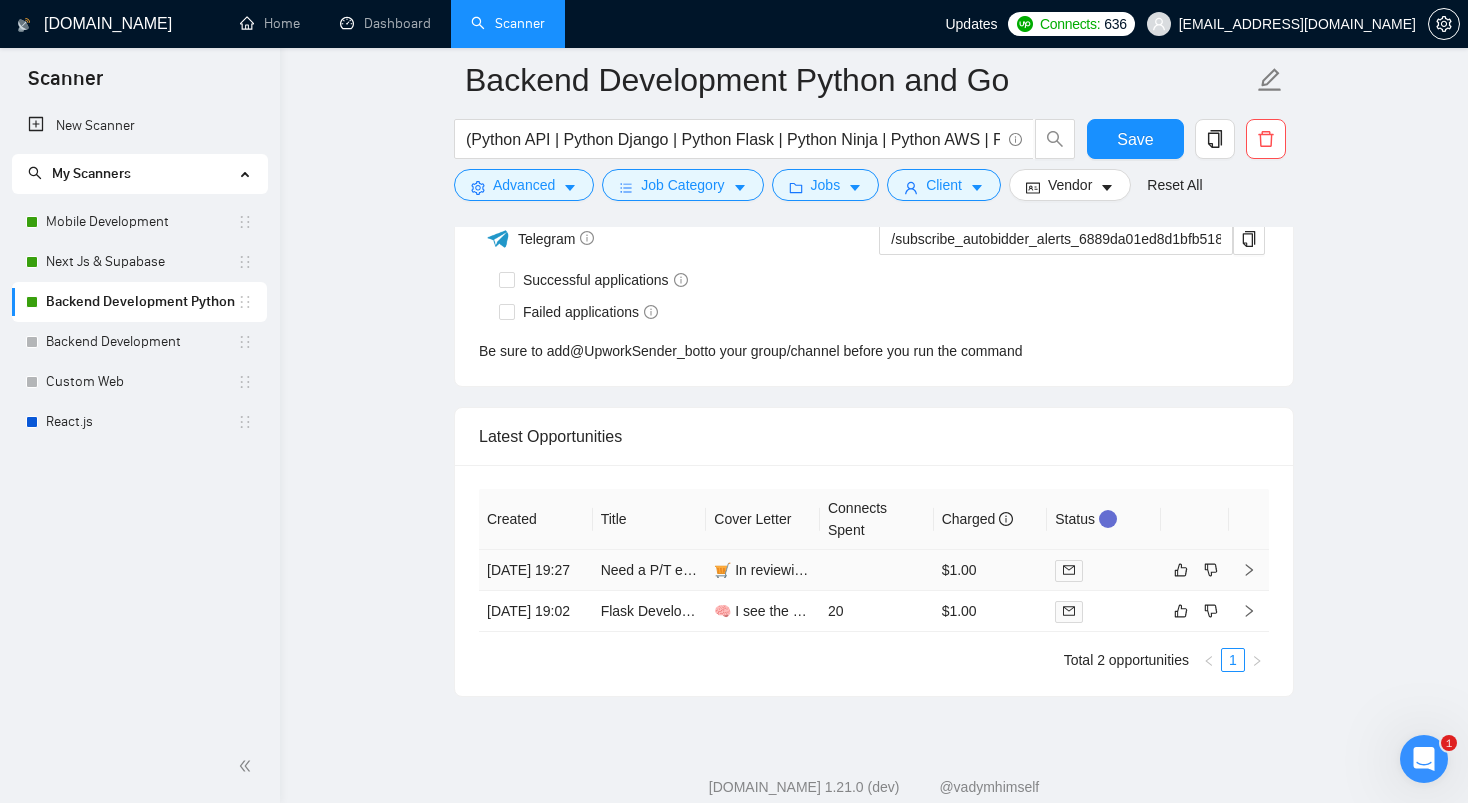 scroll, scrollTop: 4464, scrollLeft: 0, axis: vertical 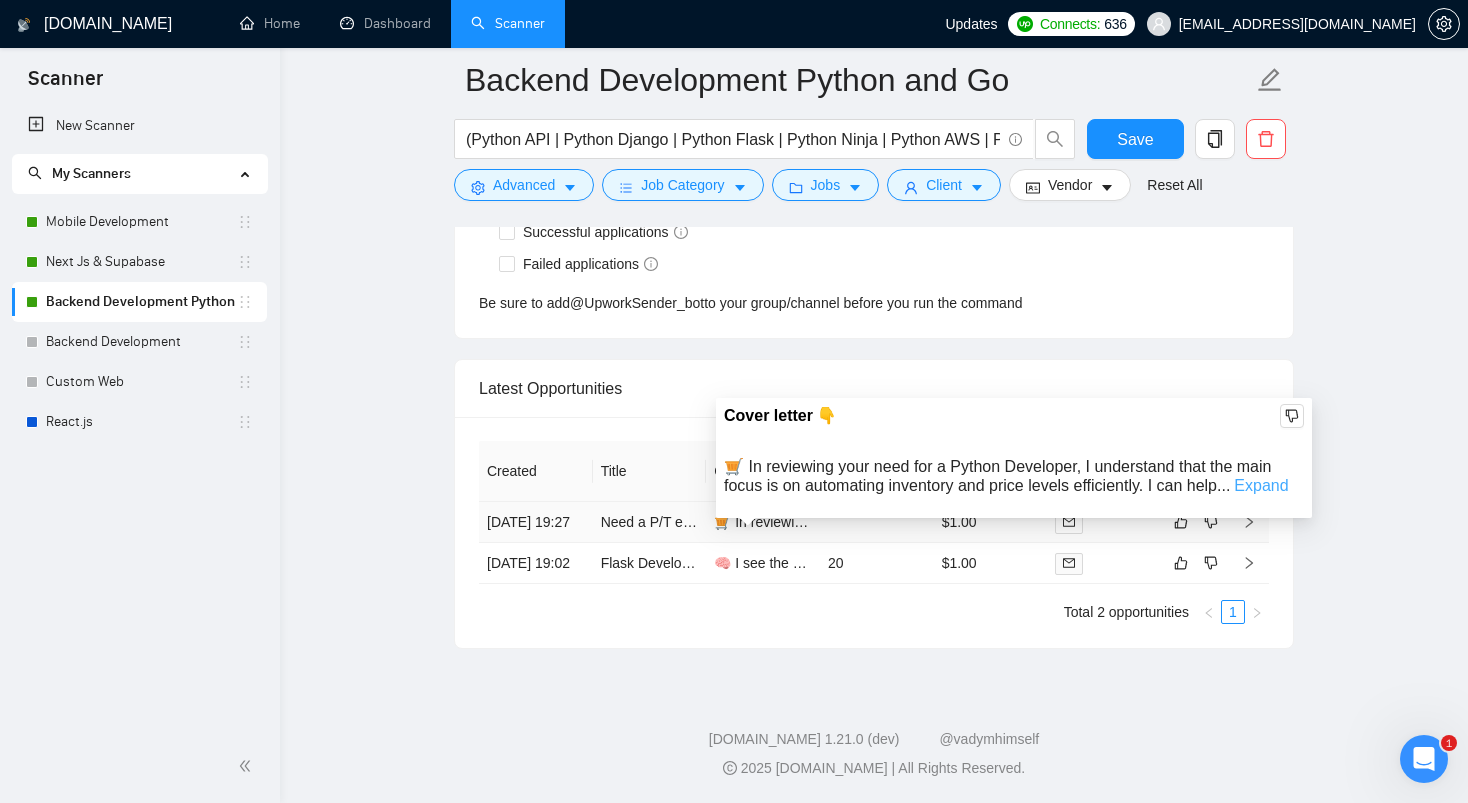 click on "Expand" at bounding box center (1261, 485) 